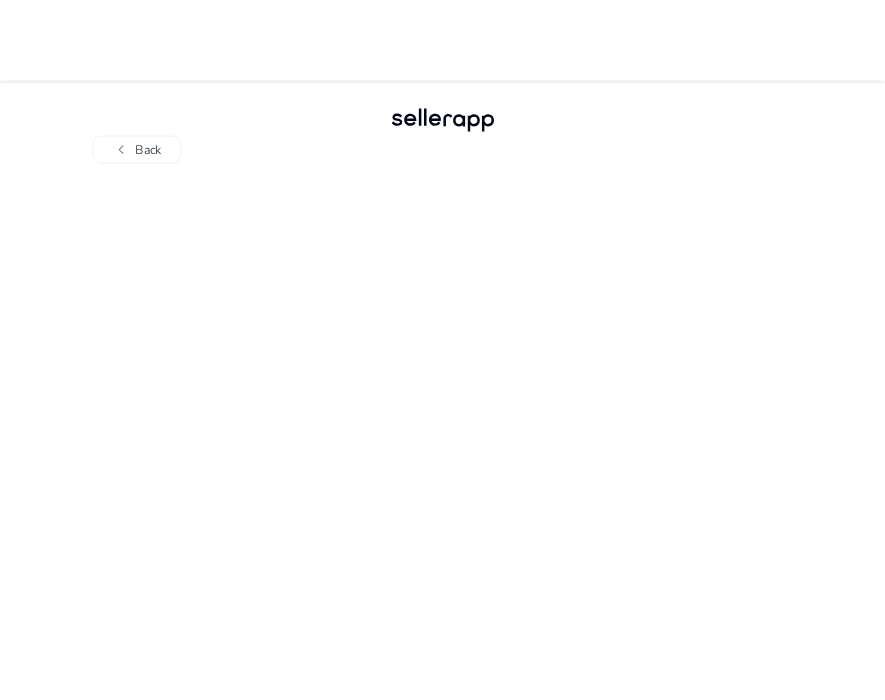 scroll, scrollTop: 0, scrollLeft: 0, axis: both 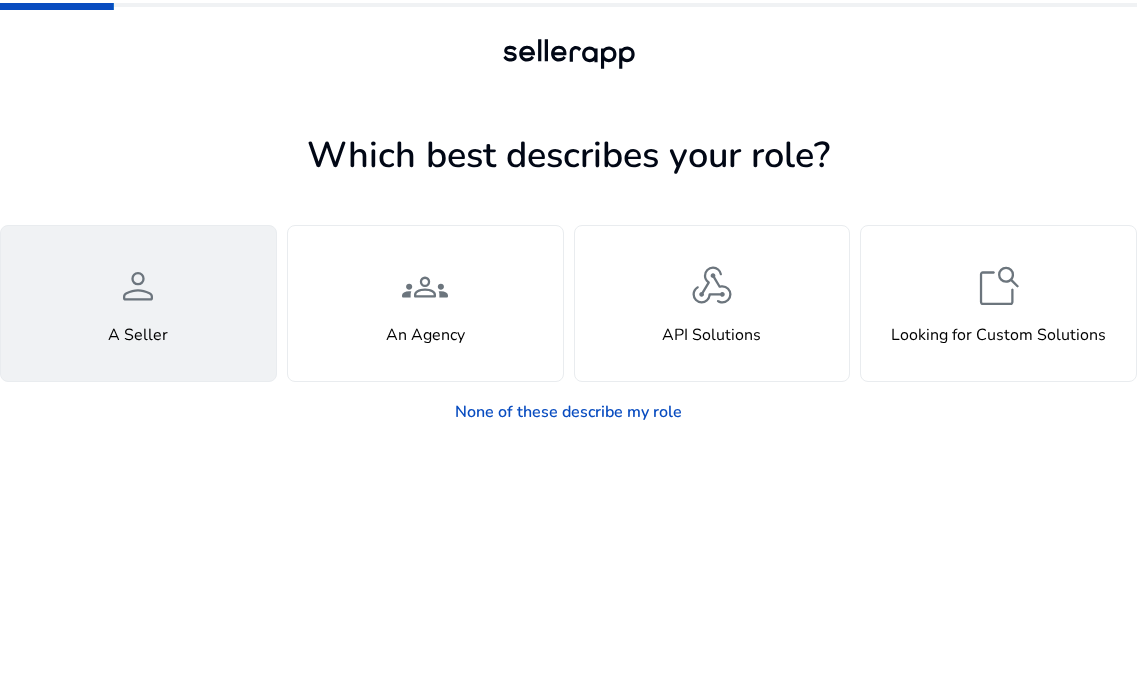 click on "person  A Seller" 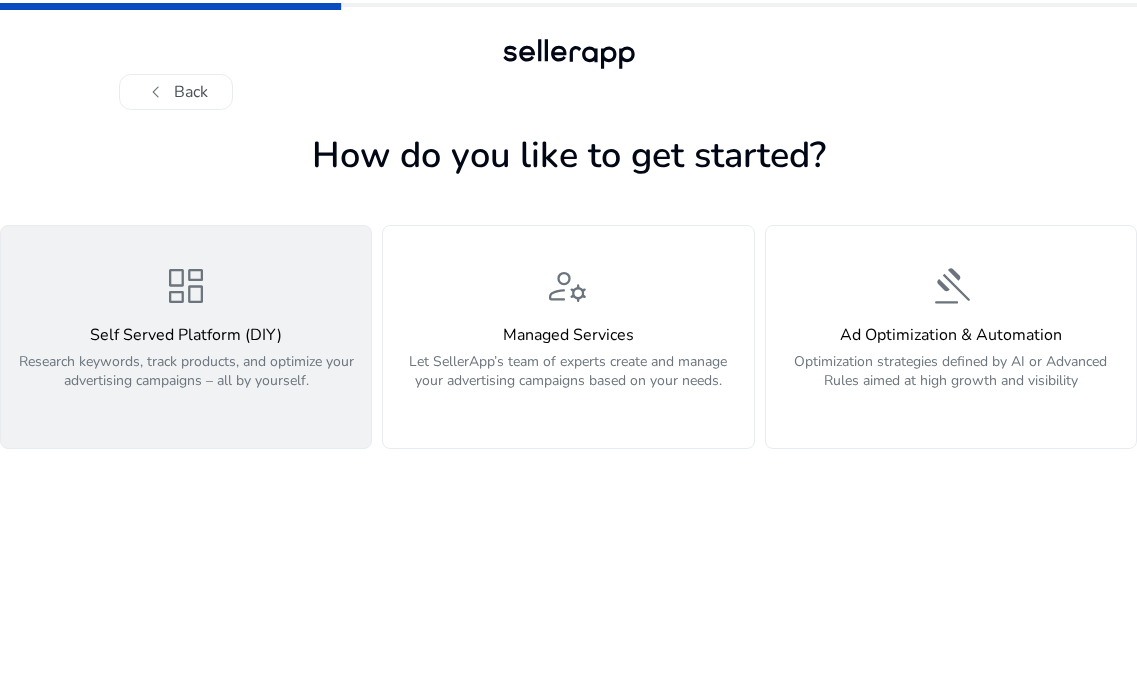 click on "dashboard  Self Served Platform (DIY)  Research keywords, track products, and optimize your advertising campaigns – all by yourself." 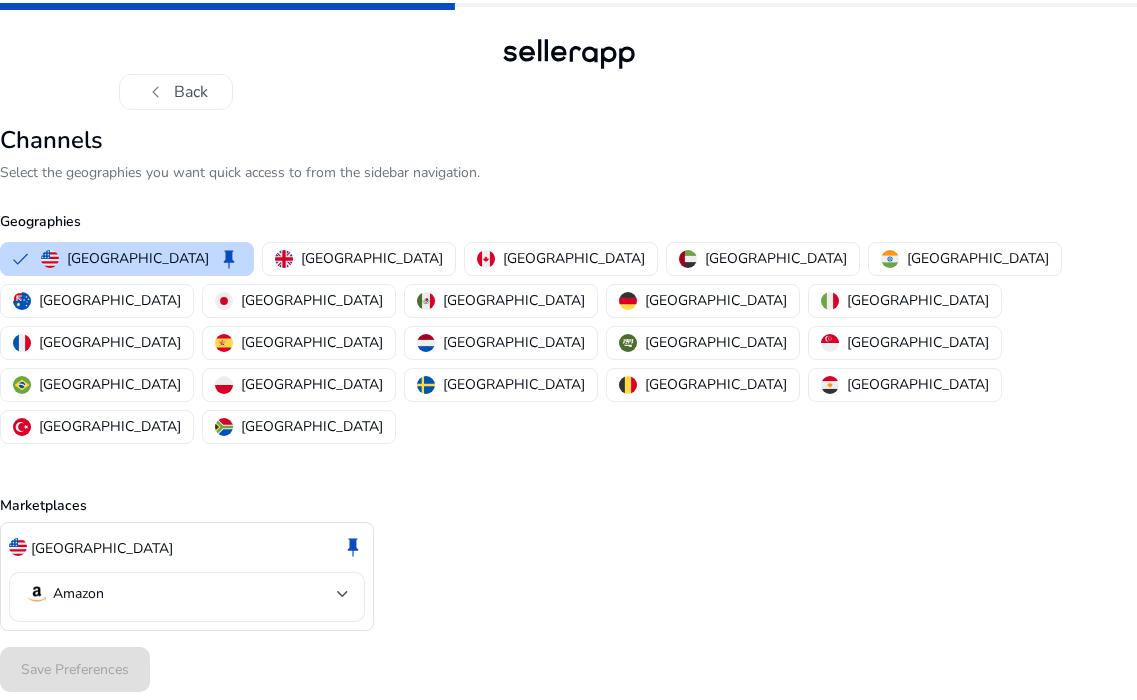 click on "Amazon" at bounding box center [181, 594] 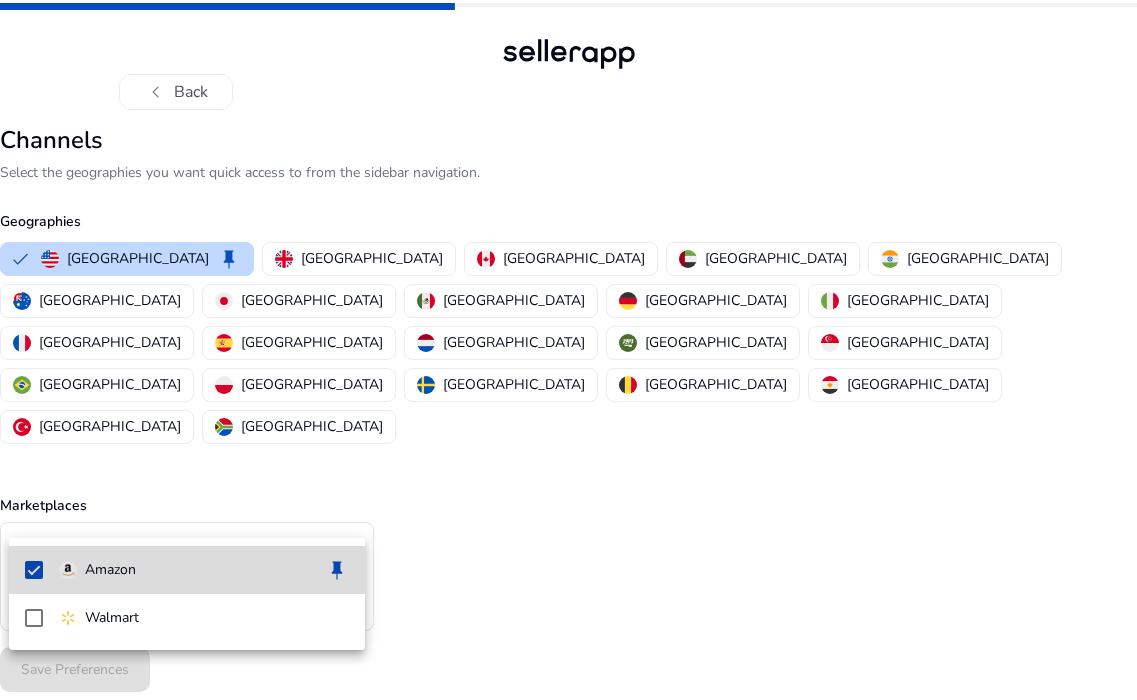 click on "Amazon   keep" at bounding box center (204, 570) 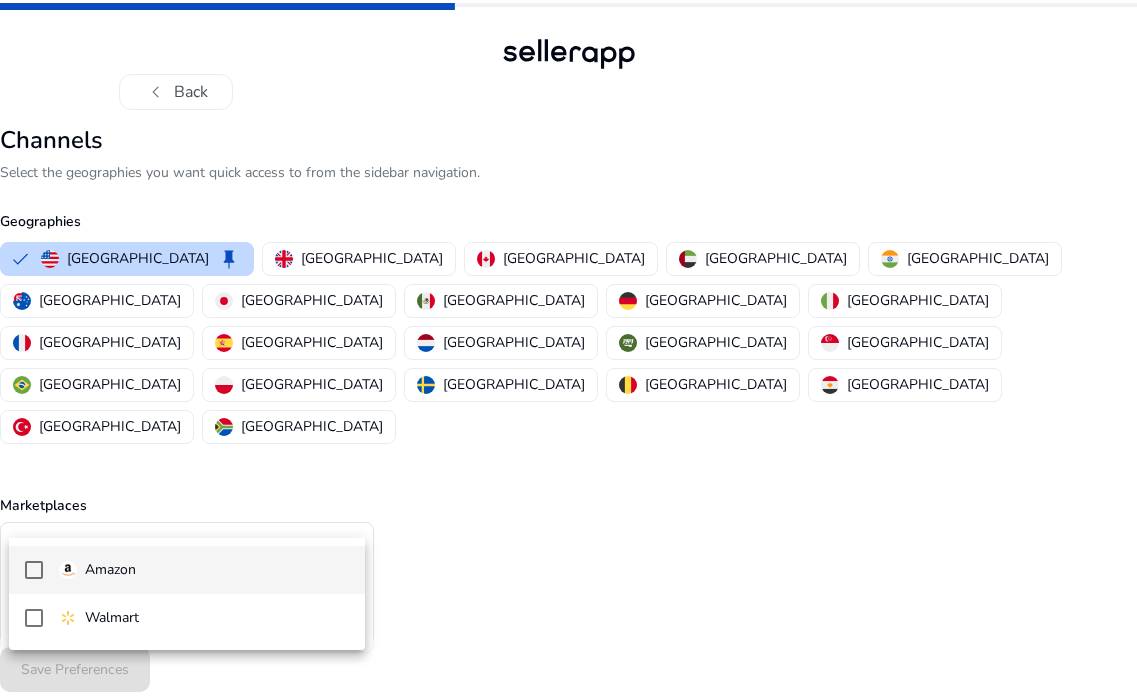 click on "Amazon" at bounding box center [204, 570] 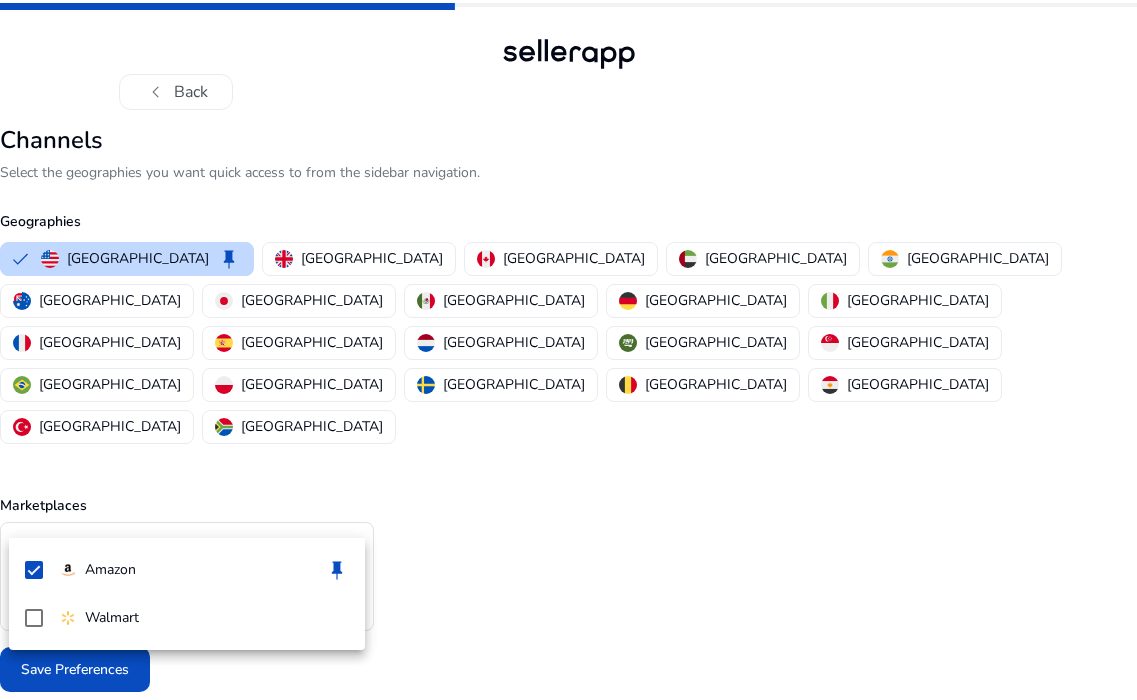 click at bounding box center (568, 350) 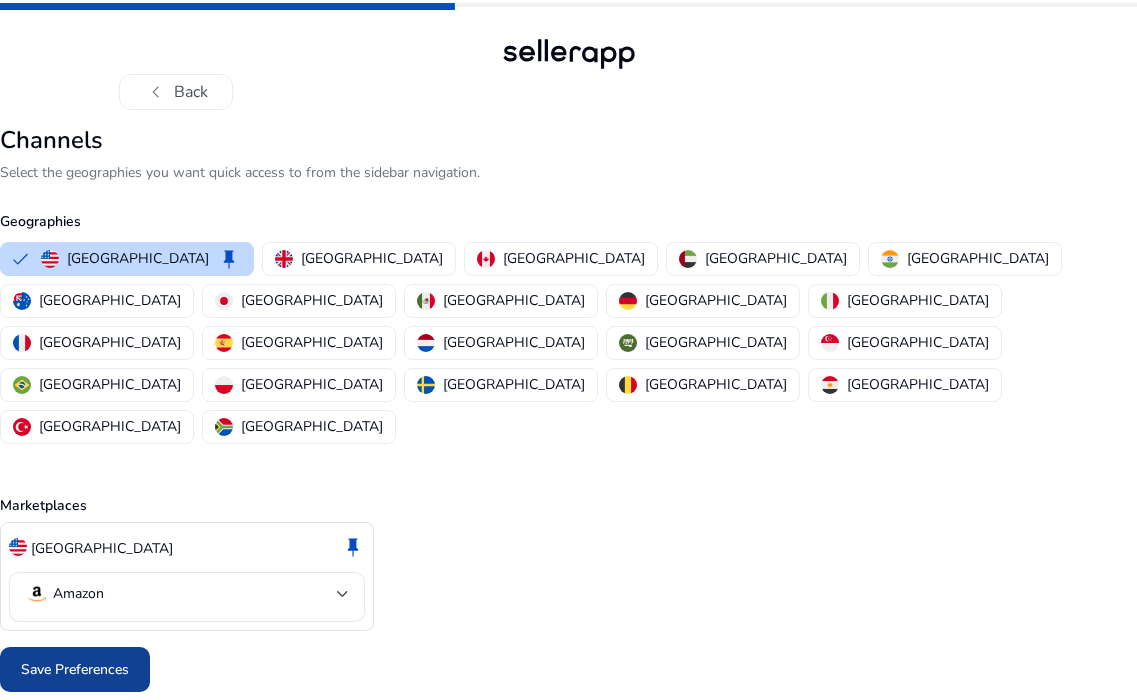 click on "Save Preferences" 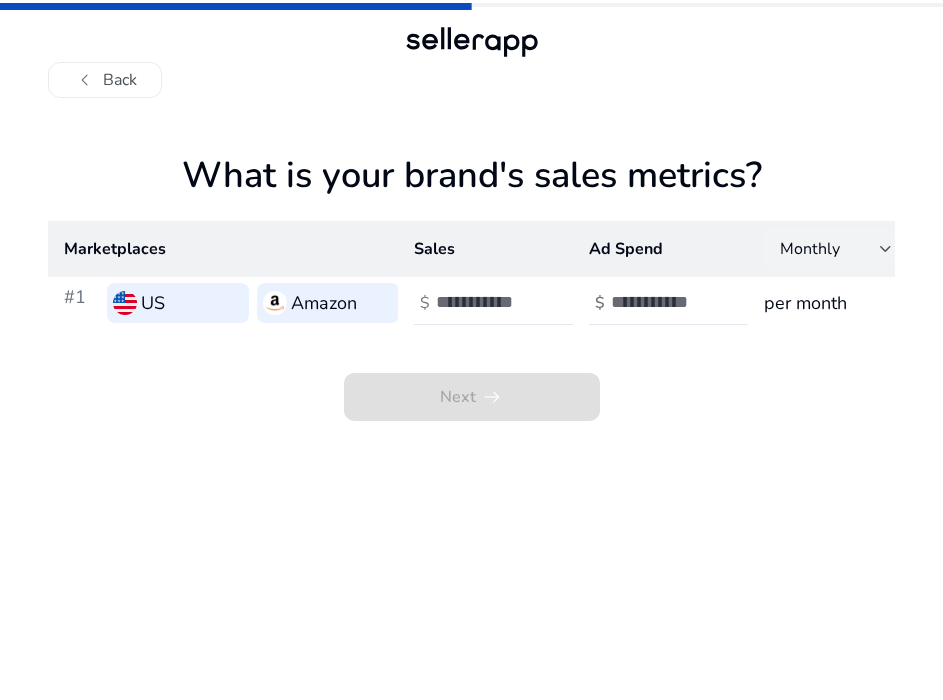 click on "Monthly" at bounding box center [810, 249] 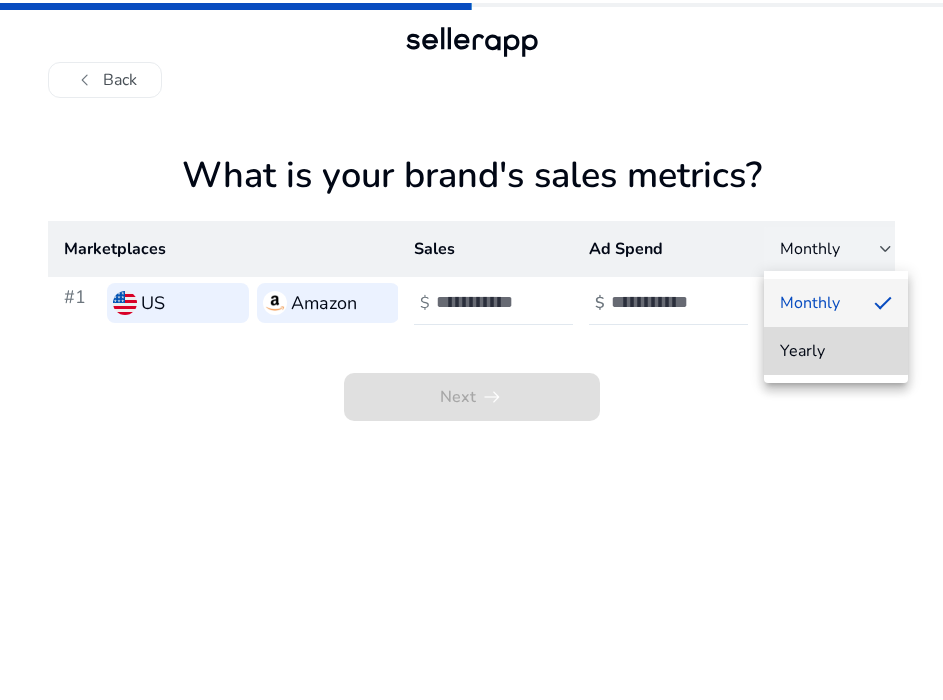 click on "Yearly" at bounding box center [836, 351] 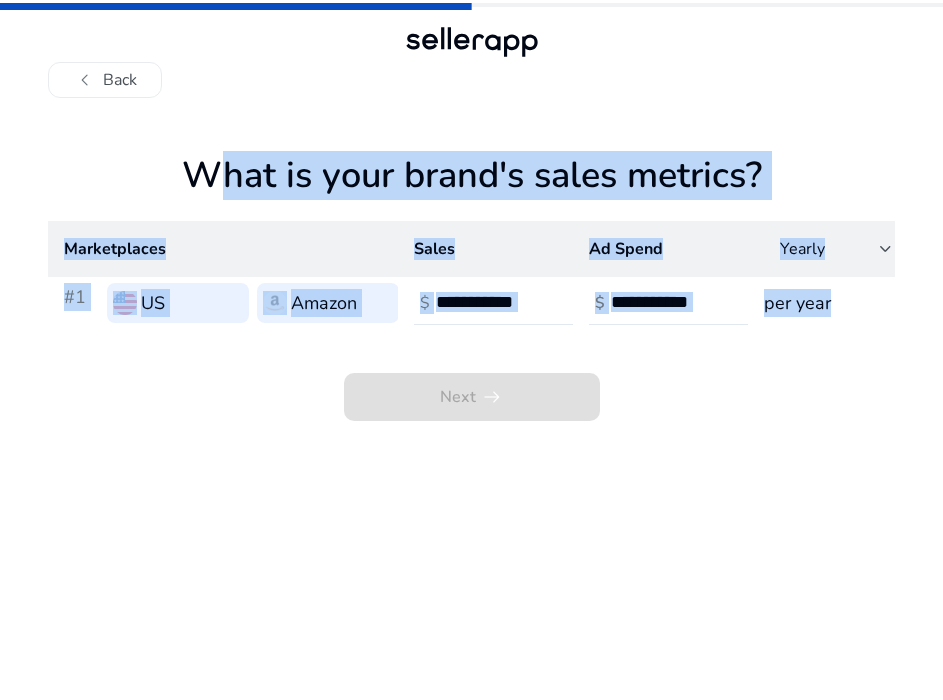 drag, startPoint x: 189, startPoint y: 155, endPoint x: 863, endPoint y: 324, distance: 694.86475 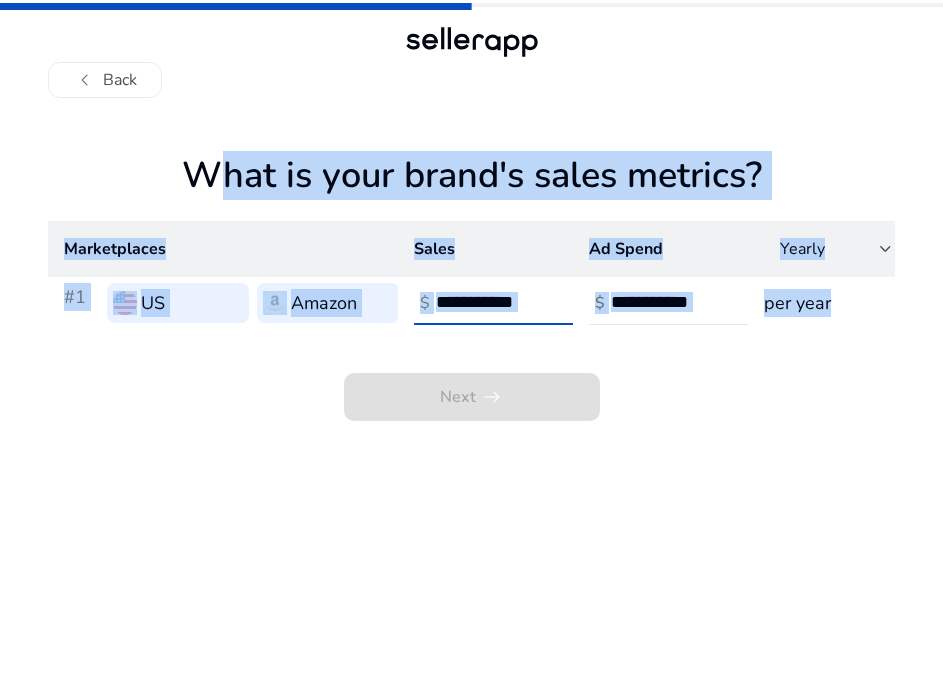 click at bounding box center [503, 302] 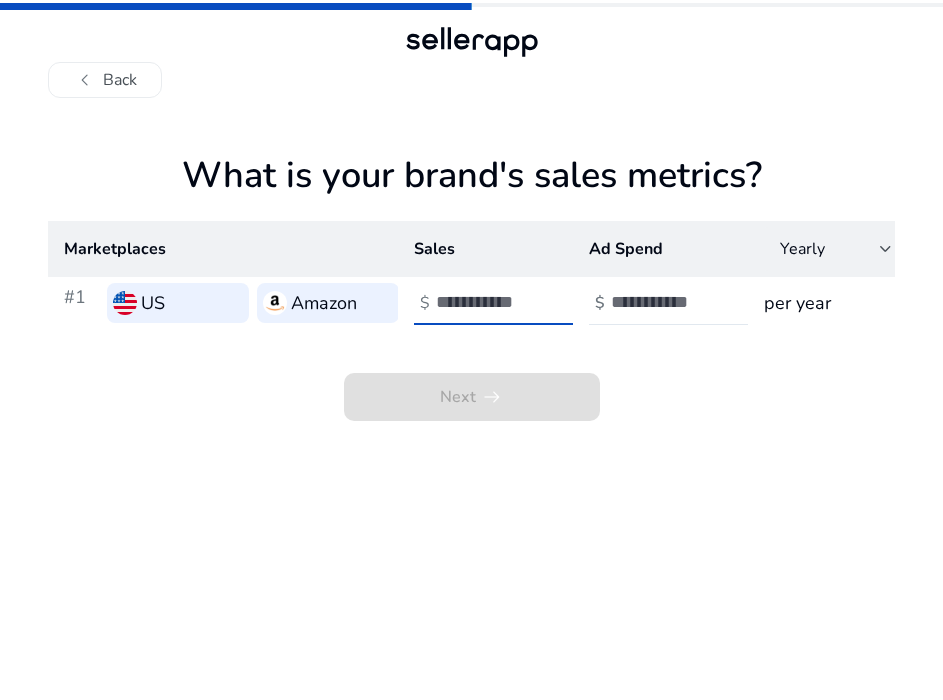paste on "********" 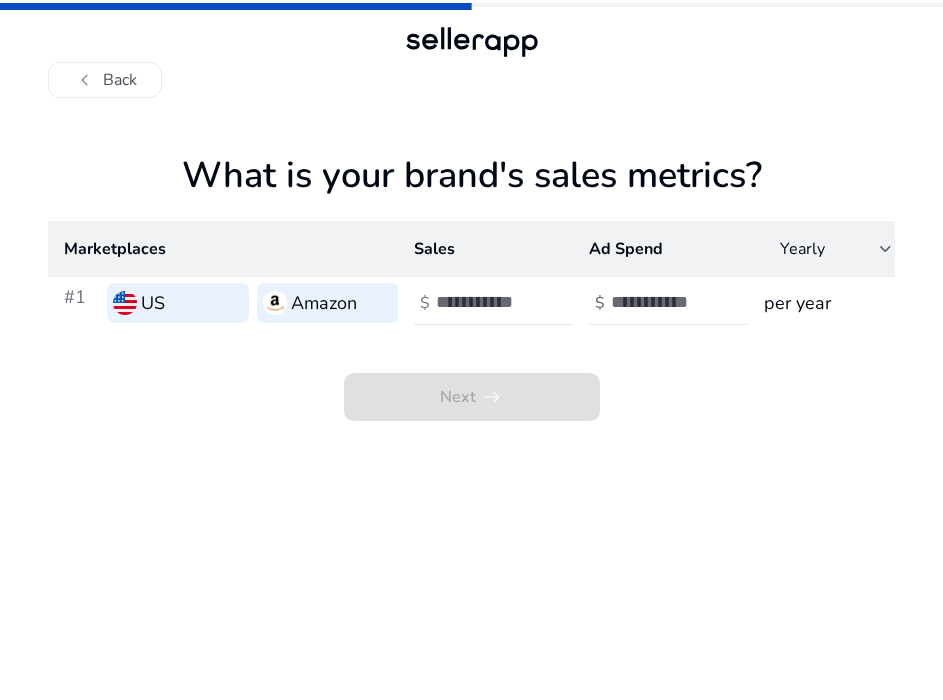 click at bounding box center [678, 302] 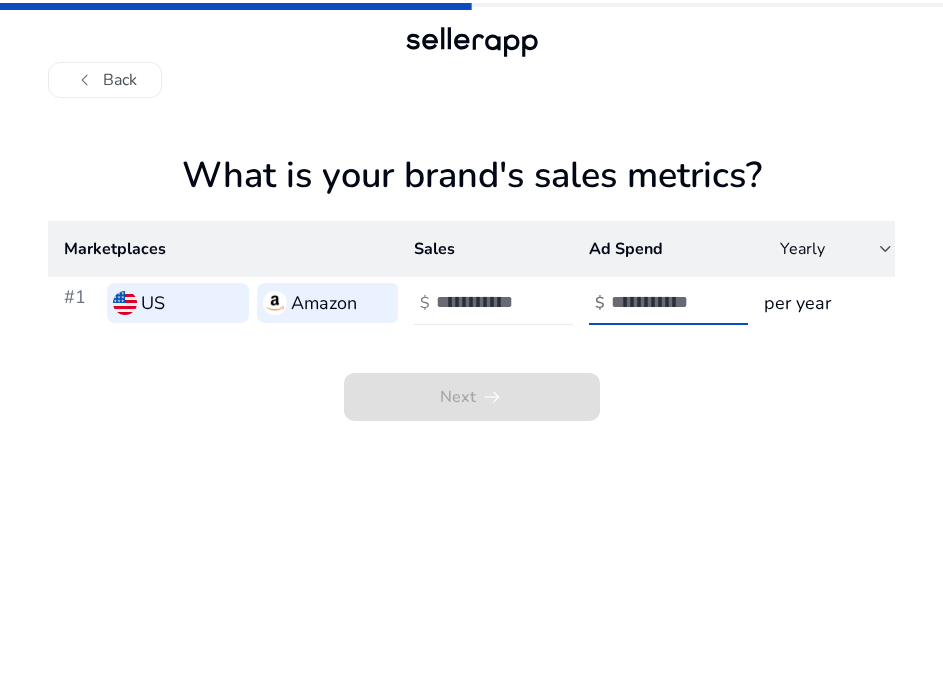 click on "********" at bounding box center (503, 302) 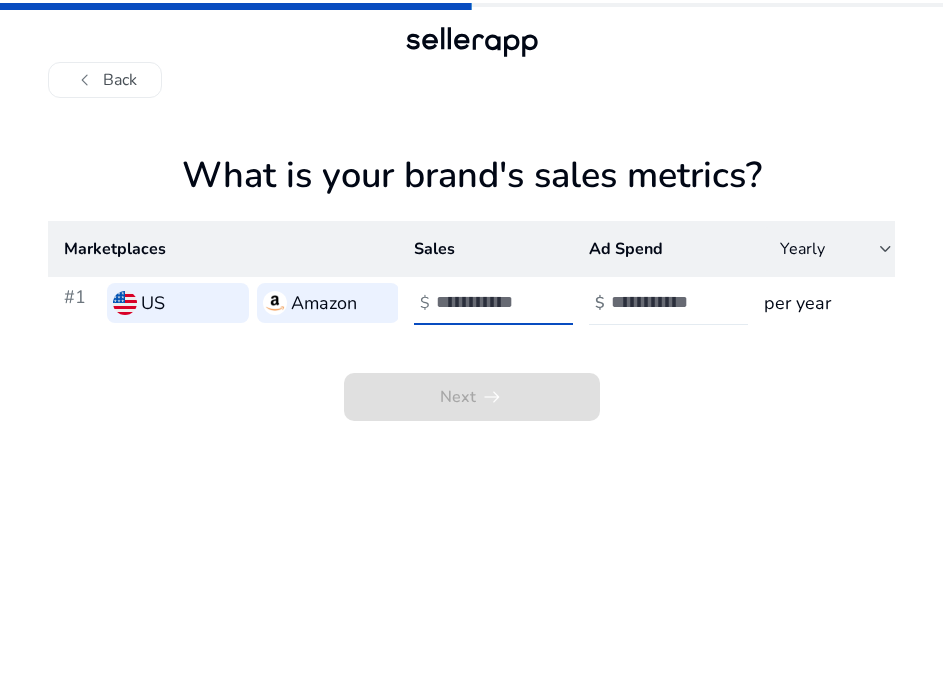 click at bounding box center (678, 302) 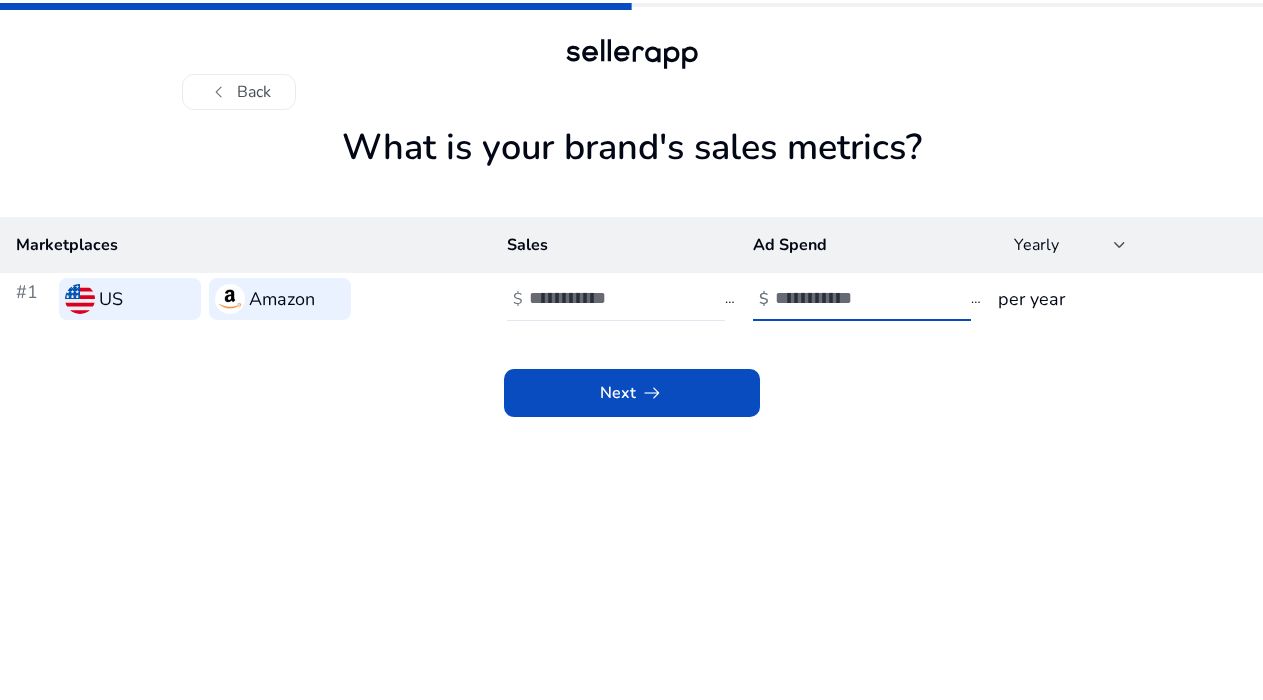 type on "*" 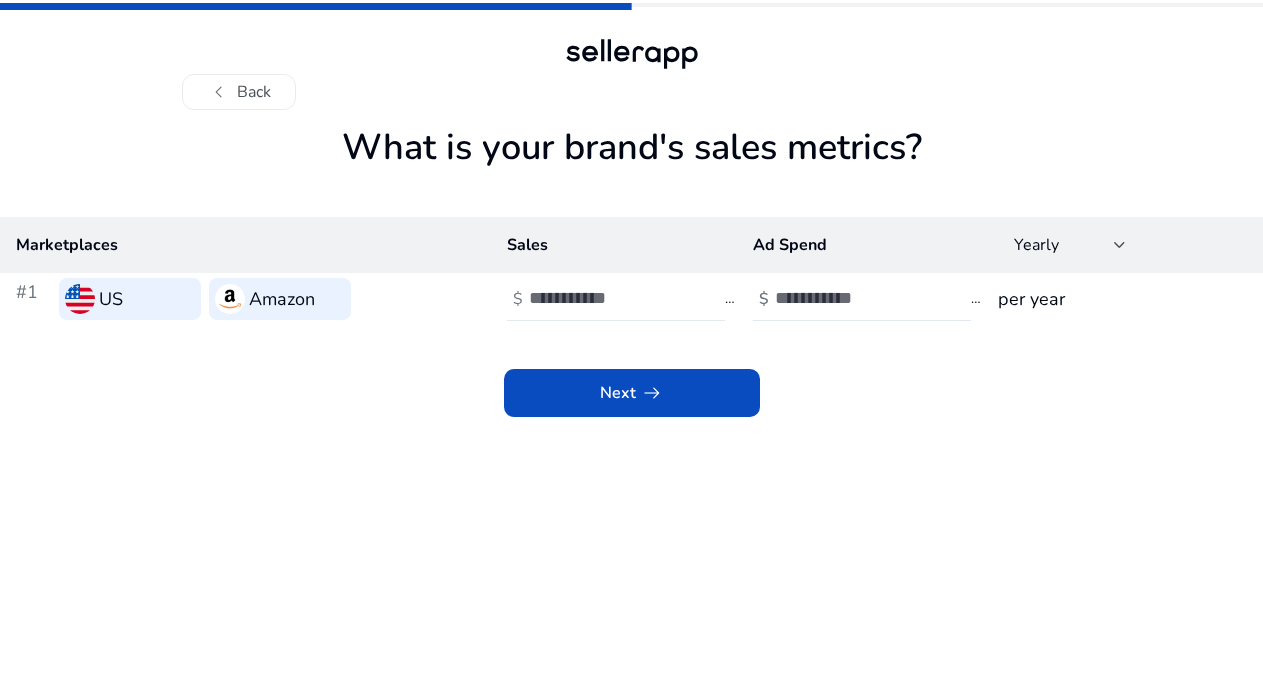 click on "per year" 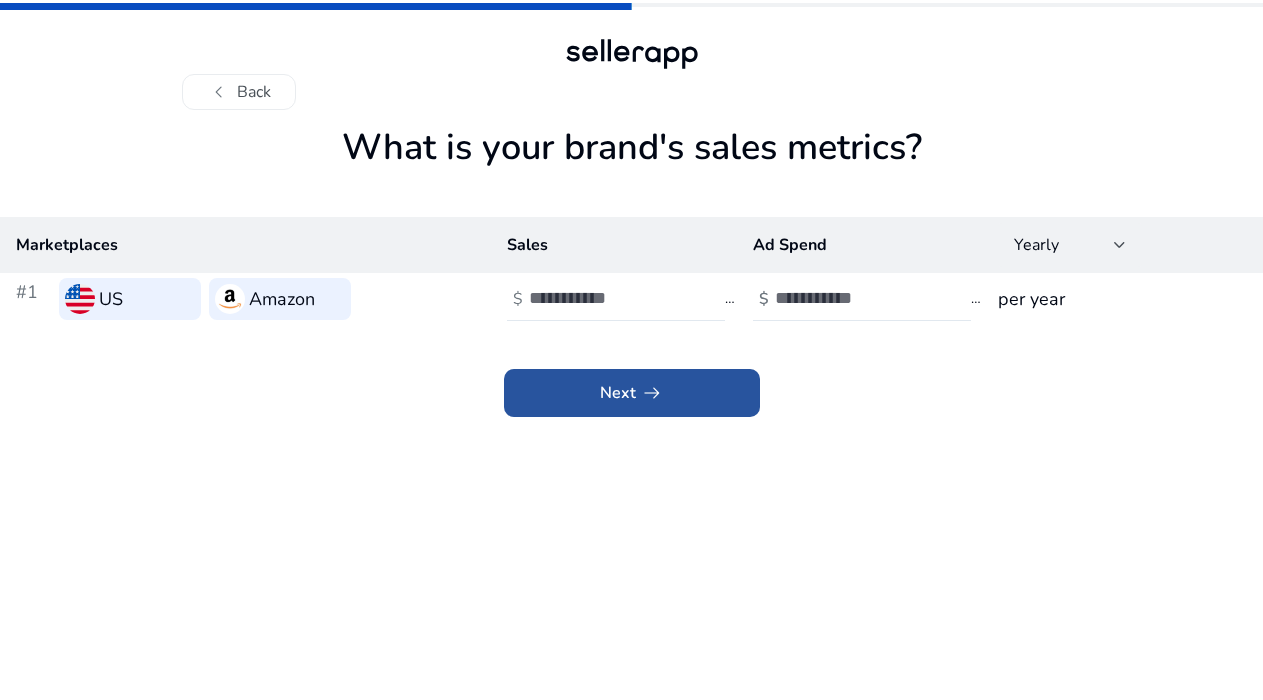 click on "Next   arrow_right_alt" 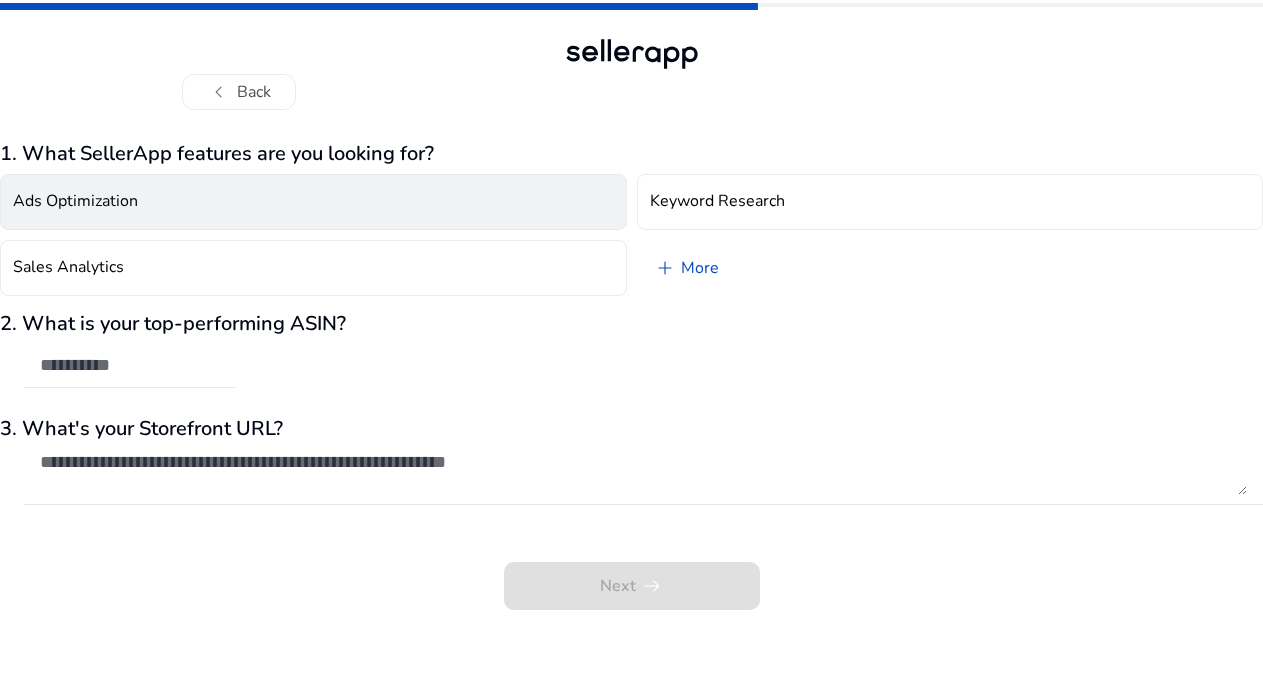click on "Ads Optimization" 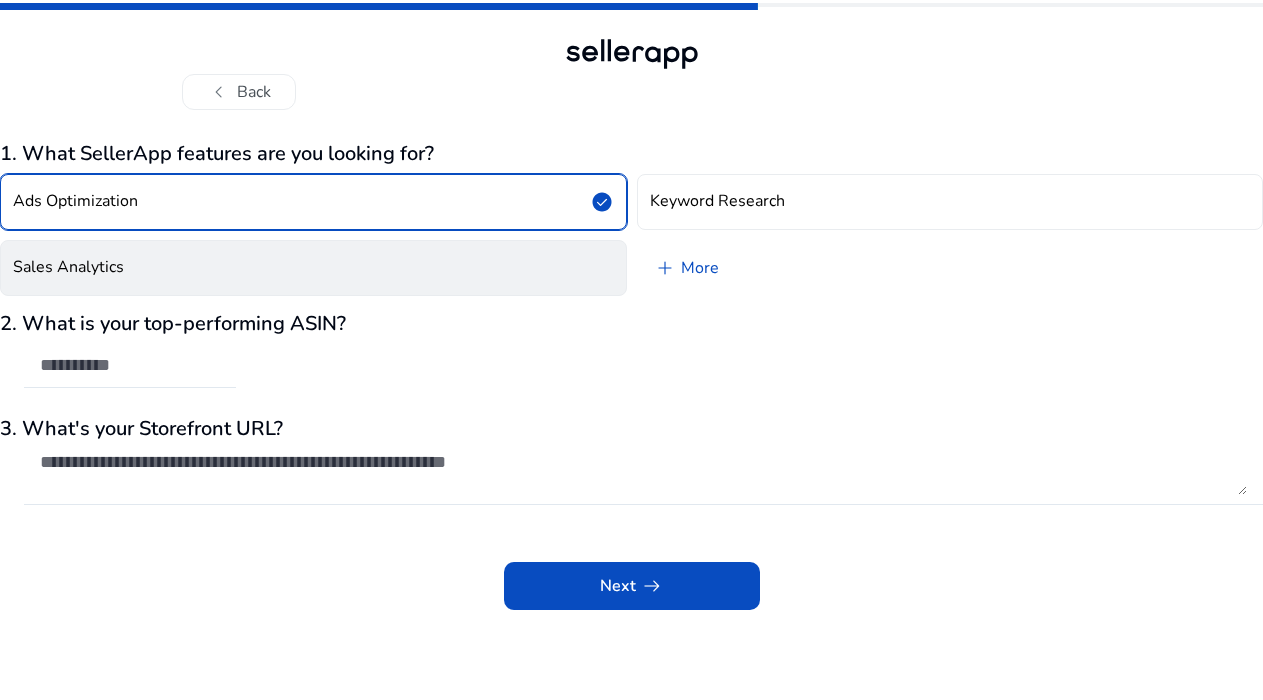 click on "Sales Analytics" 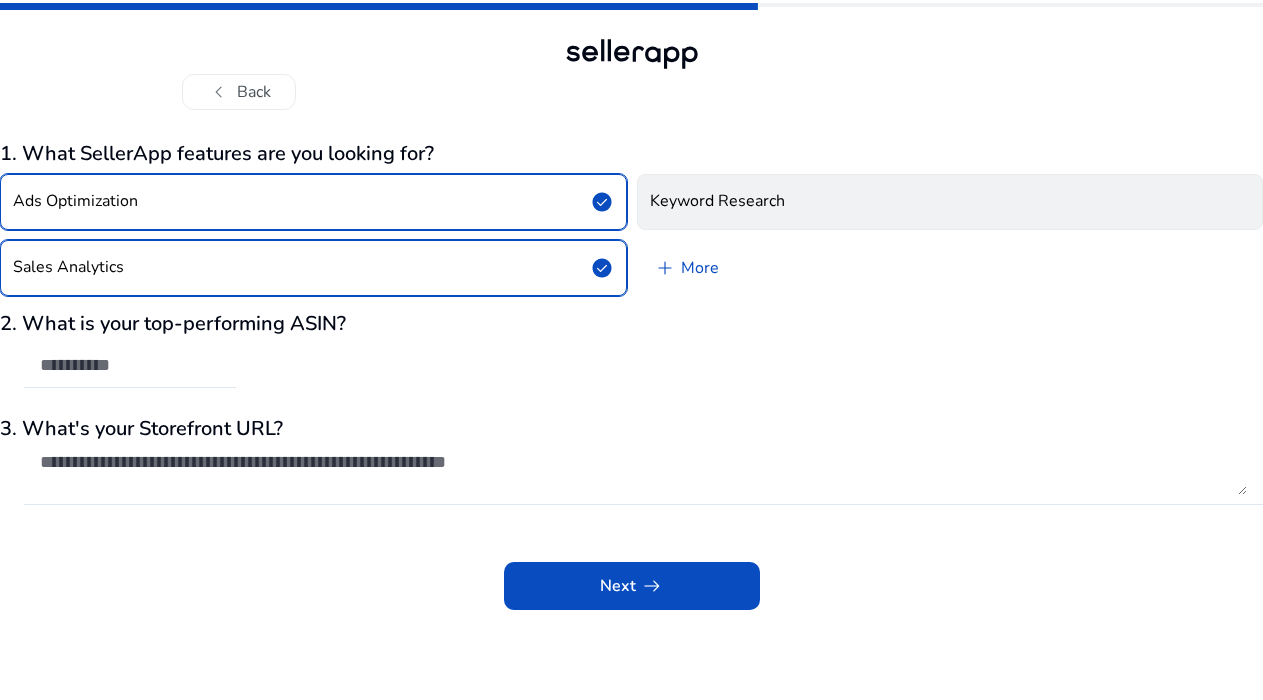 click on "Keyword Research" 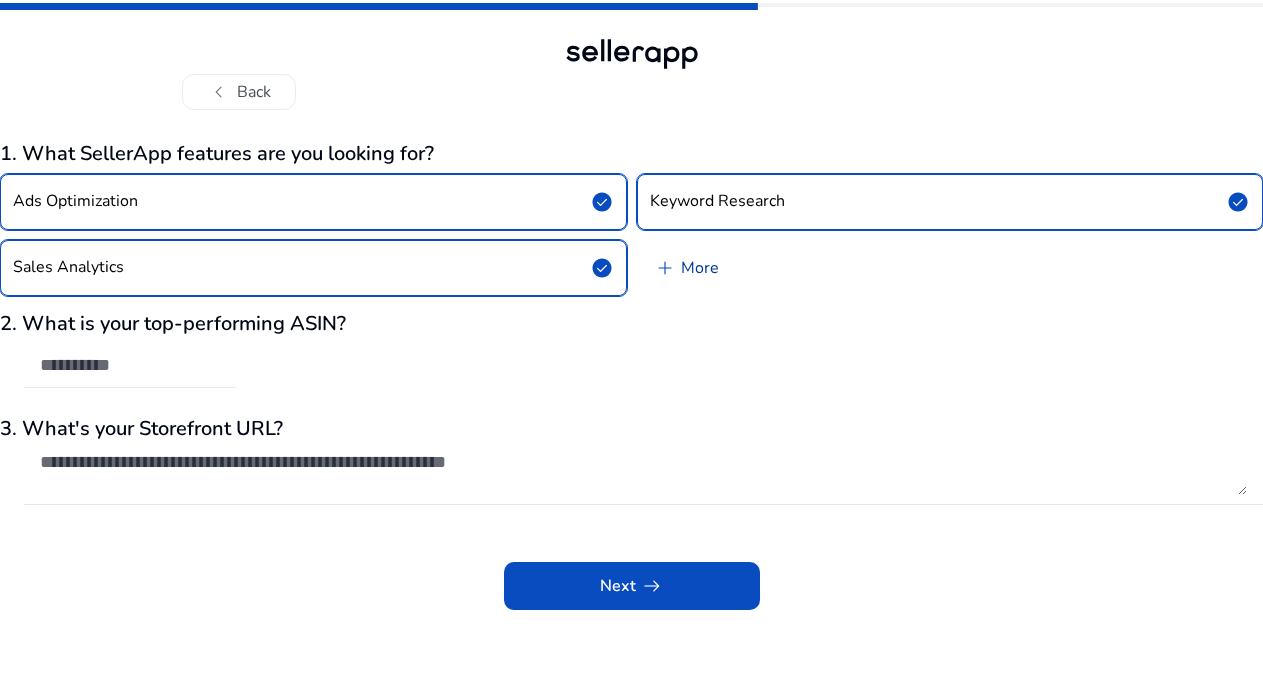 click on "add" 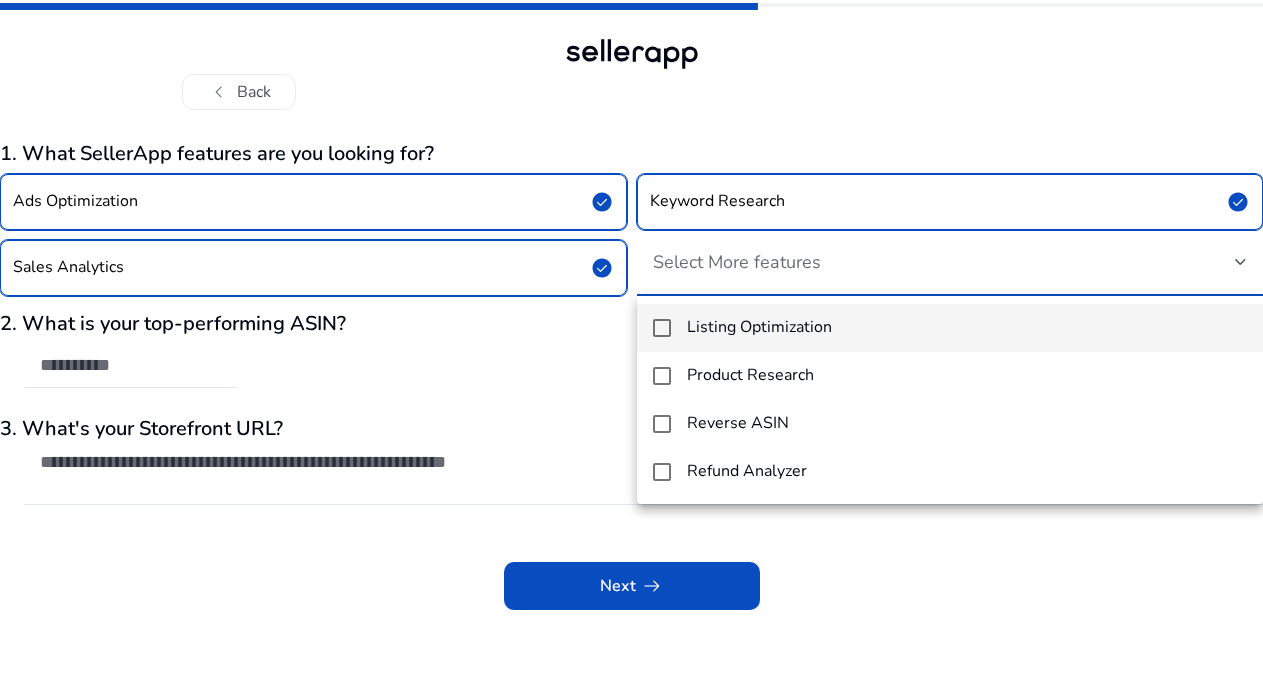 click at bounding box center (662, 328) 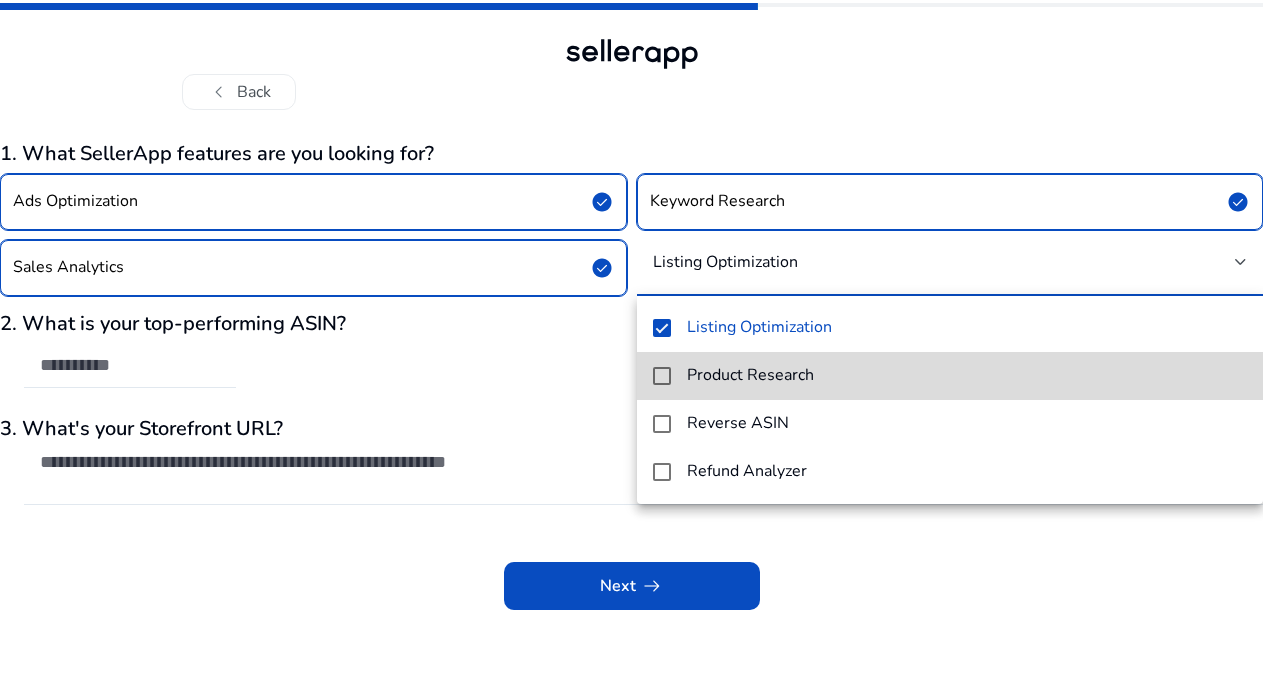click at bounding box center [662, 376] 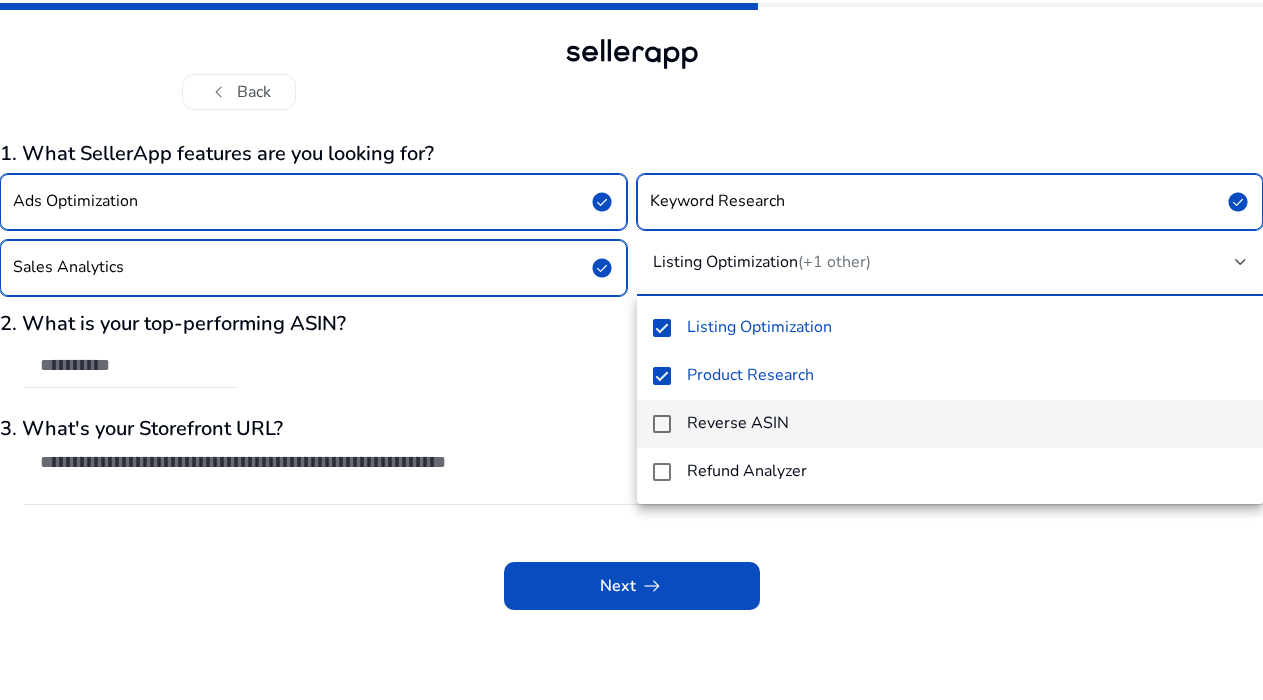 click on "Reverse ASIN" at bounding box center (950, 424) 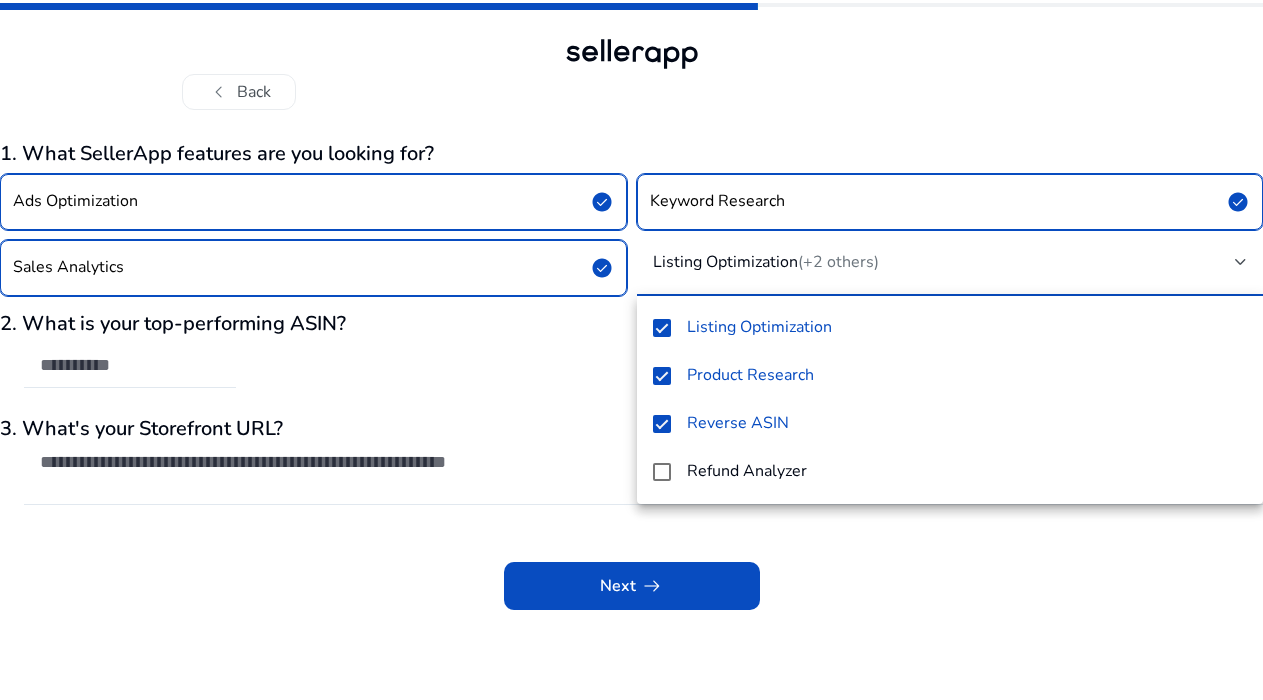 click at bounding box center (631, 350) 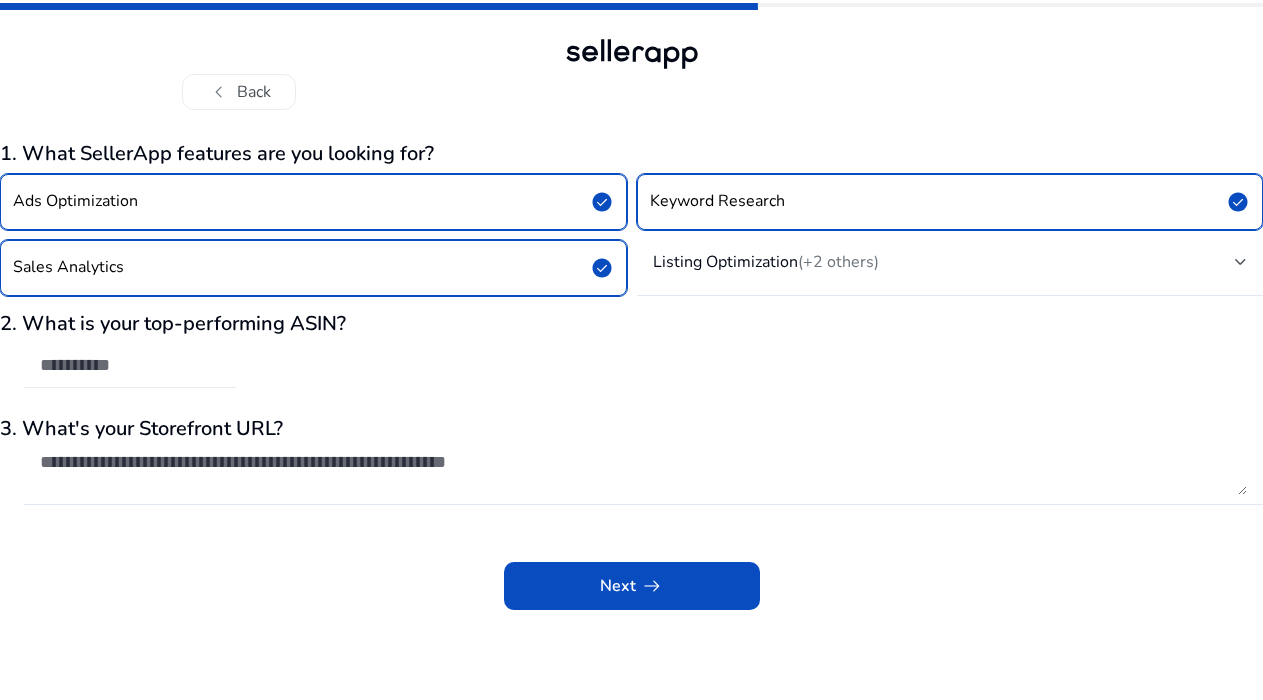 click at bounding box center [130, 365] 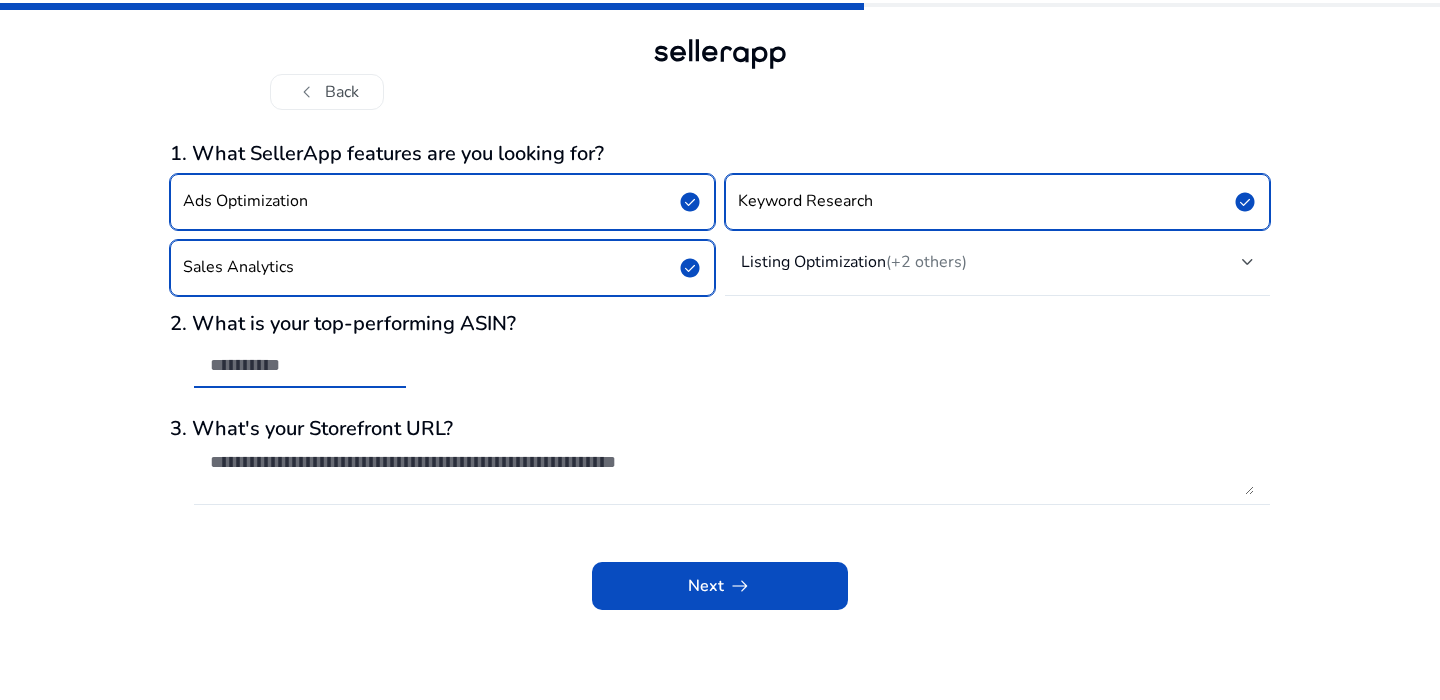 paste on "**********" 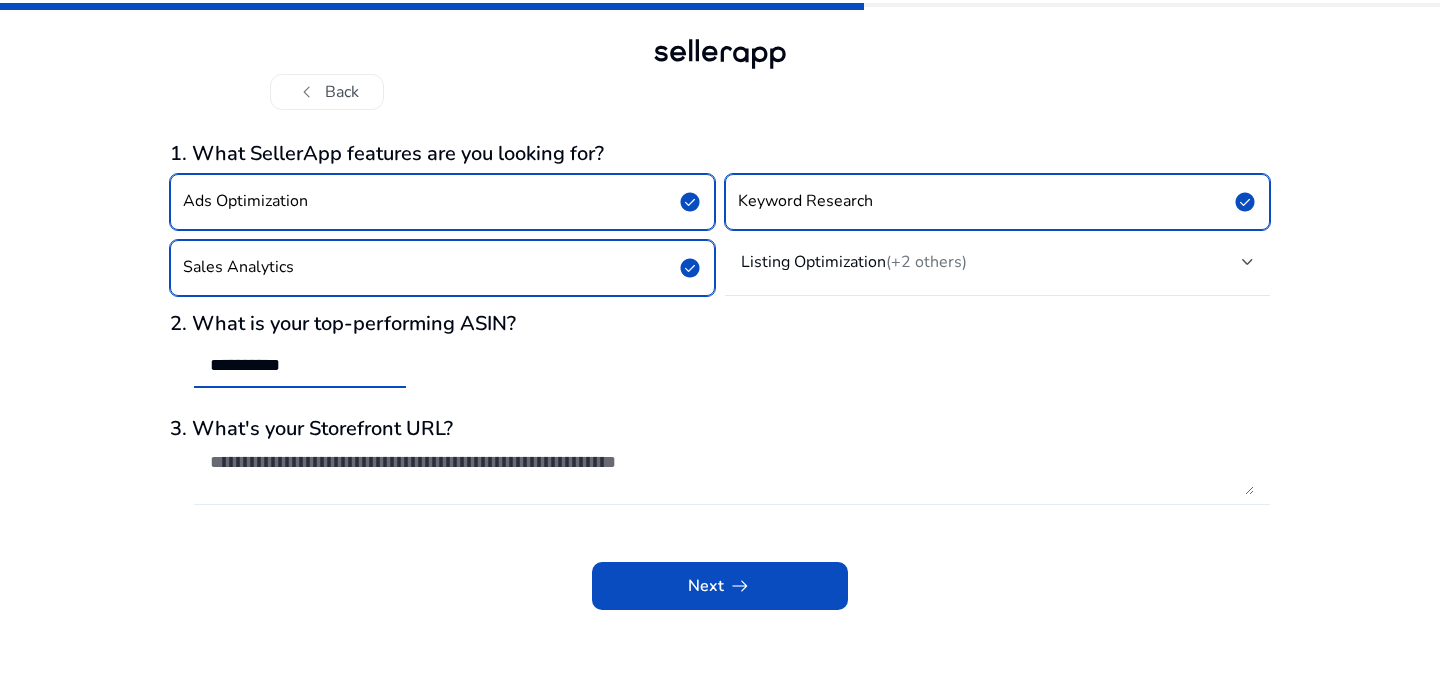type on "**********" 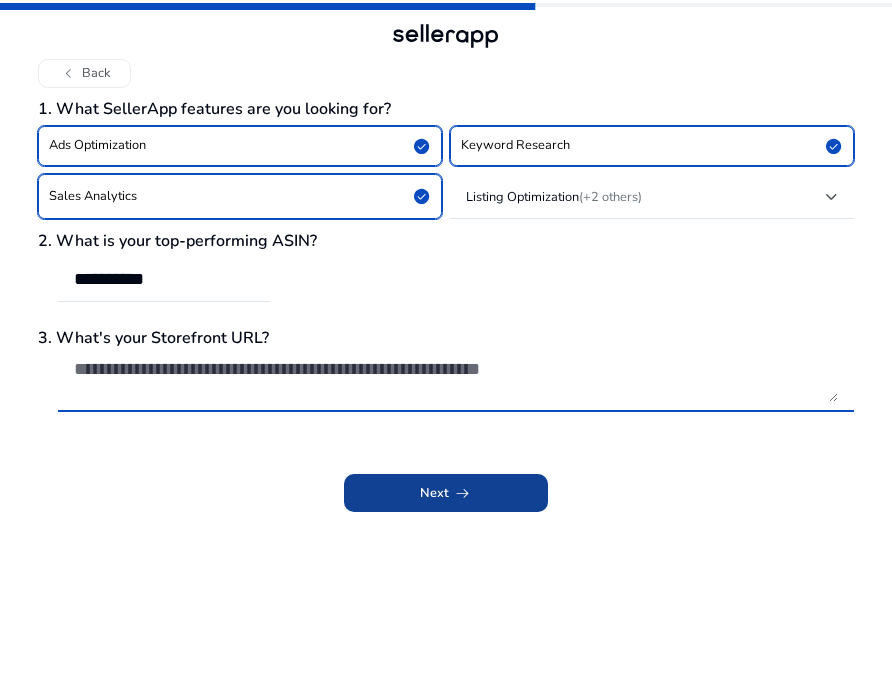 click on "Next   arrow_right_alt" 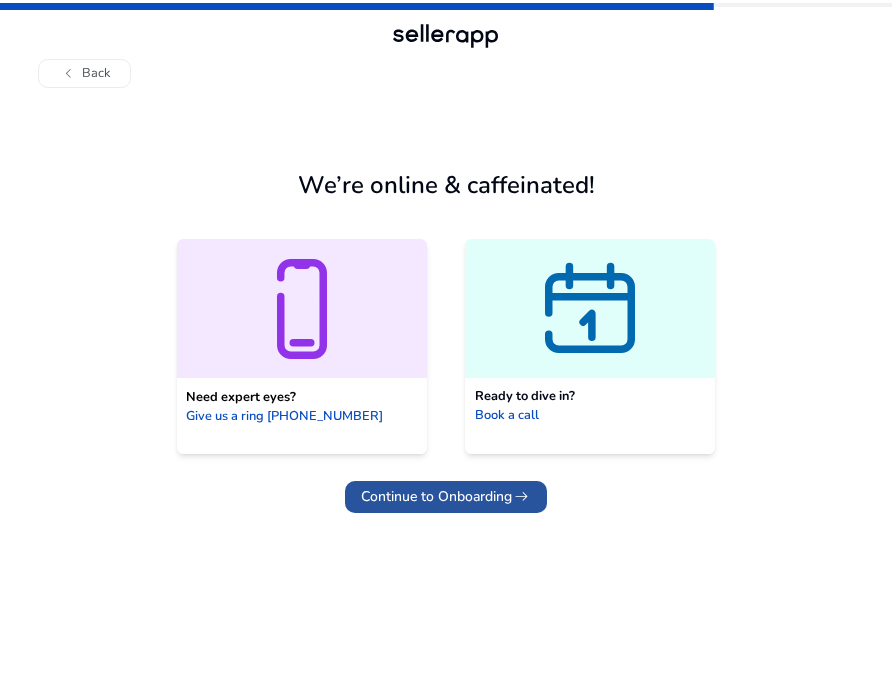 click on "Continue to Onboarding" 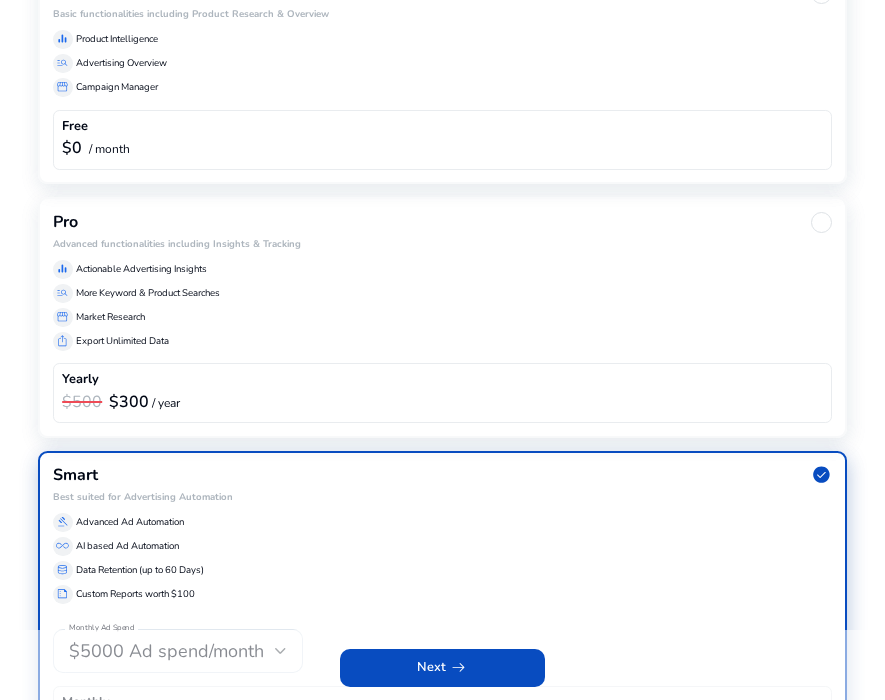 scroll, scrollTop: 236, scrollLeft: 0, axis: vertical 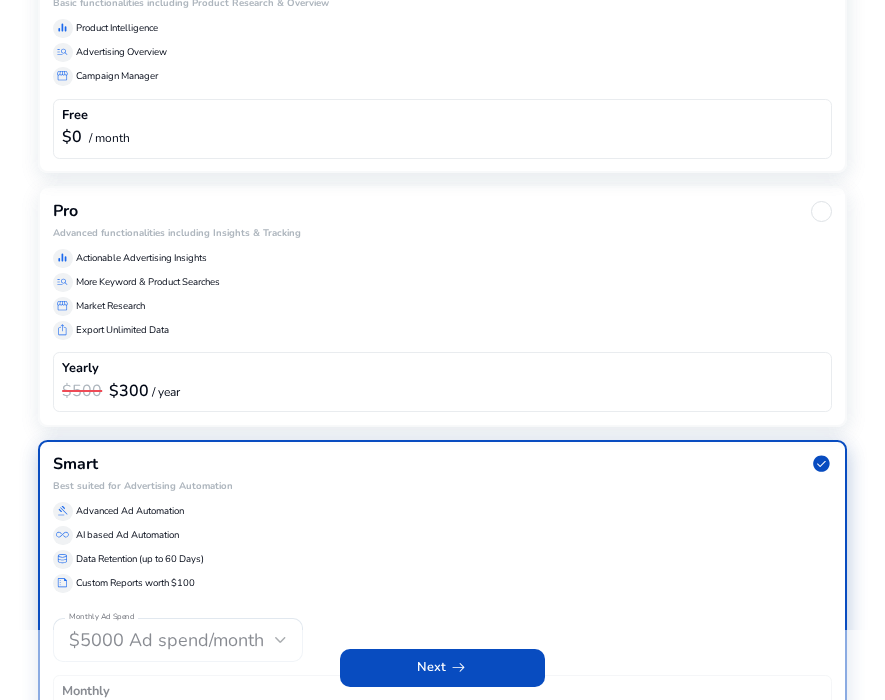 click on "Pro" 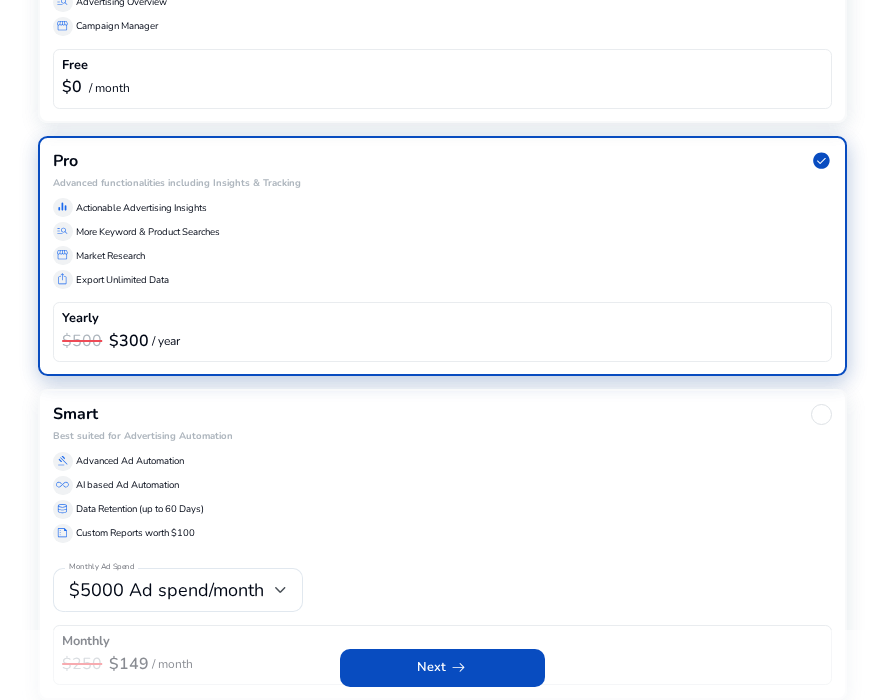 scroll, scrollTop: 286, scrollLeft: 0, axis: vertical 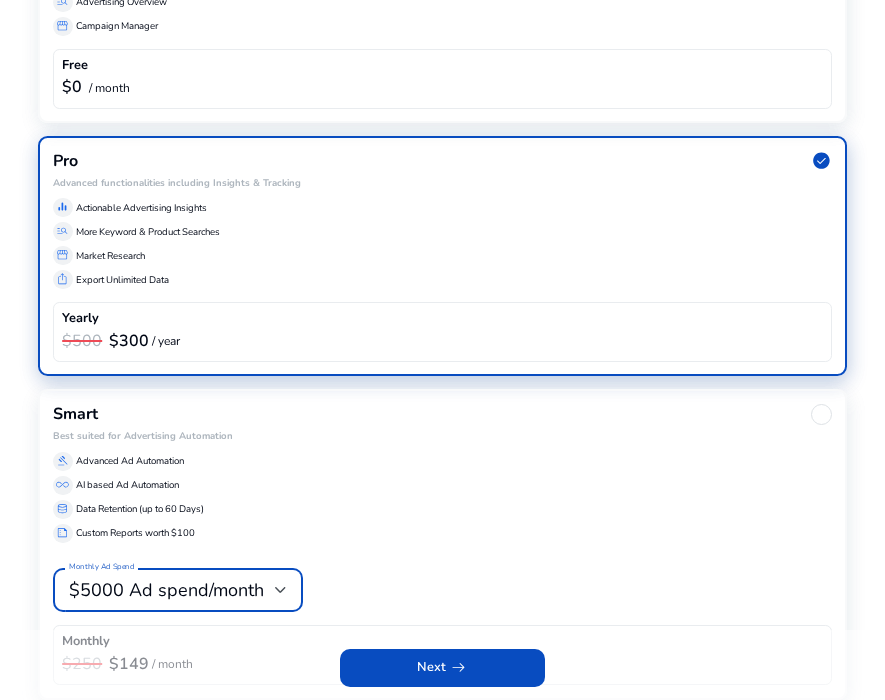 click on "$5000 Ad spend/month" at bounding box center [172, 590] 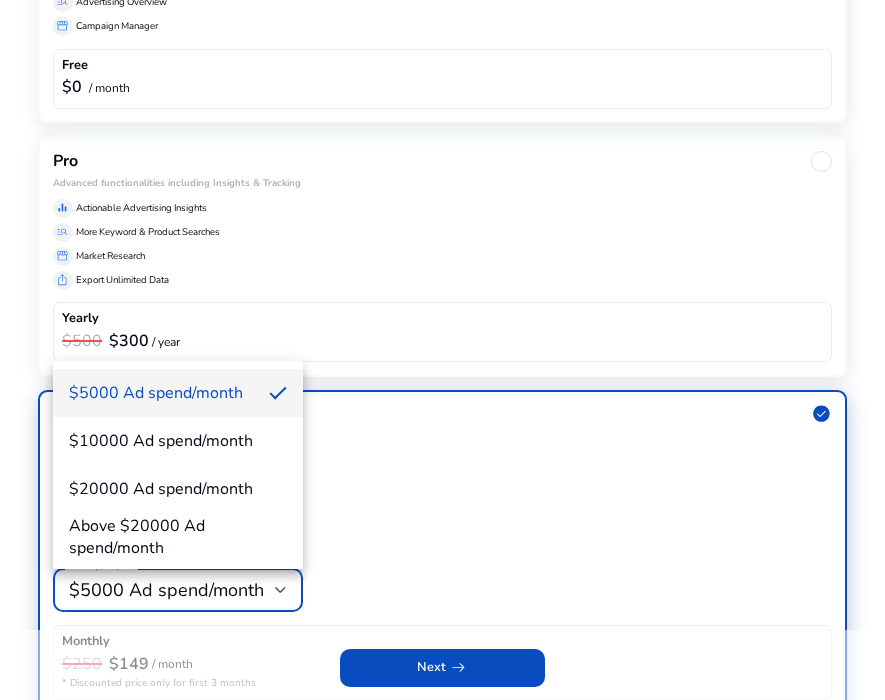 click at bounding box center [442, 350] 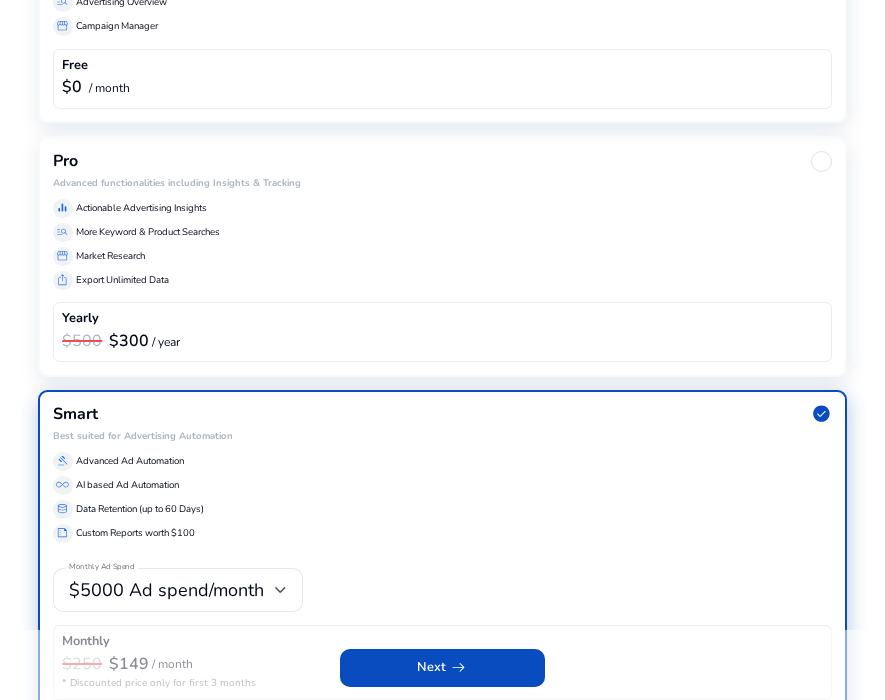 scroll, scrollTop: 301, scrollLeft: 0, axis: vertical 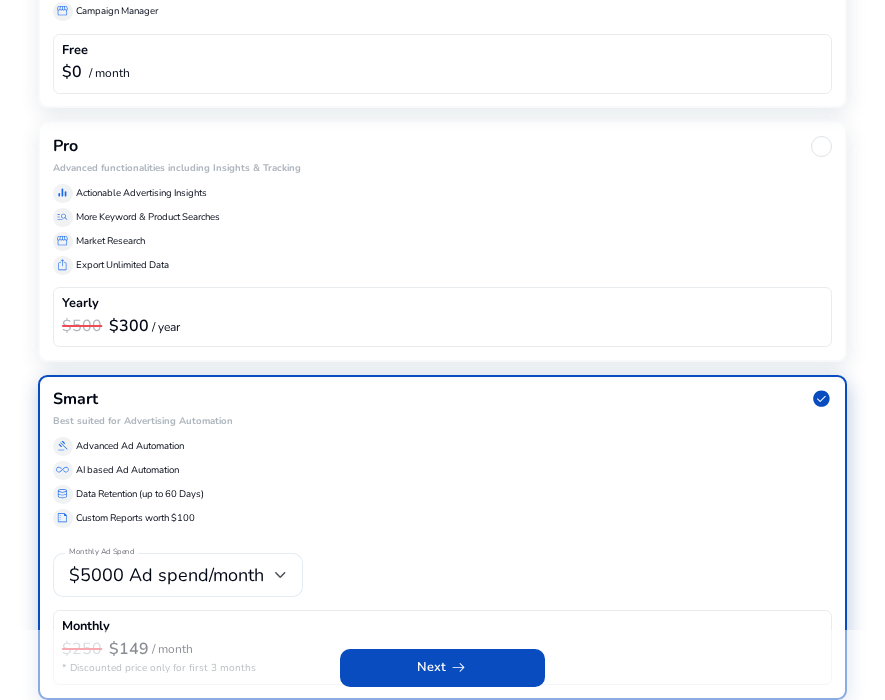 click on "$5000 Ad spend/month" at bounding box center [166, 575] 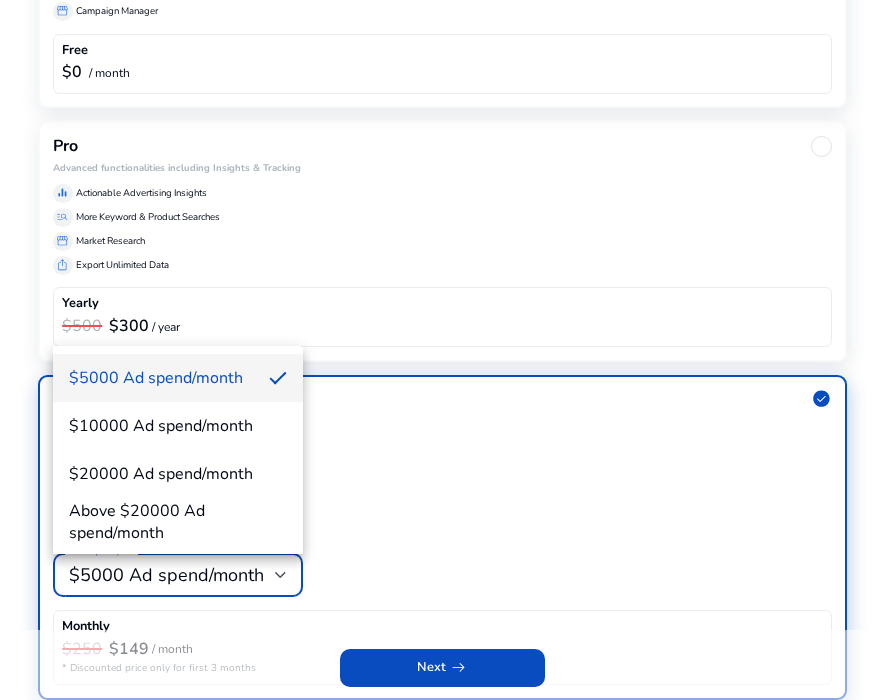 click at bounding box center (442, 350) 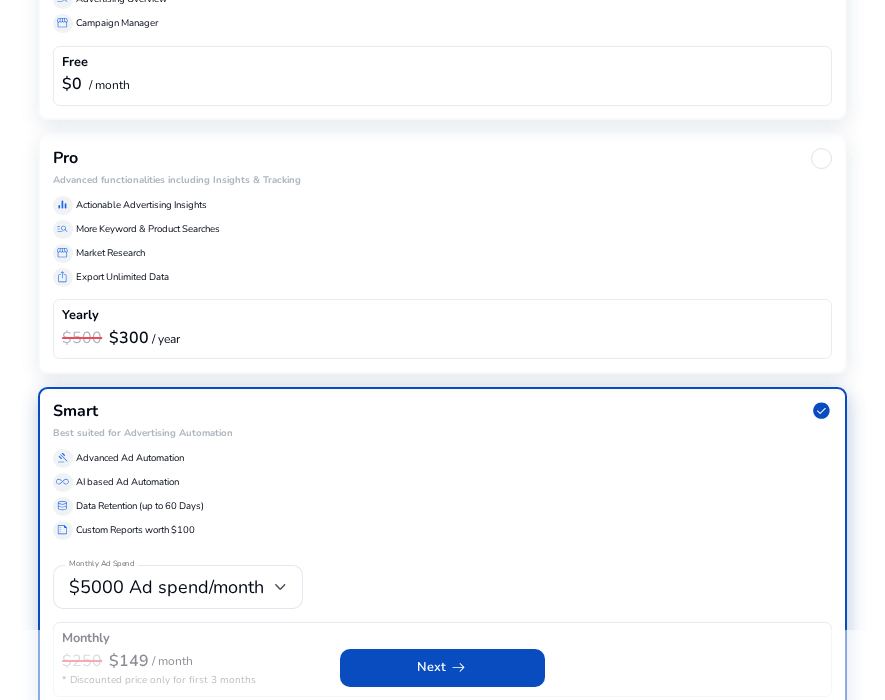 scroll, scrollTop: 301, scrollLeft: 0, axis: vertical 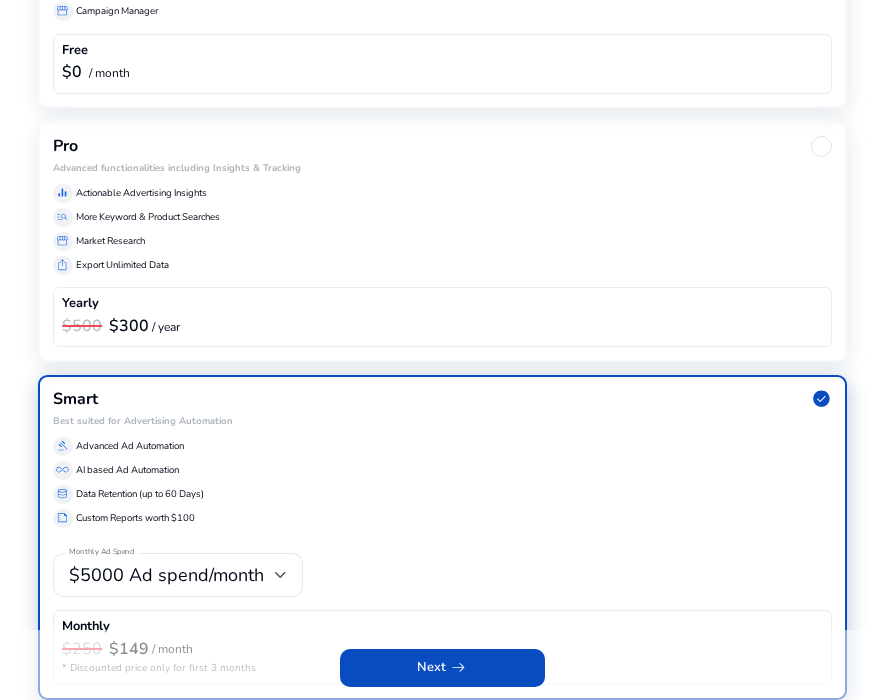 click on "$5000 Ad spend/month" at bounding box center (172, 575) 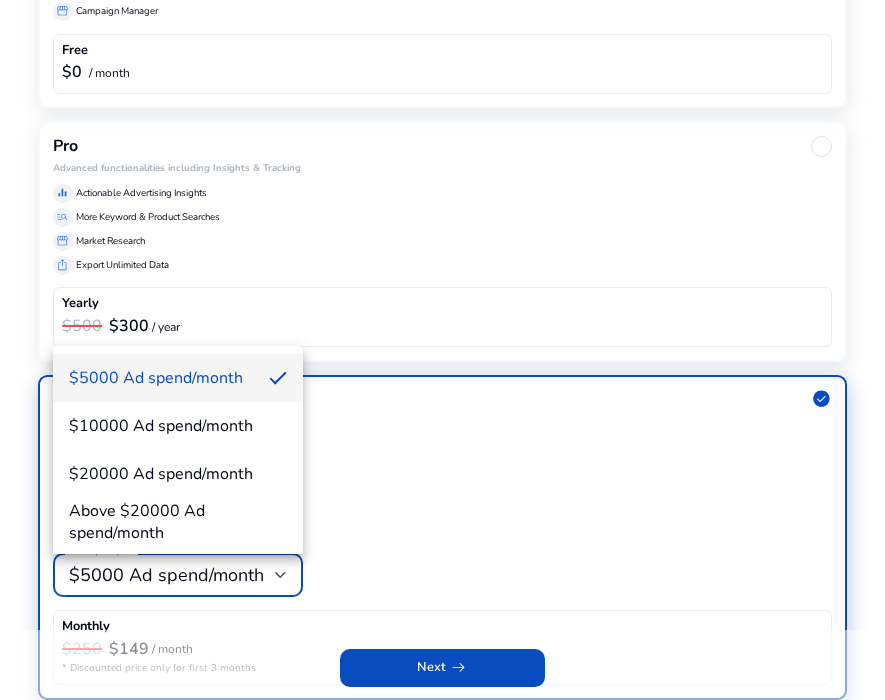 click at bounding box center [442, 350] 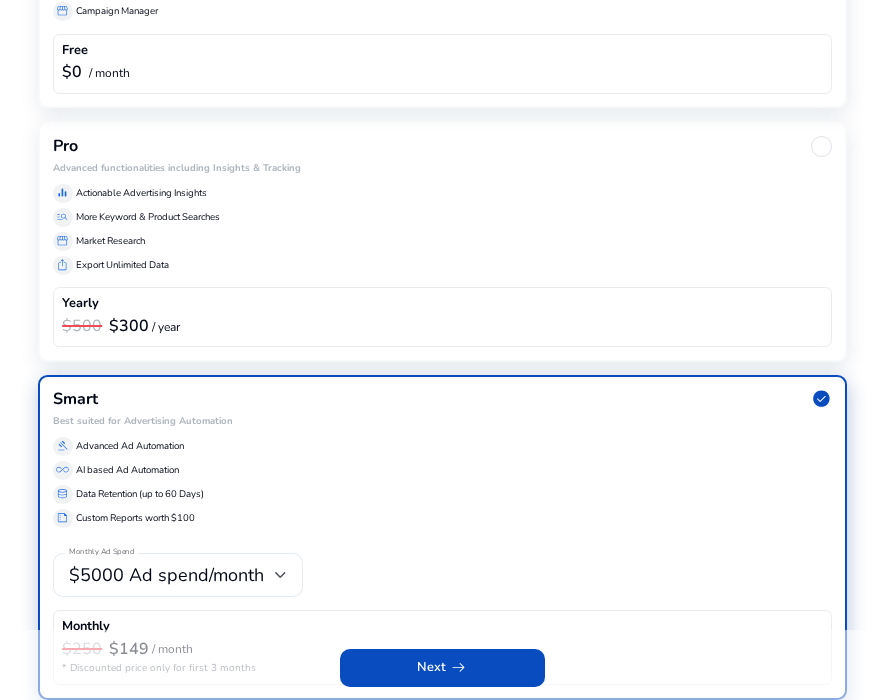 click on "$5000 Ad spend/month" 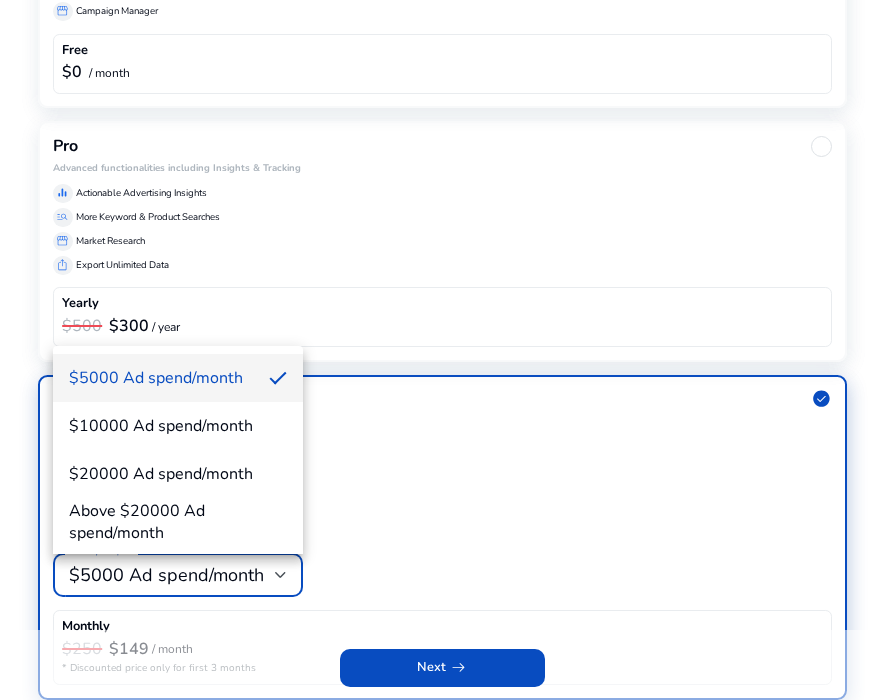 click at bounding box center [442, 350] 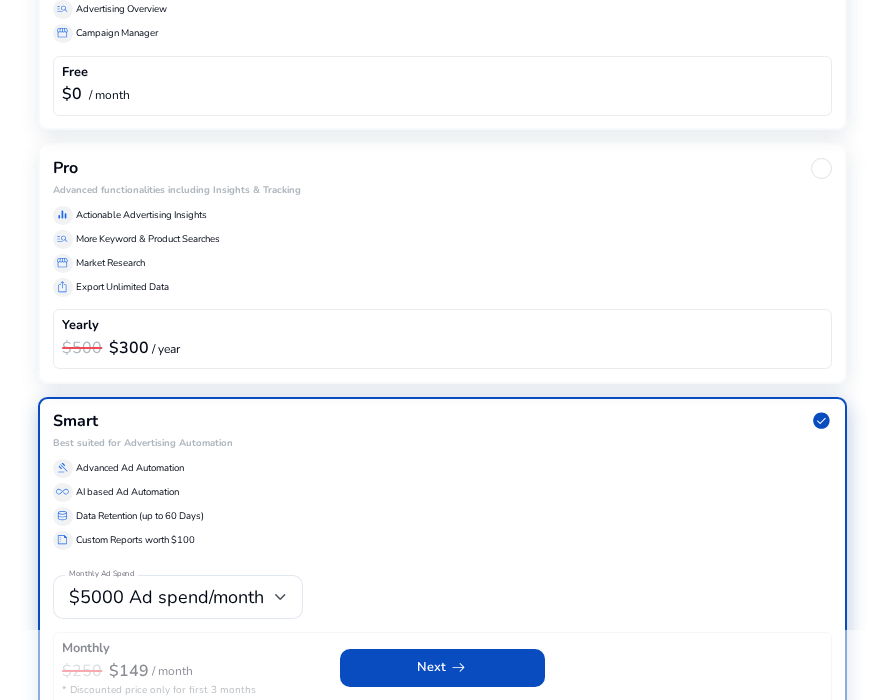 scroll, scrollTop: 270, scrollLeft: 0, axis: vertical 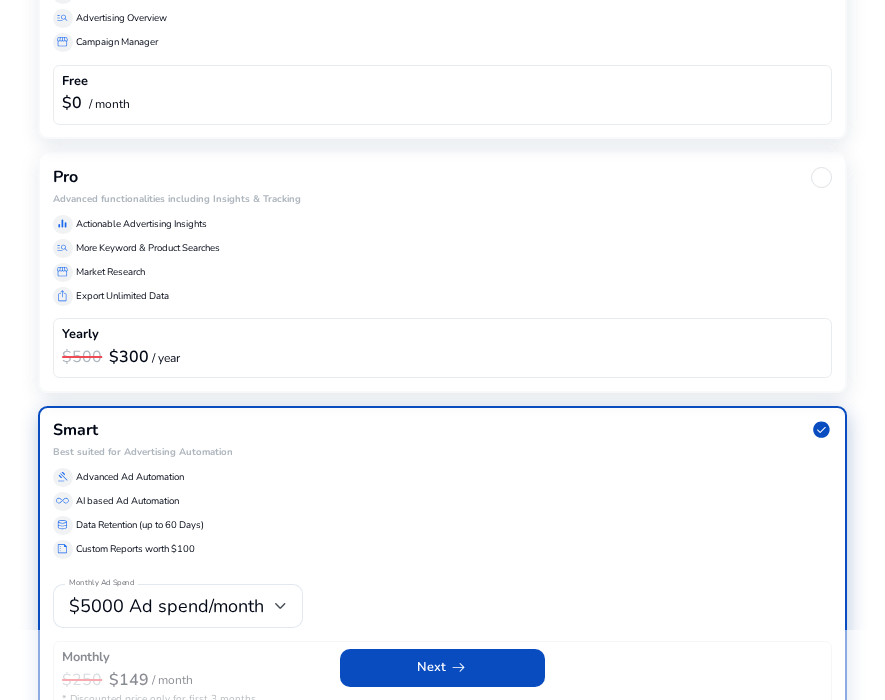 click on "equalizer  Actionable Advertising Insights  manage_search  More Keyword & Product Searches  storefront  Market Research  ios_share  Export Unlimited Data" 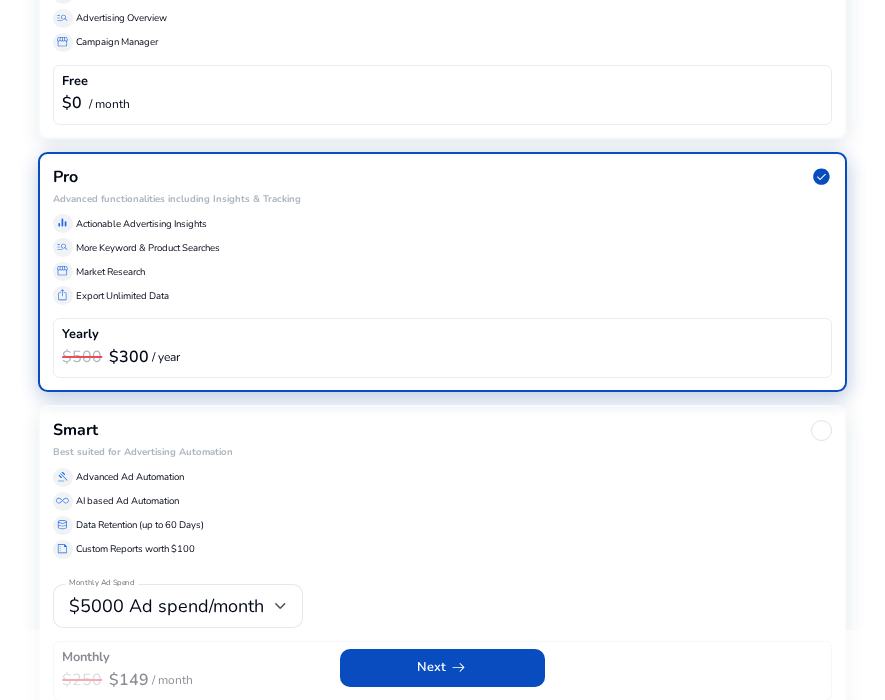 click on "gavel  Advanced Ad Automation  all_inclusive  AI based Ad Automation  database  Data Retention (up to 60 Days)  summarize  Custom Reports worth $100" 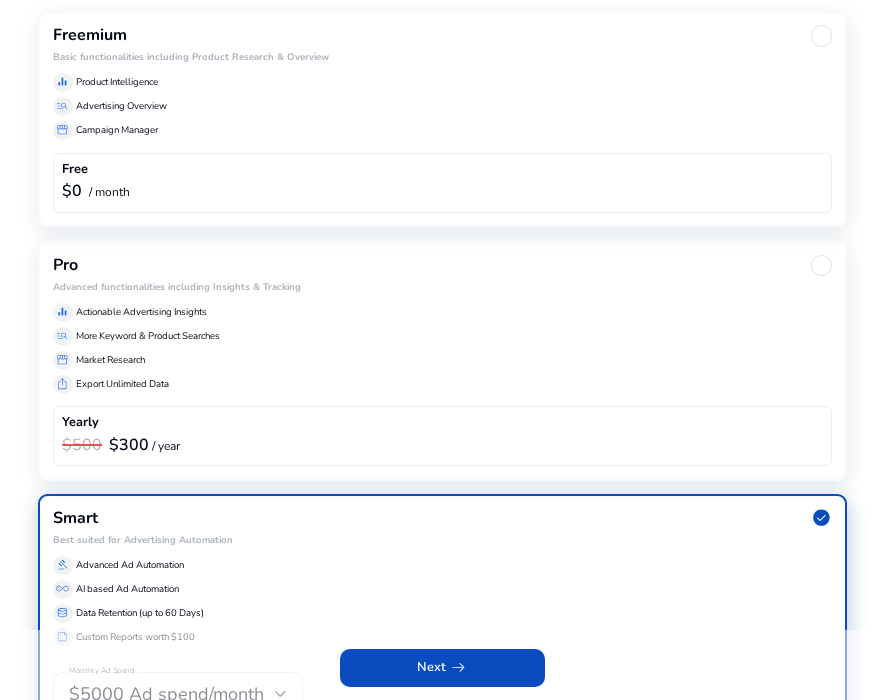 scroll, scrollTop: 301, scrollLeft: 0, axis: vertical 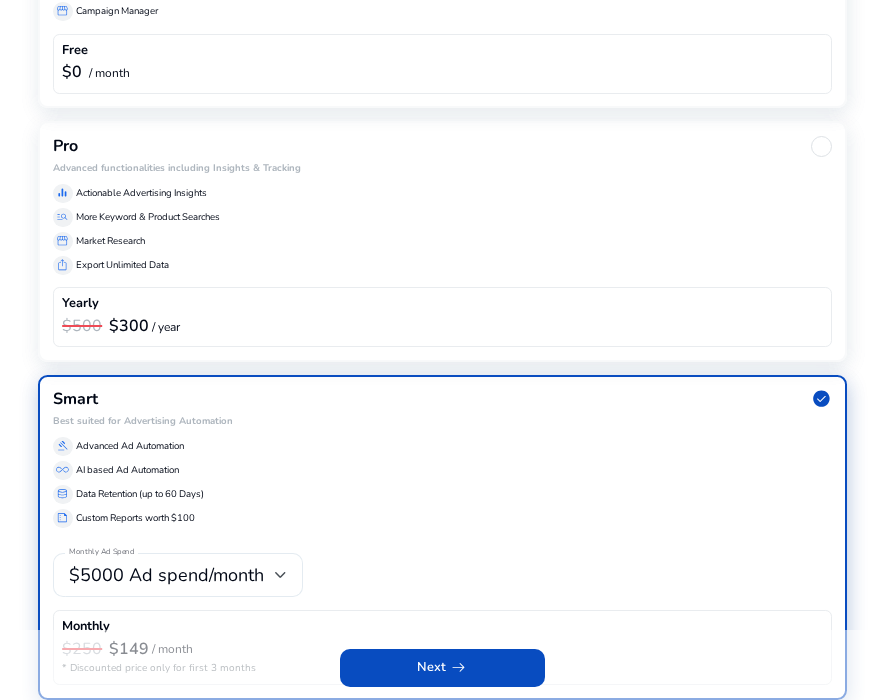 click on "$5000 Ad spend/month" at bounding box center [178, 575] 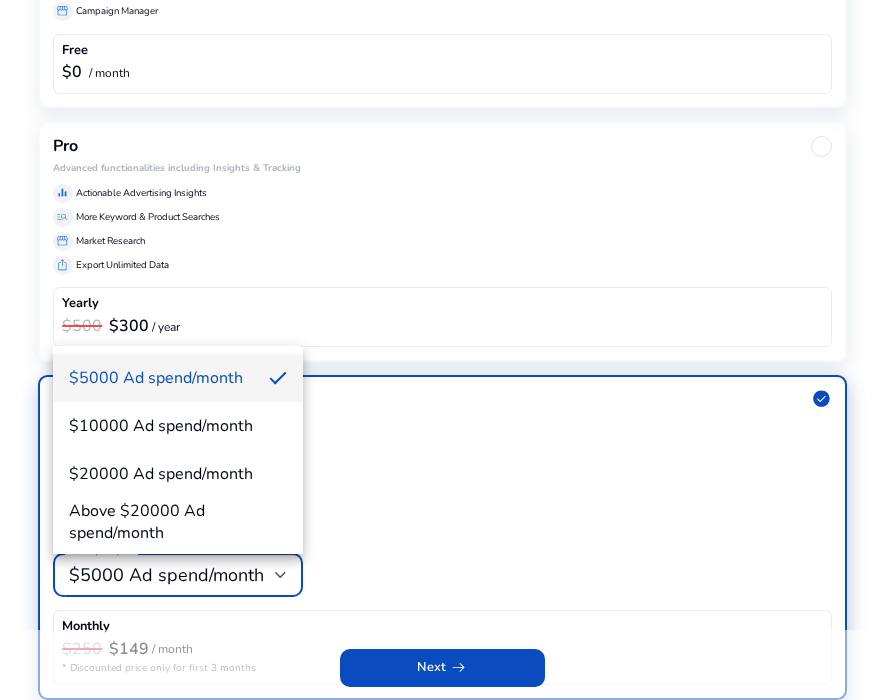click at bounding box center [442, 350] 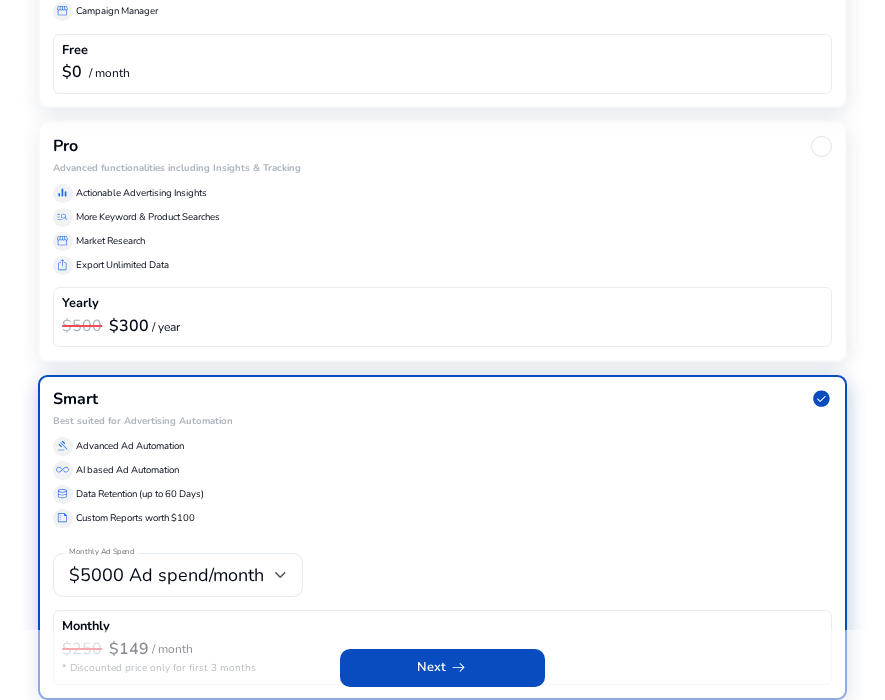 click on "$5000 Ad spend/month" 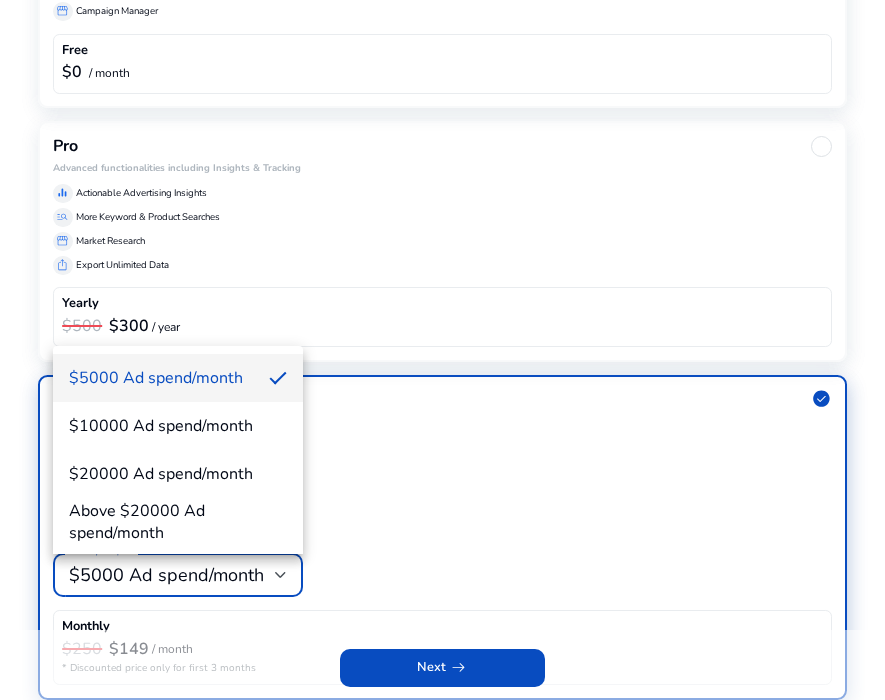 click at bounding box center (442, 350) 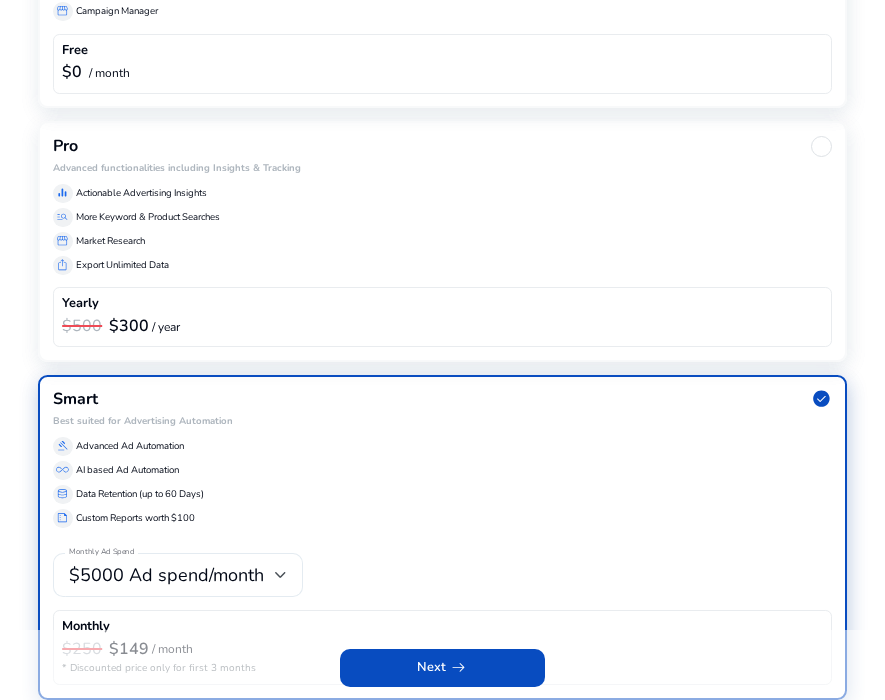 click on "$5000 Ad spend/month" at bounding box center [166, 575] 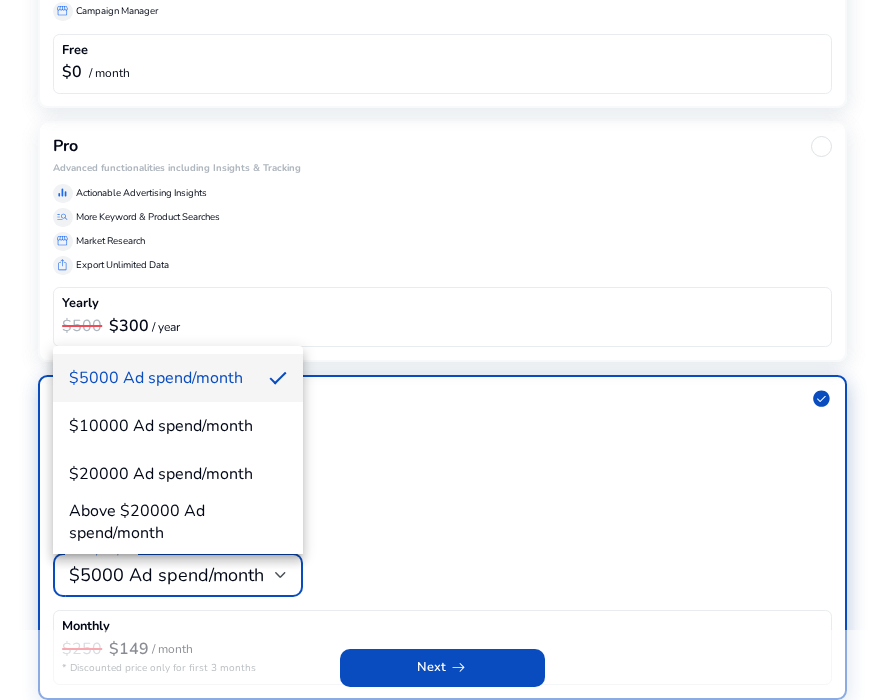 click at bounding box center (442, 350) 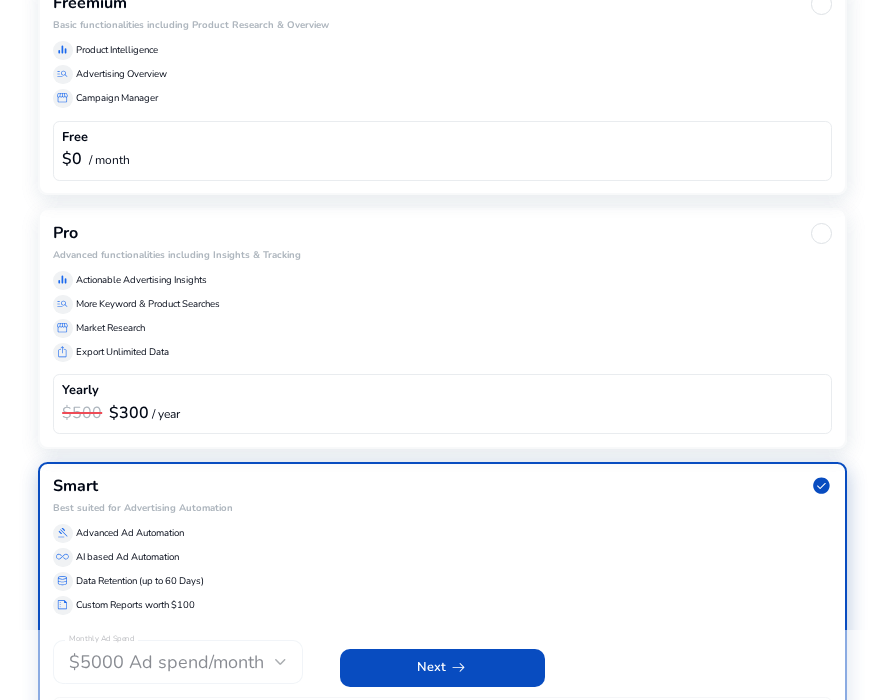 scroll, scrollTop: 211, scrollLeft: 0, axis: vertical 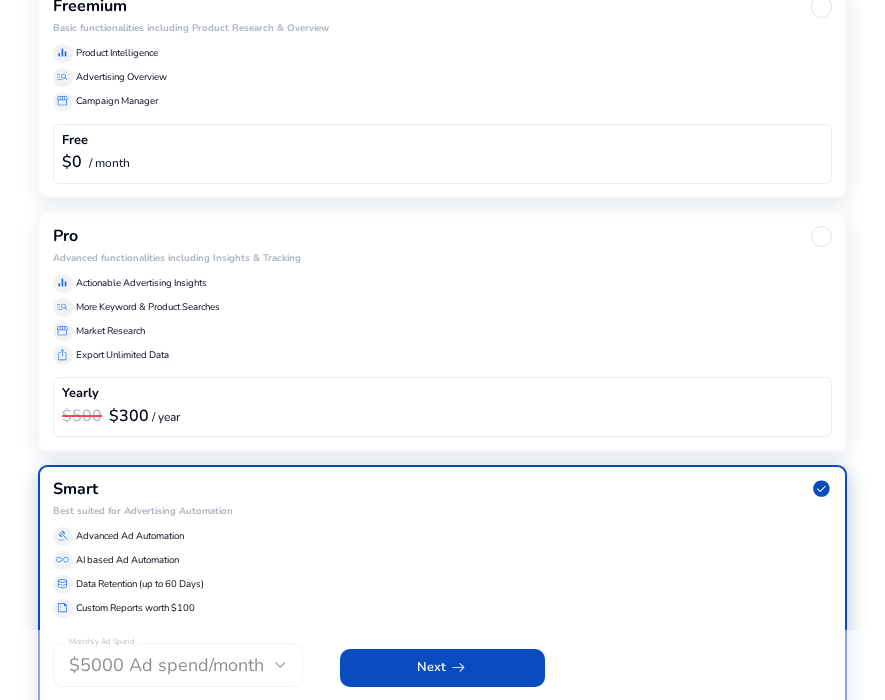 click on "Pro Advanced functionalities including Insights & Tracking  equalizer  Actionable Advertising Insights  manage_search  More Keyword & Product Searches  storefront  Market Research  ios_share  Export Unlimited Data  Yearly  $500 $300  / year" 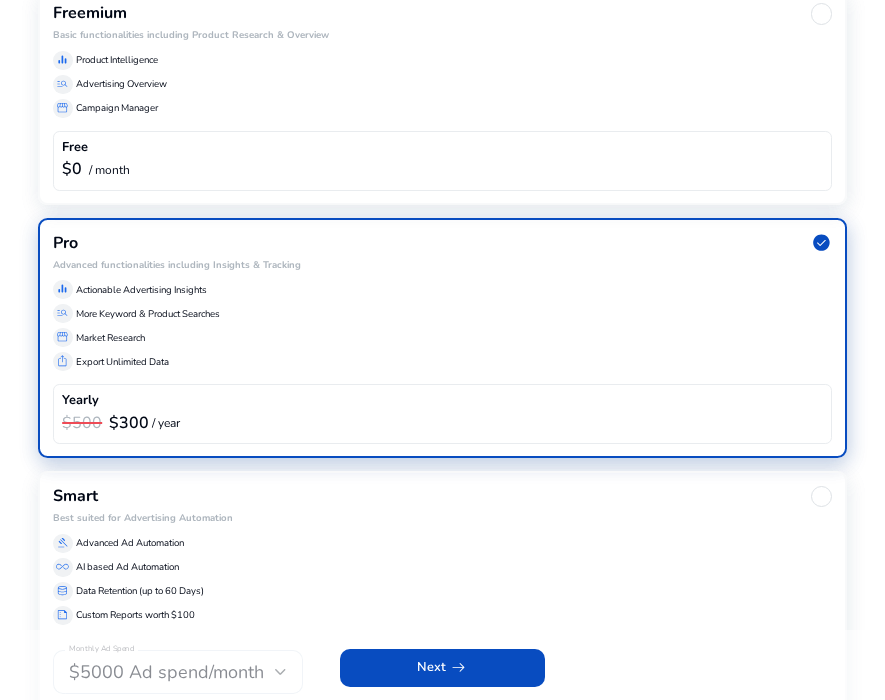 scroll, scrollTop: 286, scrollLeft: 0, axis: vertical 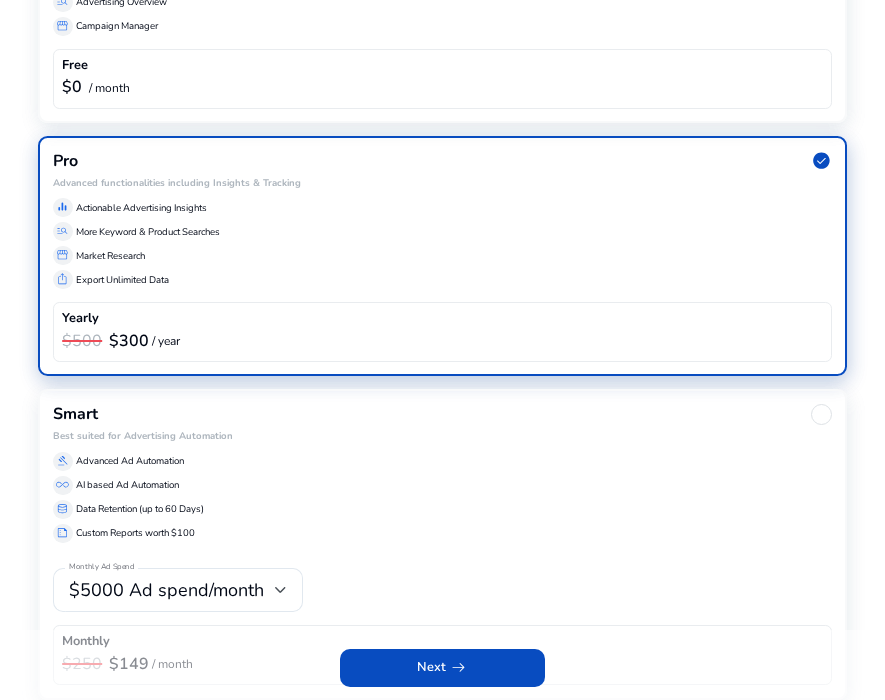 click on "gavel  Advanced Ad Automation" 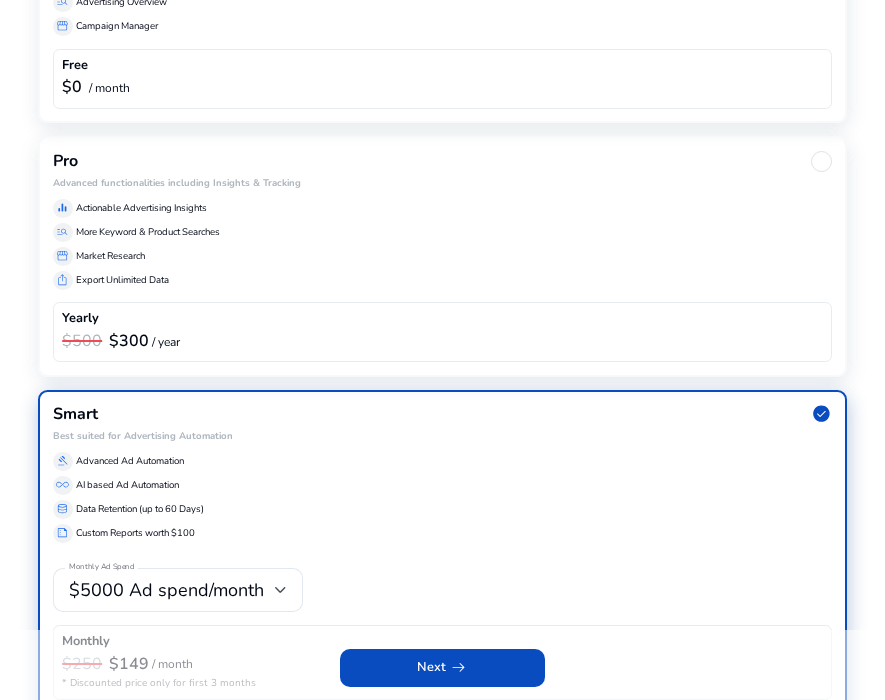 click on "$500 $300  / year" 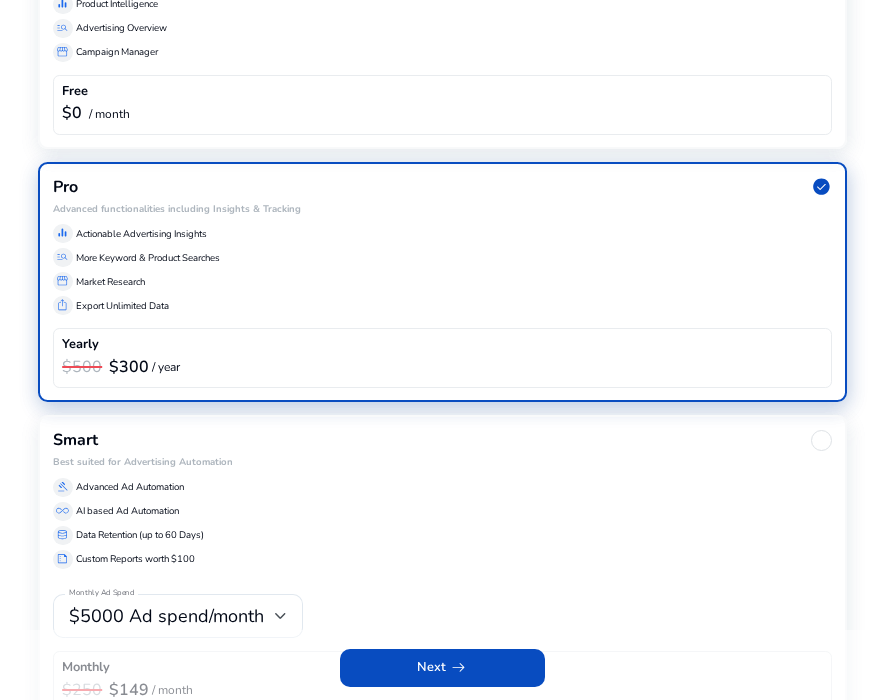 scroll, scrollTop: 286, scrollLeft: 0, axis: vertical 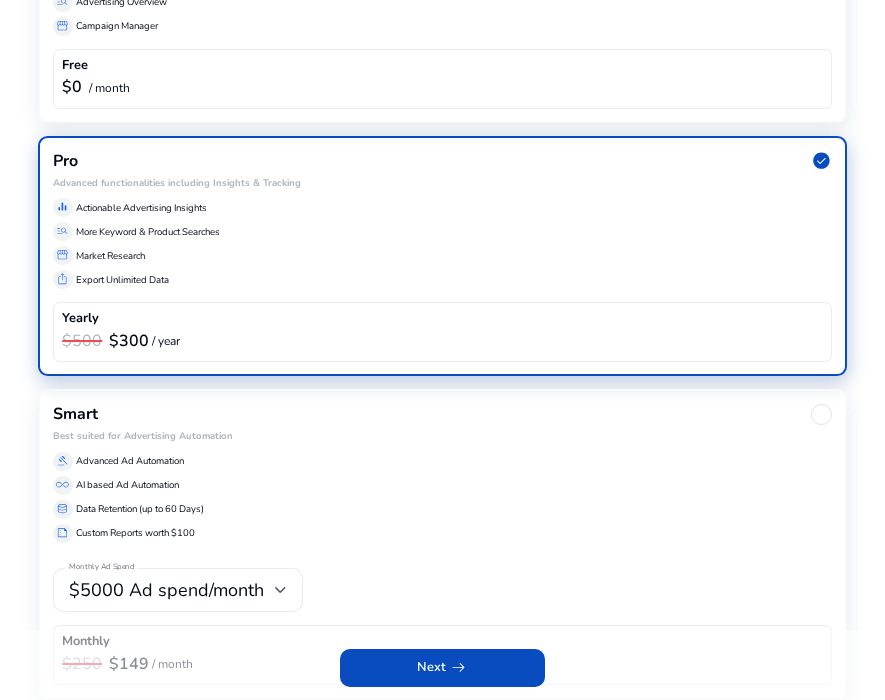 click on "$5000 Ad spend/month" 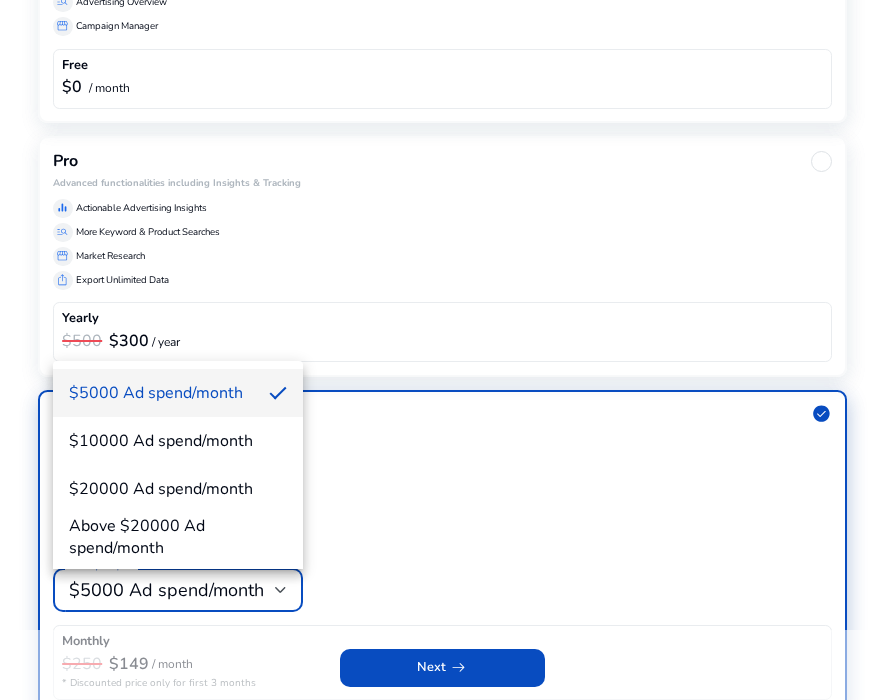 click at bounding box center (442, 350) 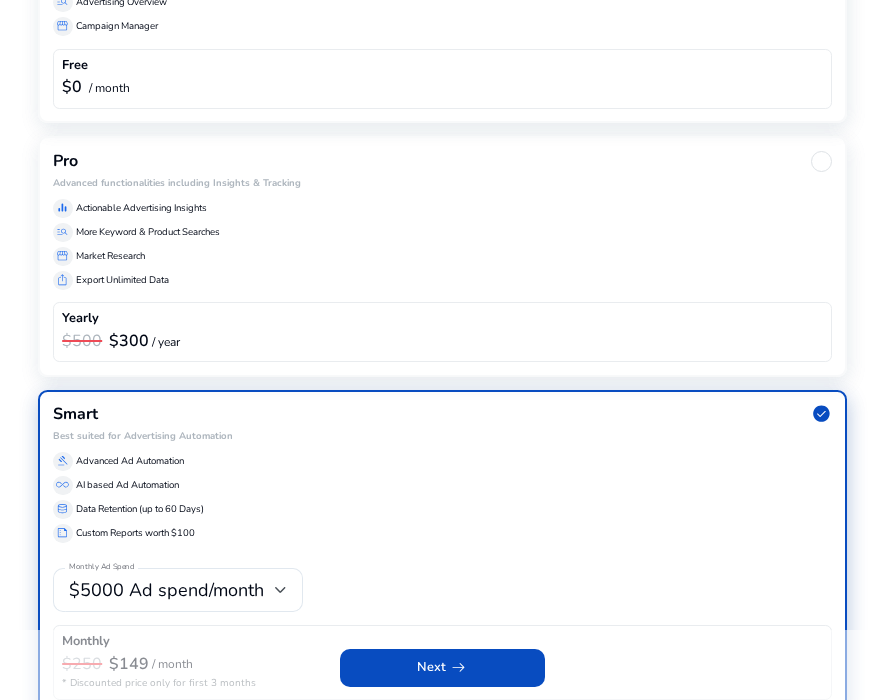 click on "equalizer  Actionable Advertising Insights  manage_search  More Keyword & Product Searches  storefront  Market Research  ios_share  Export Unlimited Data" 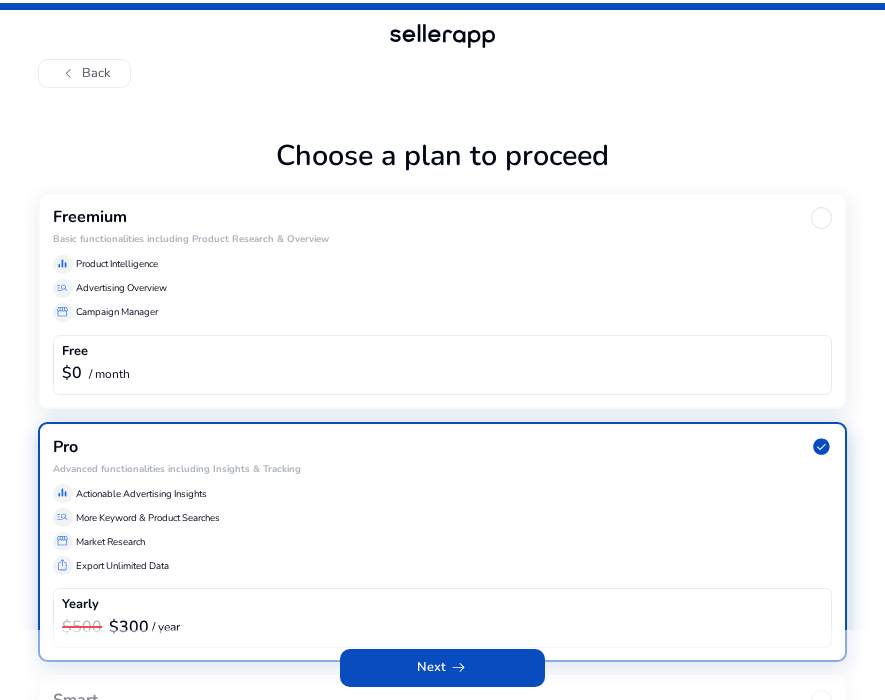 scroll, scrollTop: 286, scrollLeft: 0, axis: vertical 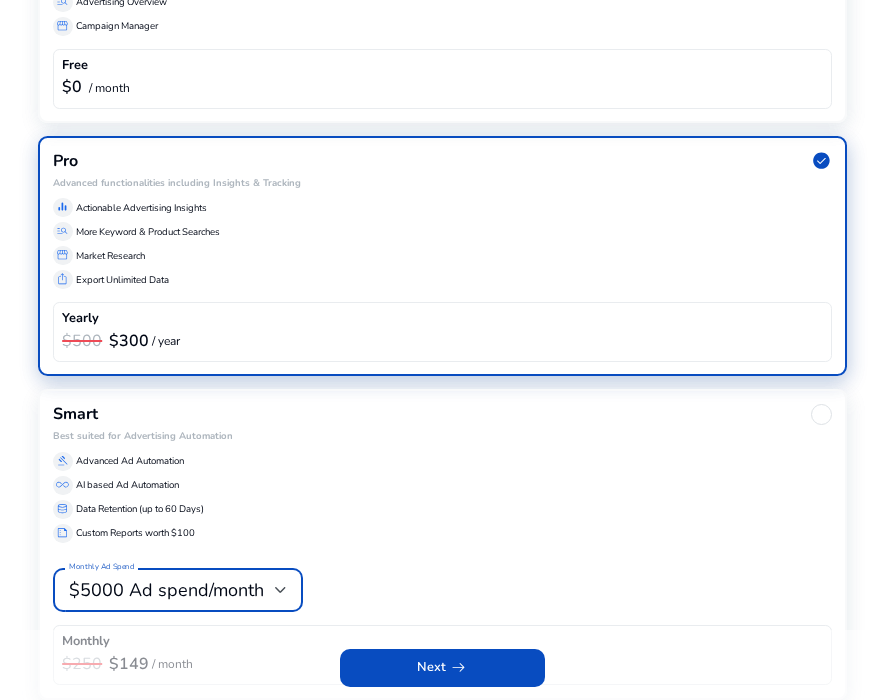 click on "$5000 Ad spend/month" at bounding box center (172, 590) 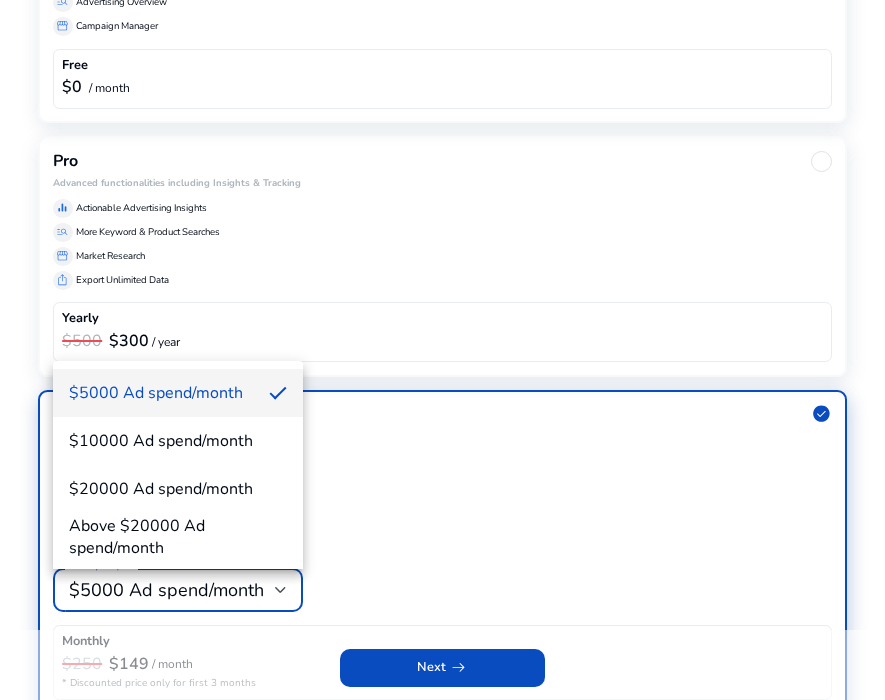 click at bounding box center (442, 350) 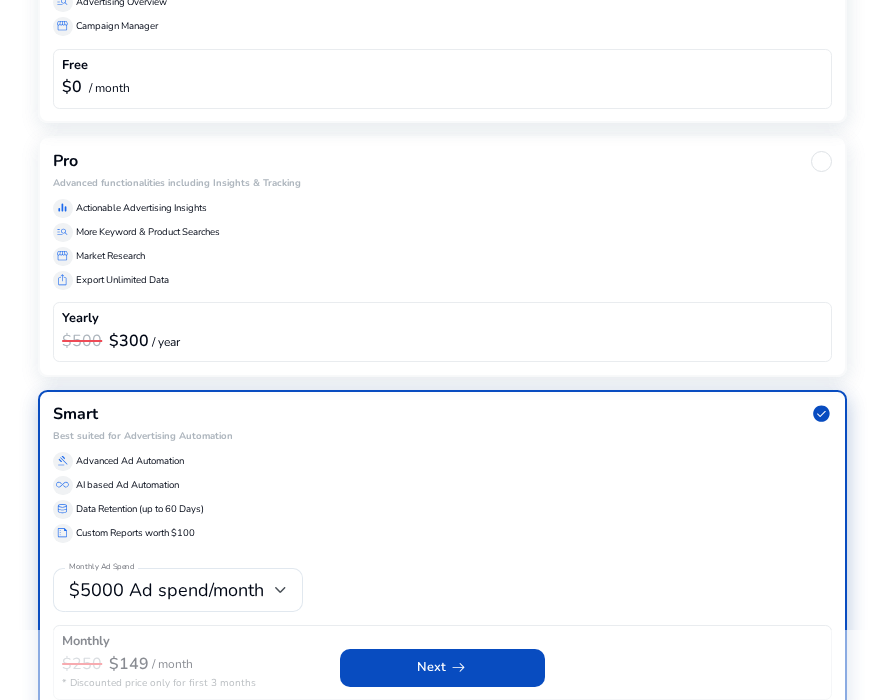 click on "Pro Advanced functionalities including Insights & Tracking  equalizer  Actionable Advertising Insights  manage_search  More Keyword & Product Searches  storefront  Market Research  ios_share  Export Unlimited Data  Yearly  $500 $300  / year" 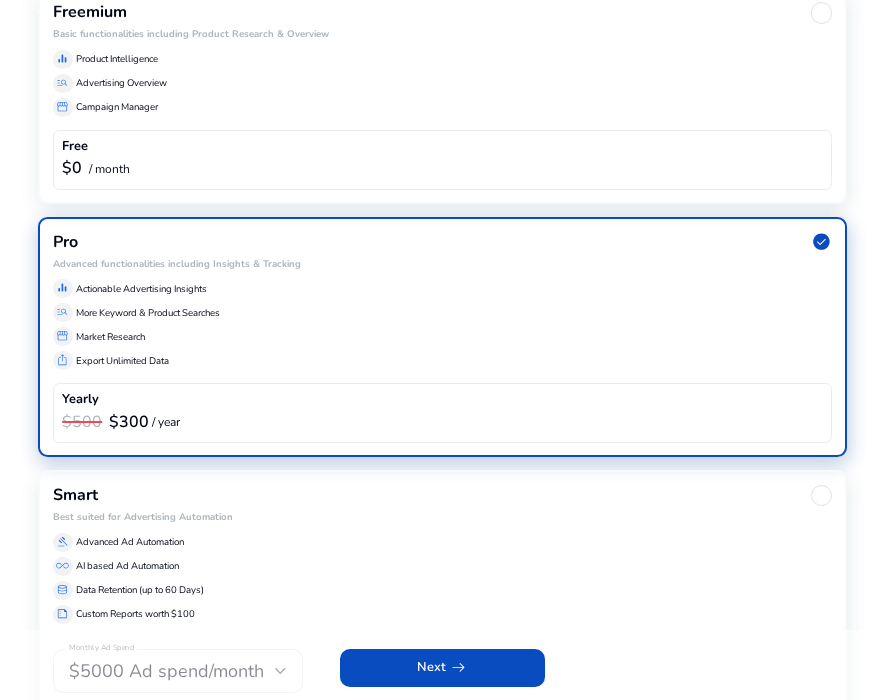 scroll, scrollTop: 218, scrollLeft: 0, axis: vertical 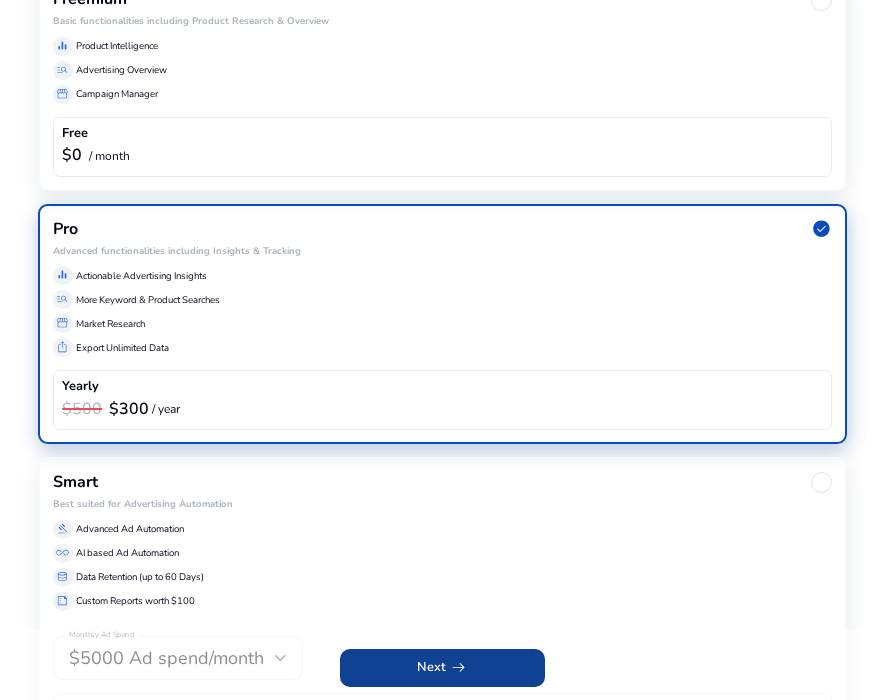 click 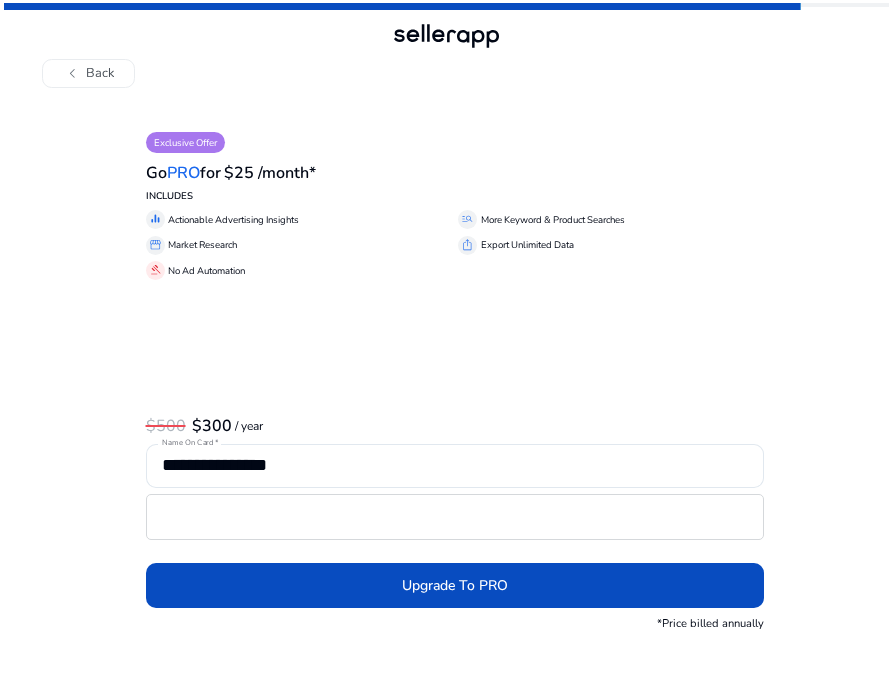 scroll, scrollTop: 0, scrollLeft: 0, axis: both 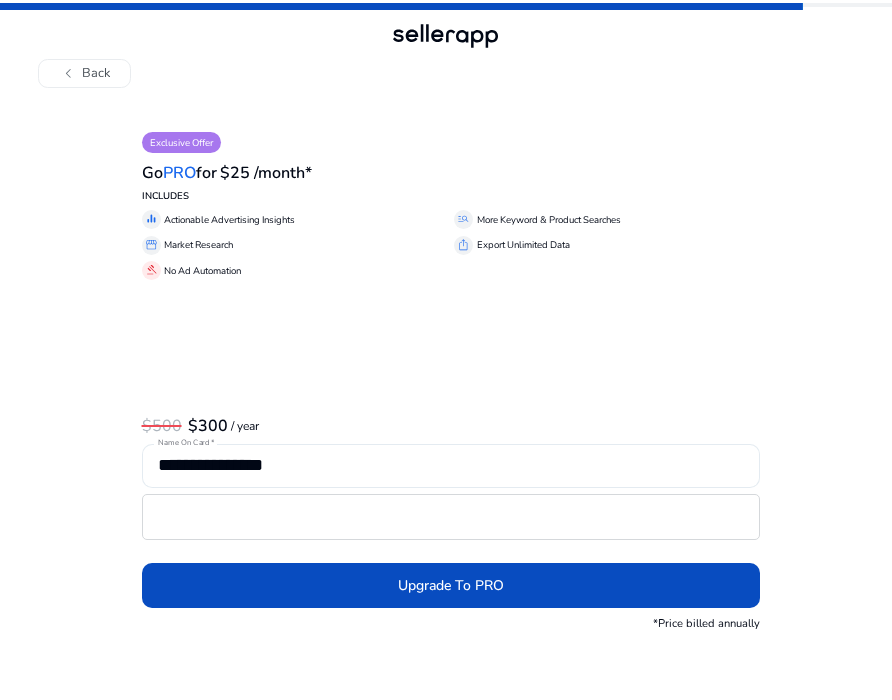 click on "**********" at bounding box center (451, 465) 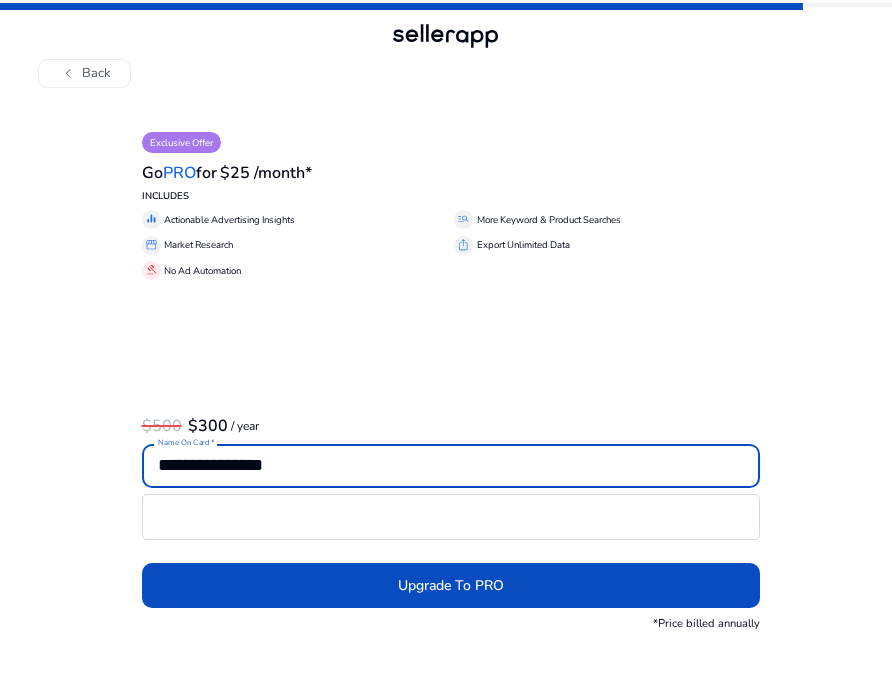 click on "**********" at bounding box center [451, 465] 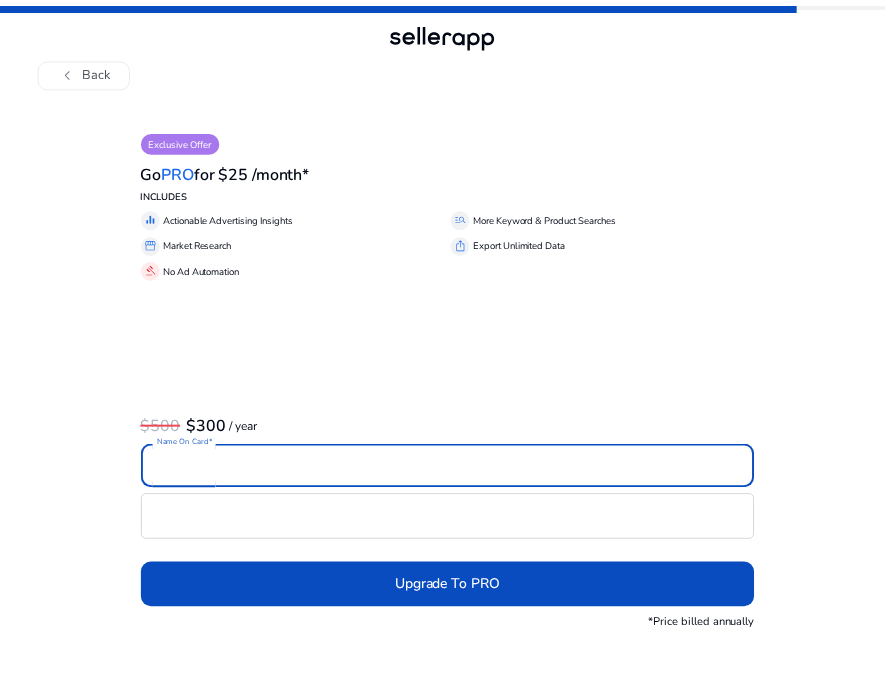 scroll, scrollTop: 0, scrollLeft: 0, axis: both 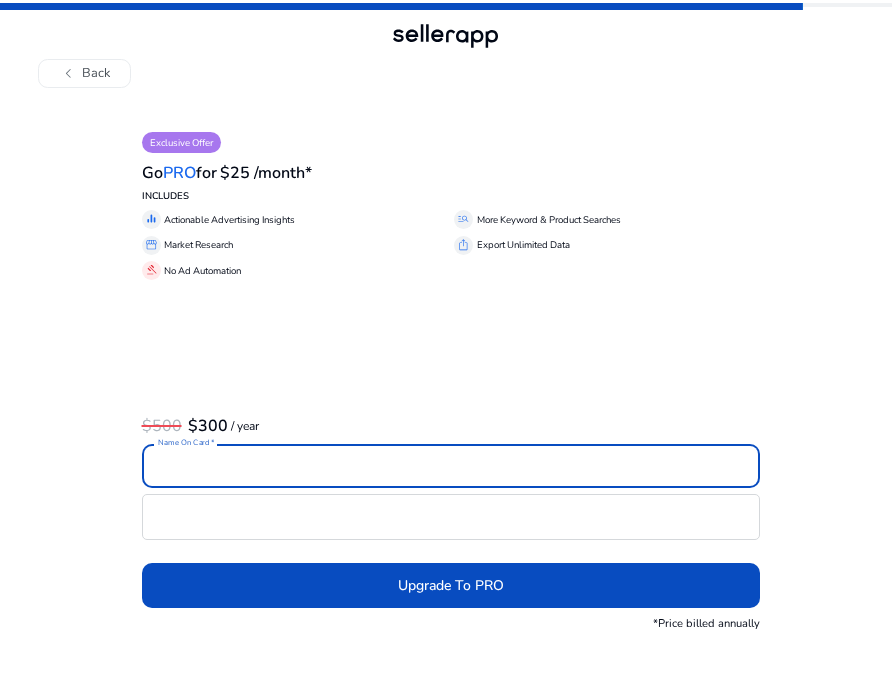 type 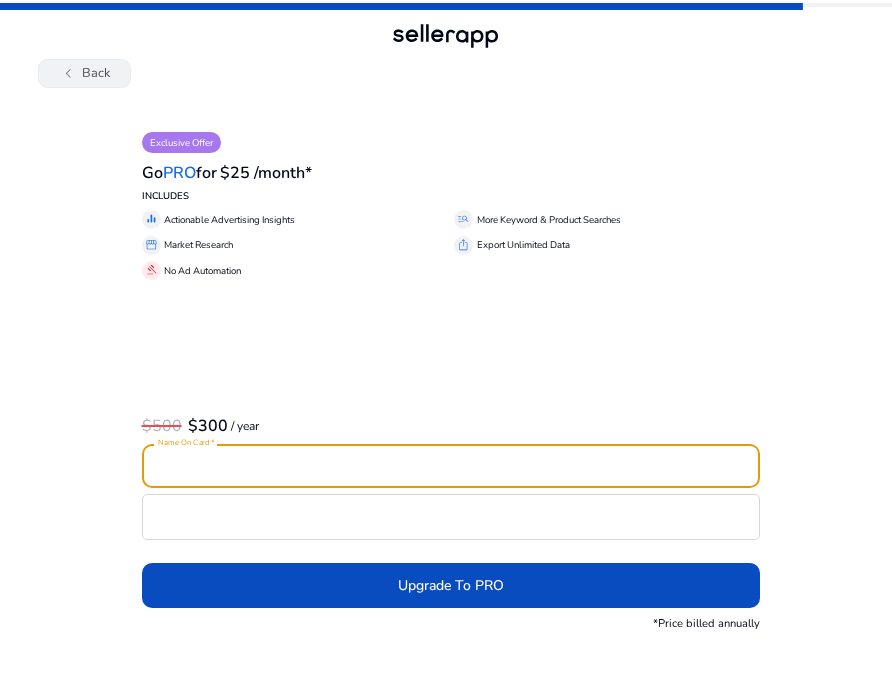 click on "chevron_left   Back" 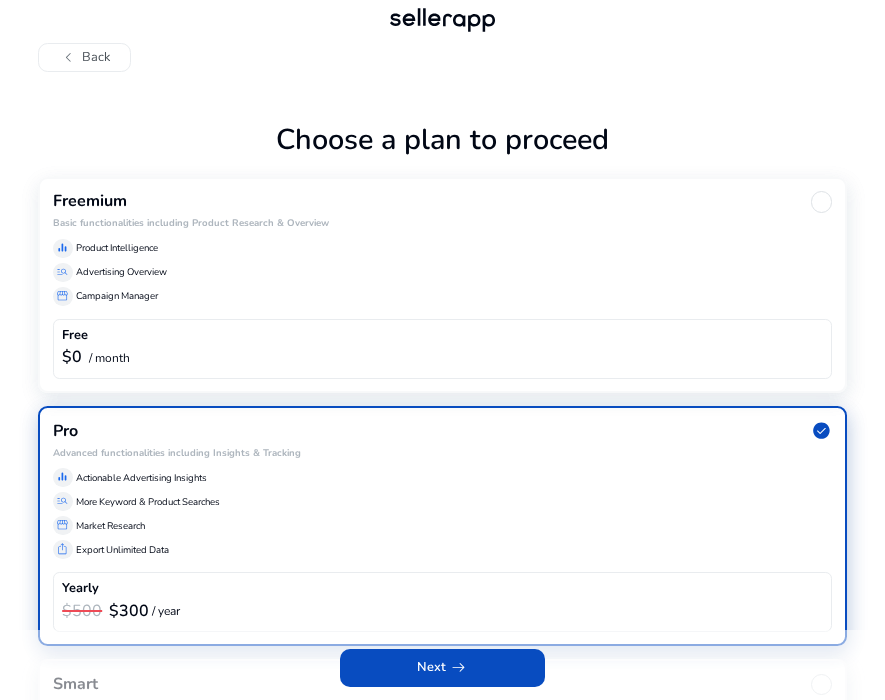 scroll, scrollTop: 21, scrollLeft: 0, axis: vertical 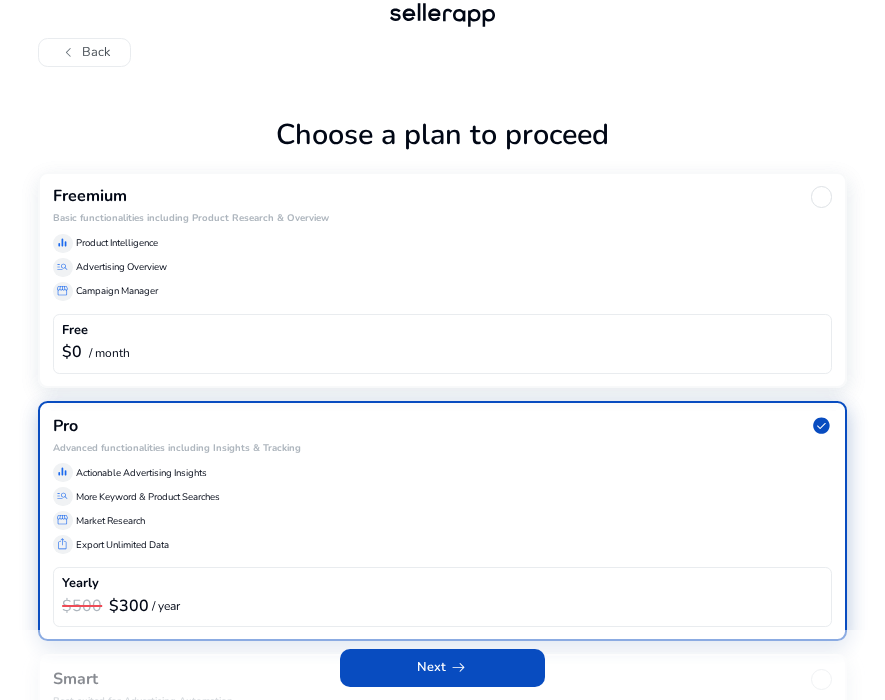 click on "Freemium Basic functionalities including Product Research & Overview  equalizer  Product Intelligence  manage_search  Advertising Overview  storefront  Campaign Manager  Free  $0  / month" 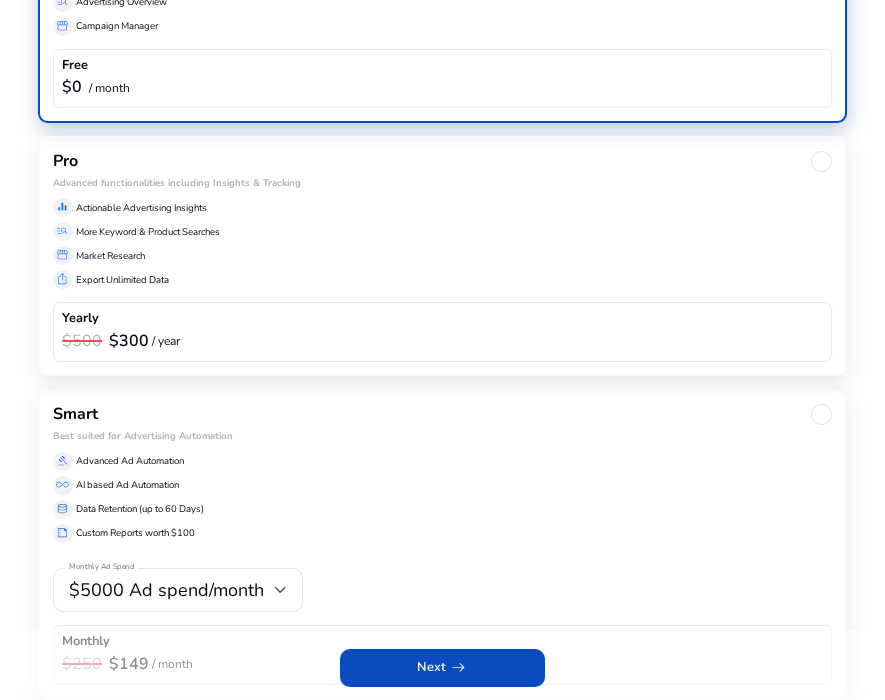 scroll, scrollTop: 271, scrollLeft: 0, axis: vertical 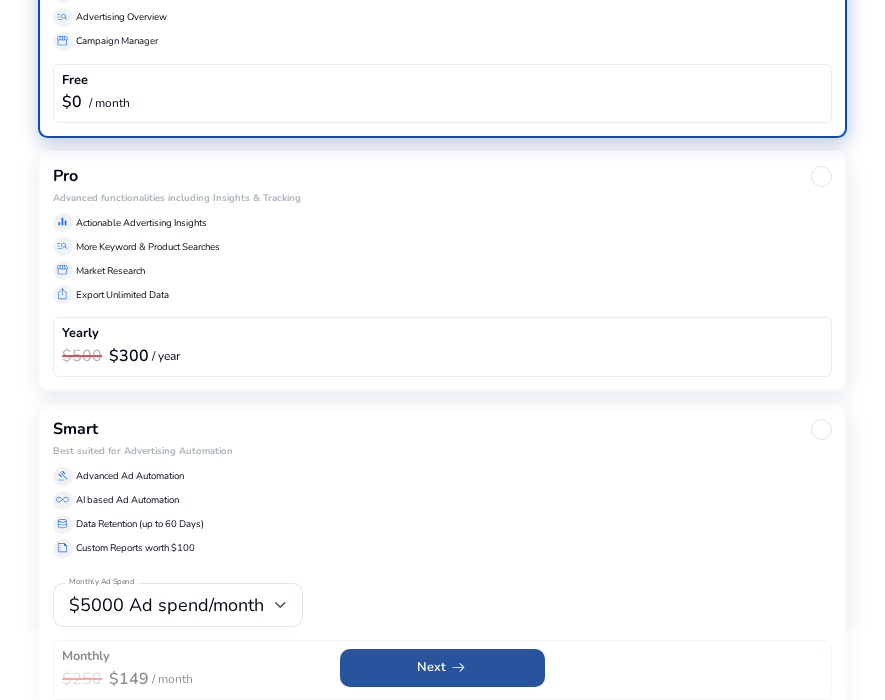 click 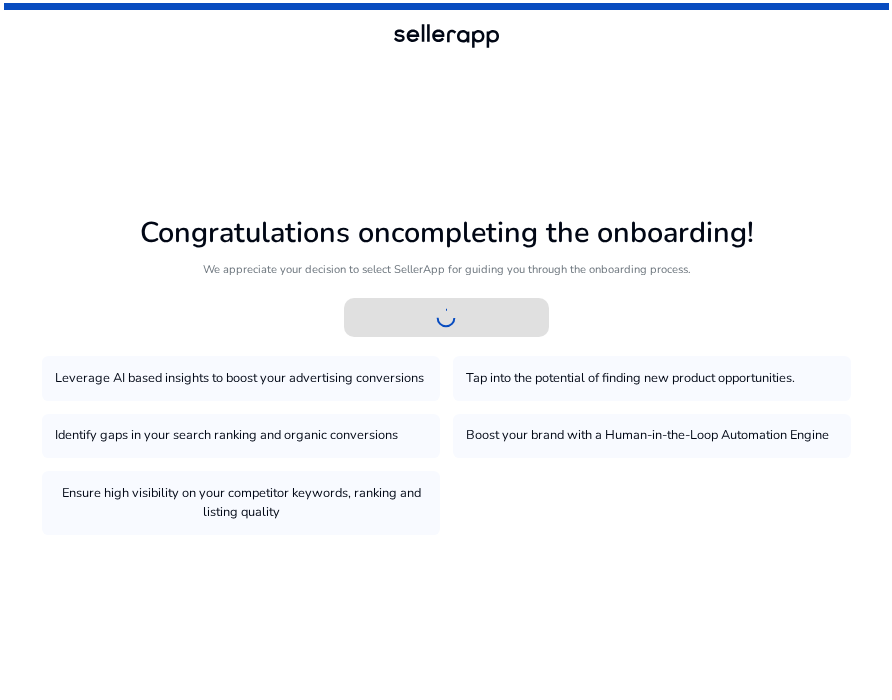 scroll, scrollTop: 0, scrollLeft: 0, axis: both 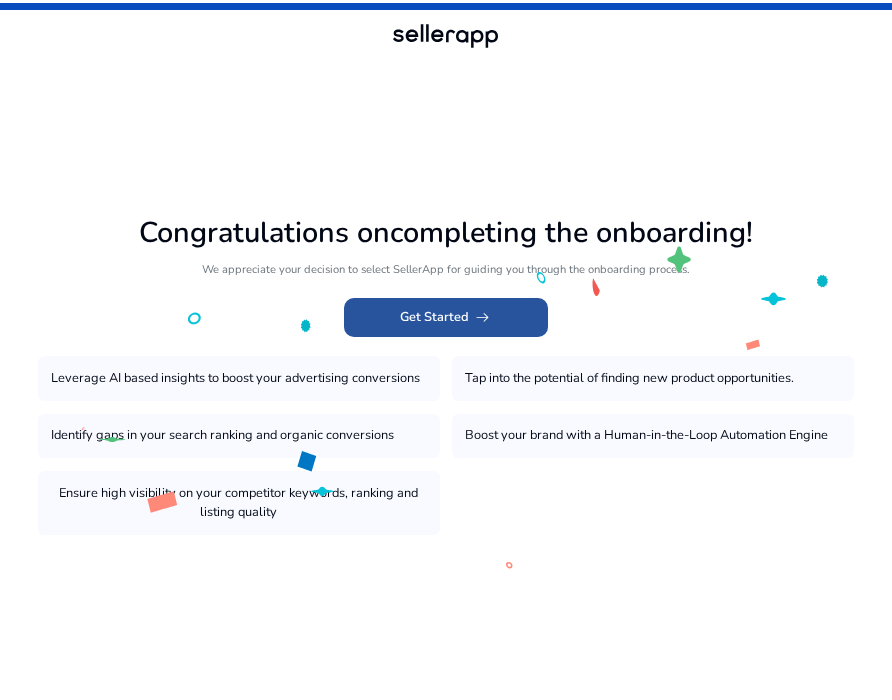 click on "Get Started   arrow_right_alt" 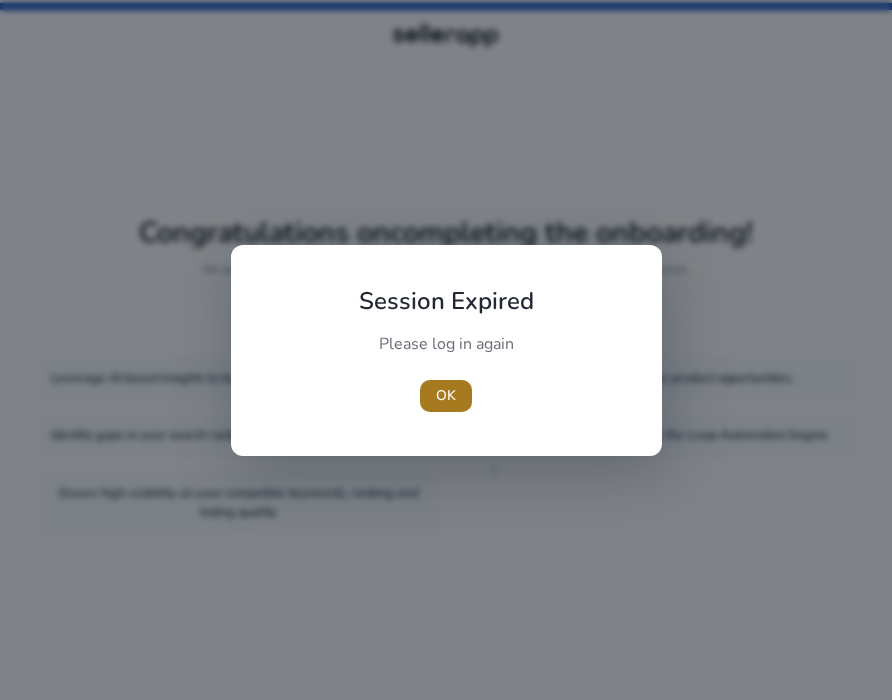 click on "OK" at bounding box center (446, 395) 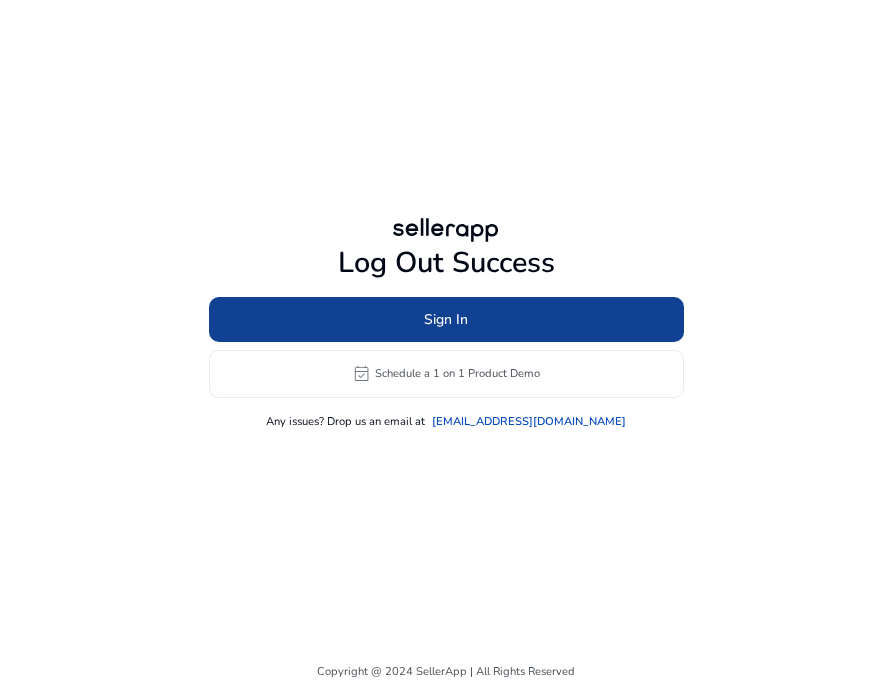 click 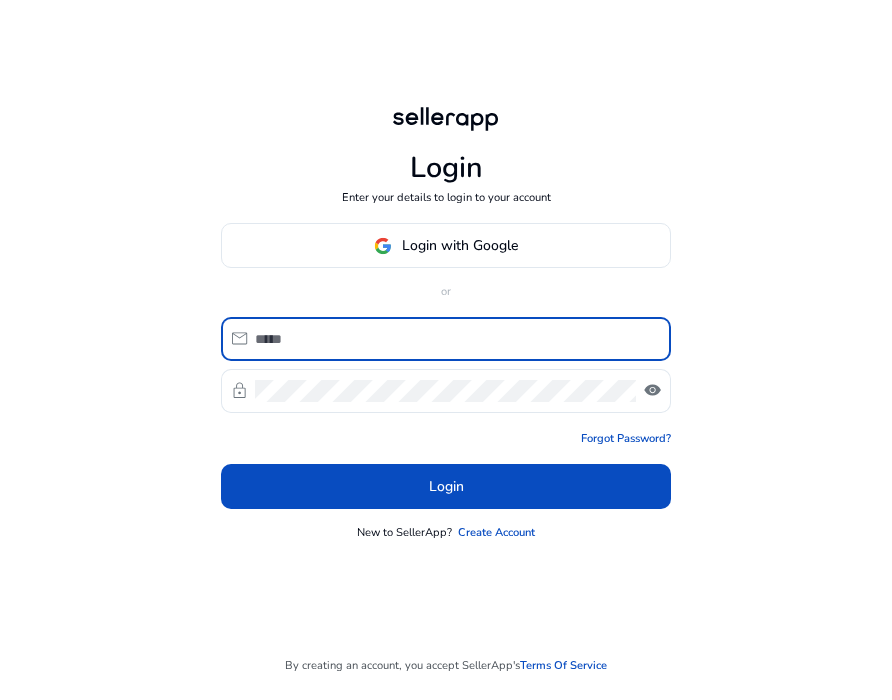 type on "**********" 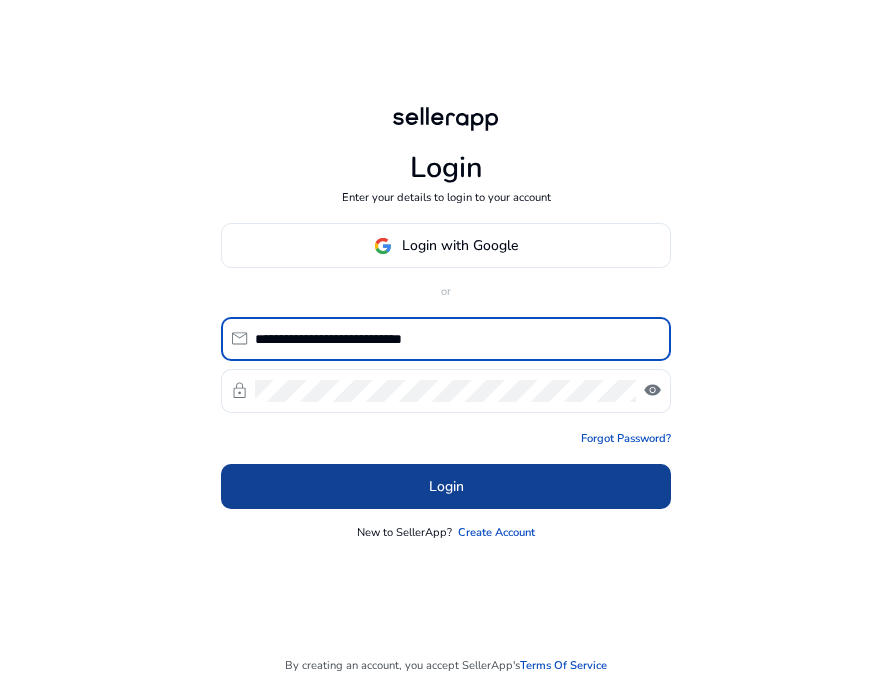 click at bounding box center (445, 487) 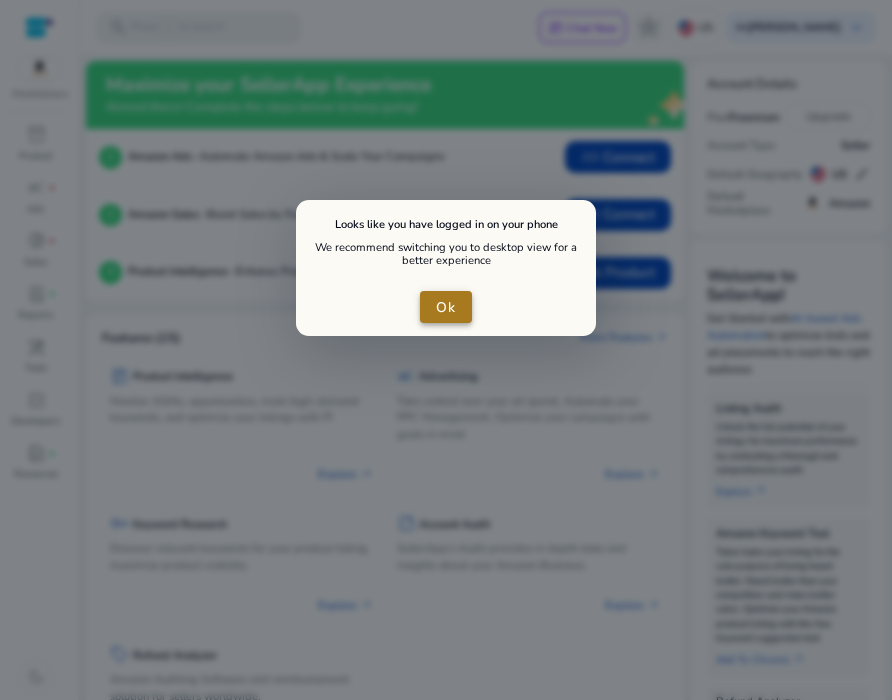 click at bounding box center (446, 307) 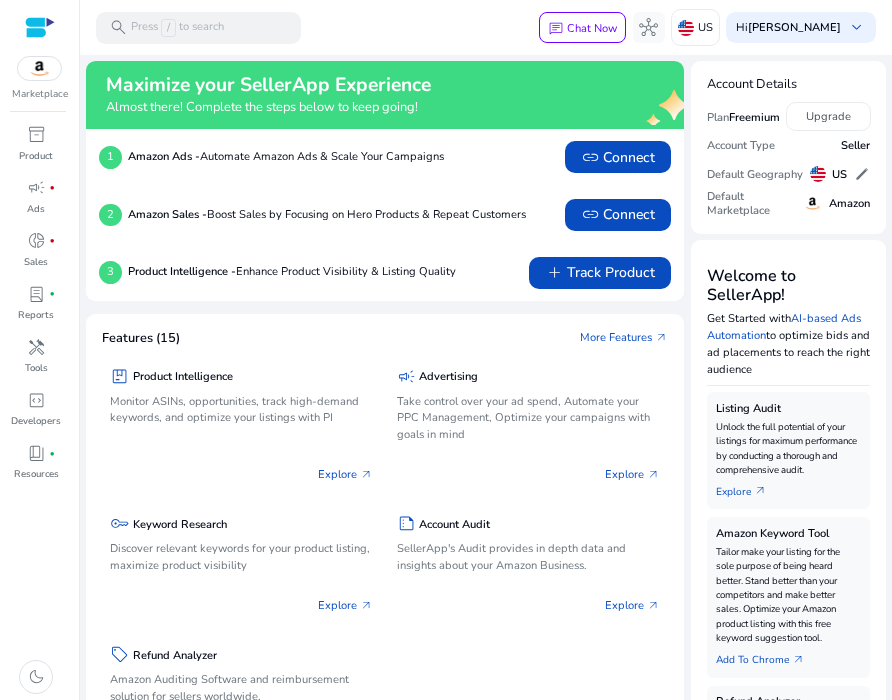 click at bounding box center (39, 69) 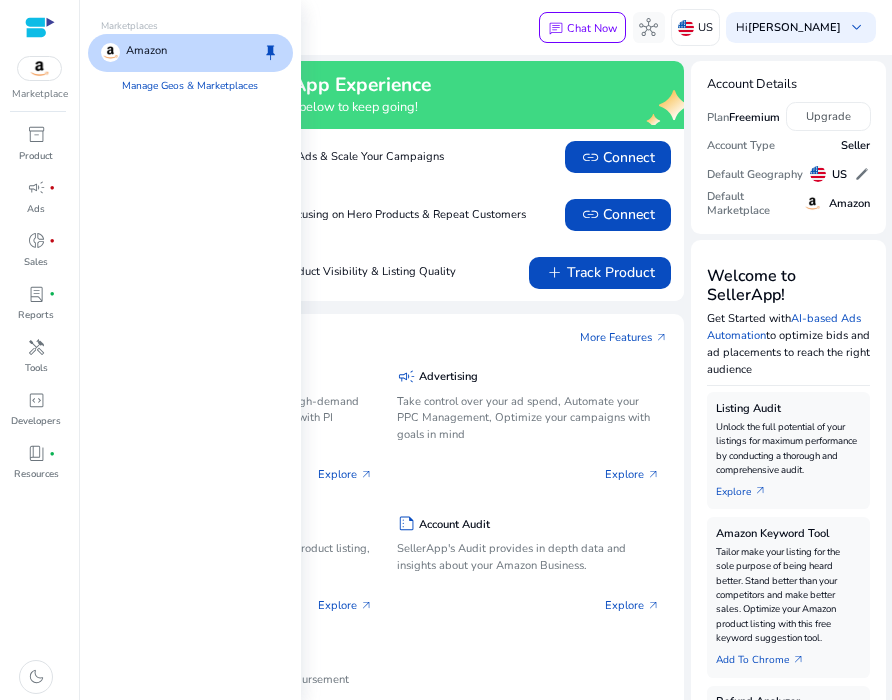 click on "Amazon   keep" at bounding box center (190, 53) 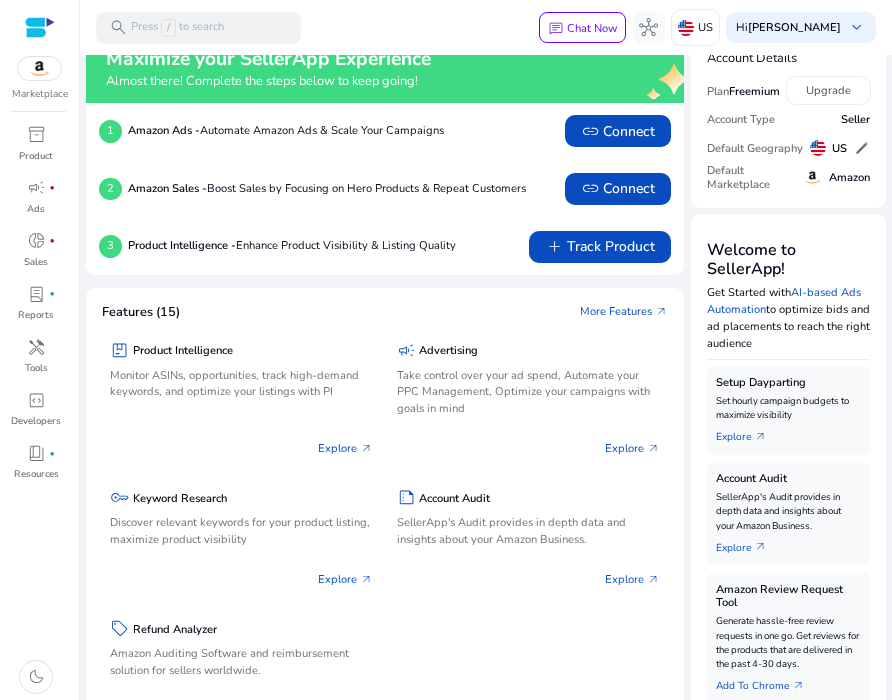 scroll, scrollTop: 0, scrollLeft: 0, axis: both 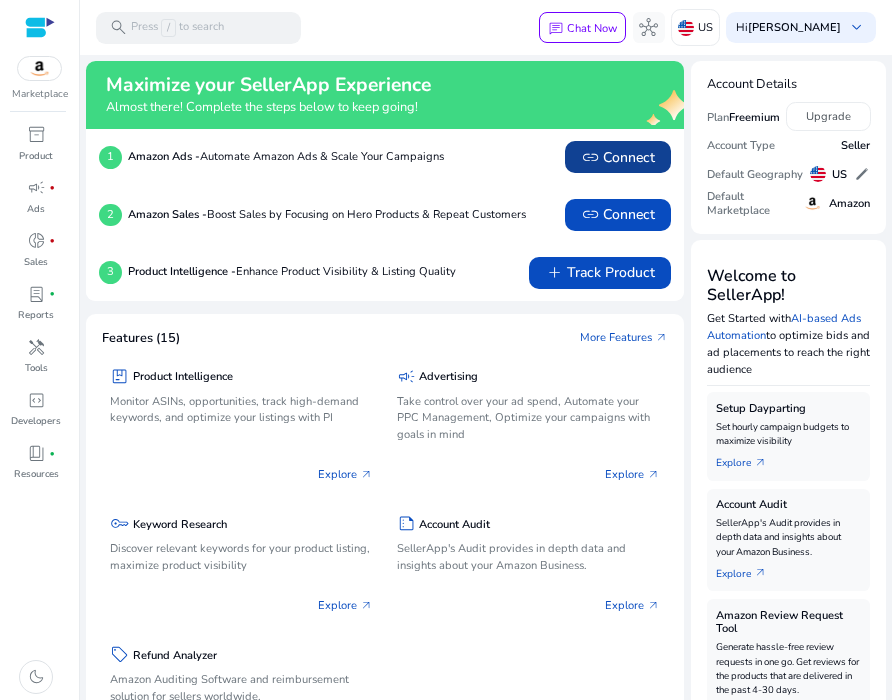 click on "link" 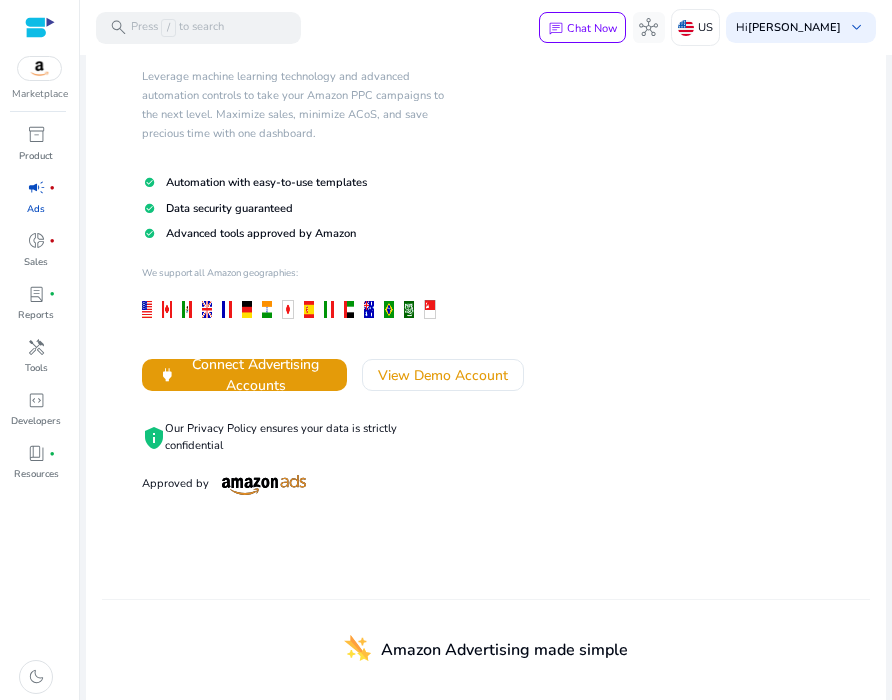 scroll, scrollTop: 156, scrollLeft: 0, axis: vertical 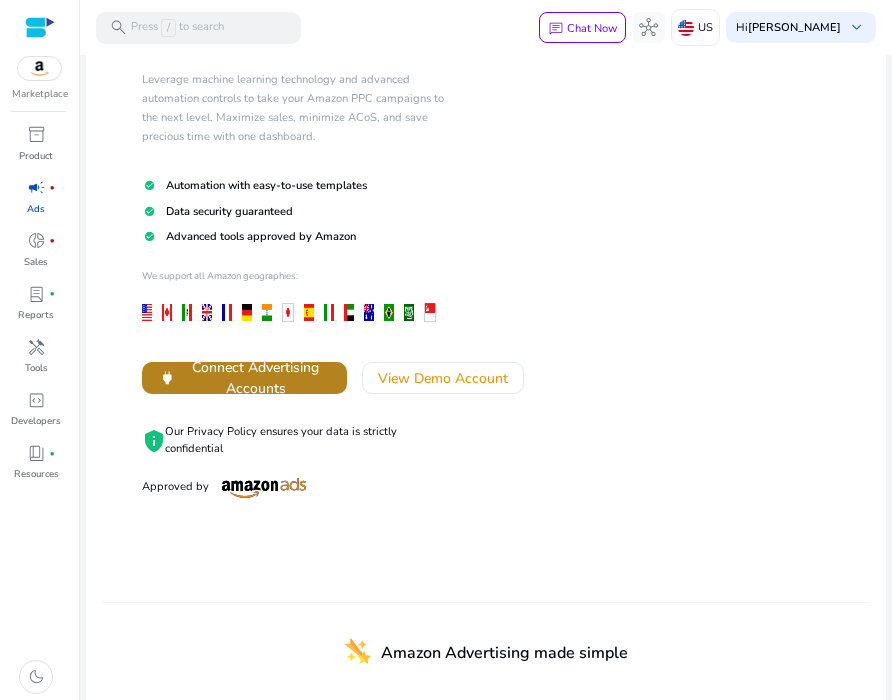 click on "Connect Advertising Accounts" 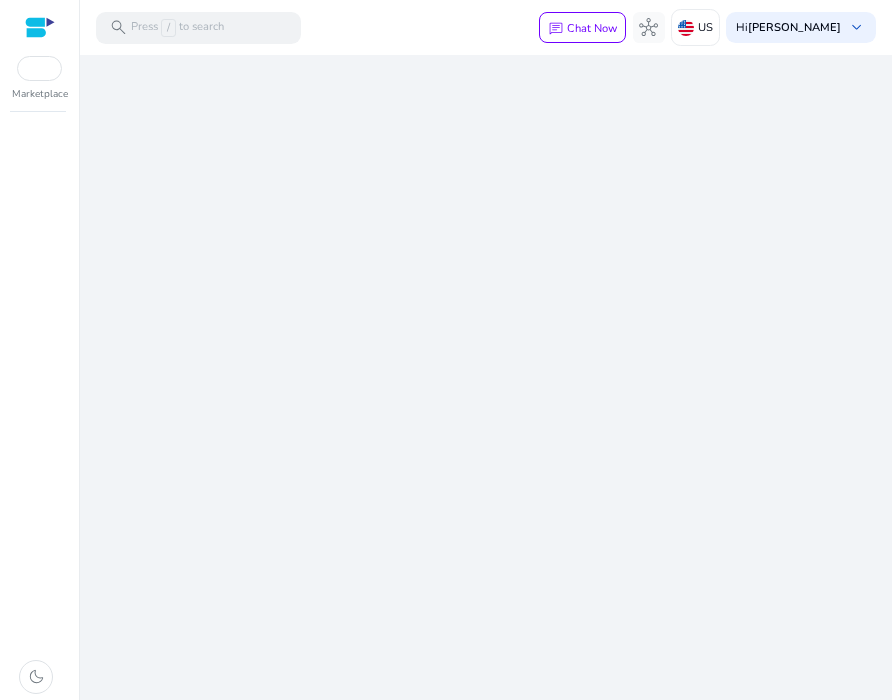 scroll, scrollTop: 0, scrollLeft: 0, axis: both 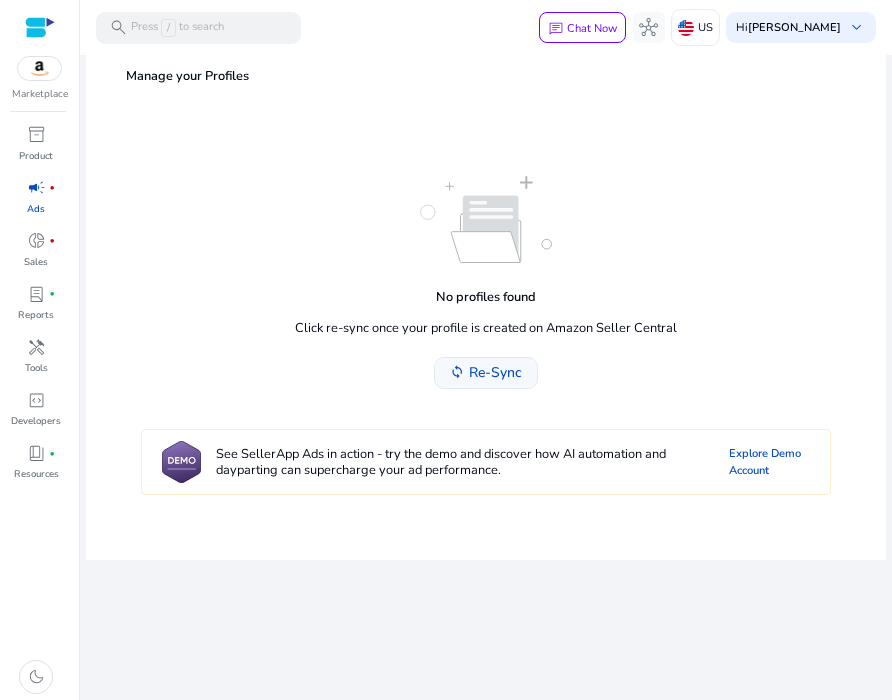 click on "sync" 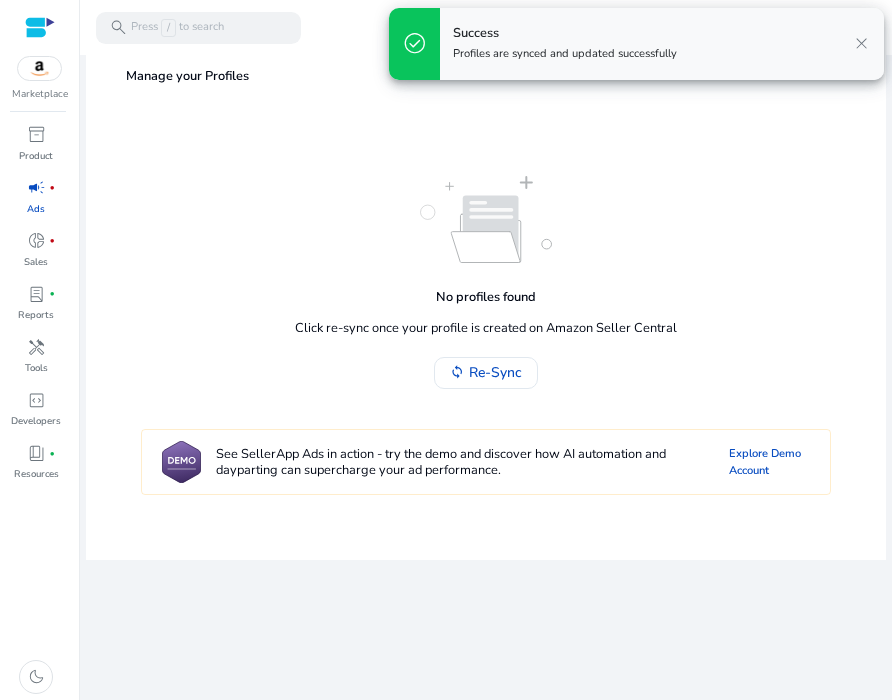 click on "close" at bounding box center [861, 43] 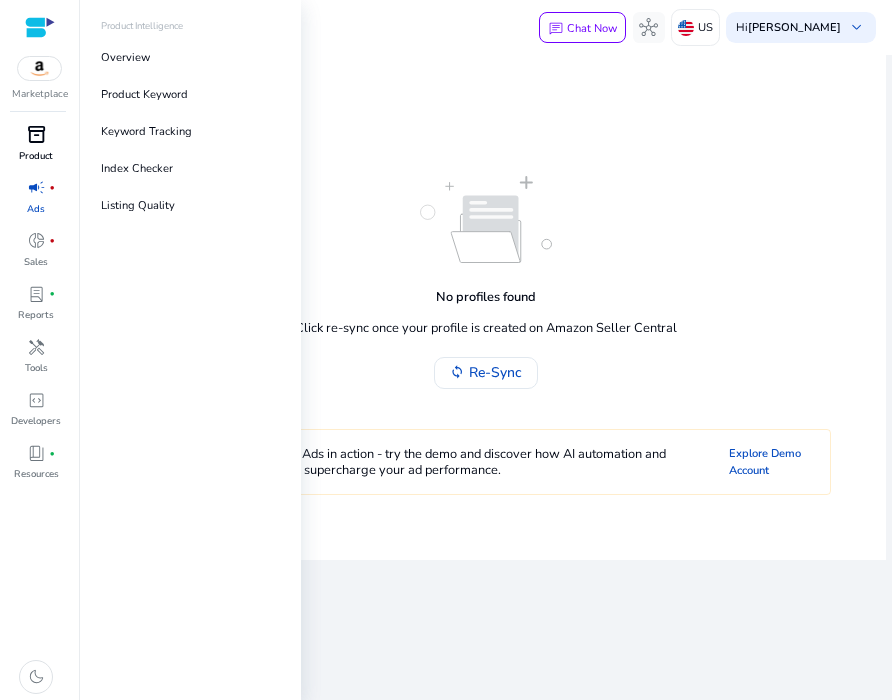 click on "inventory_2" at bounding box center (36, 134) 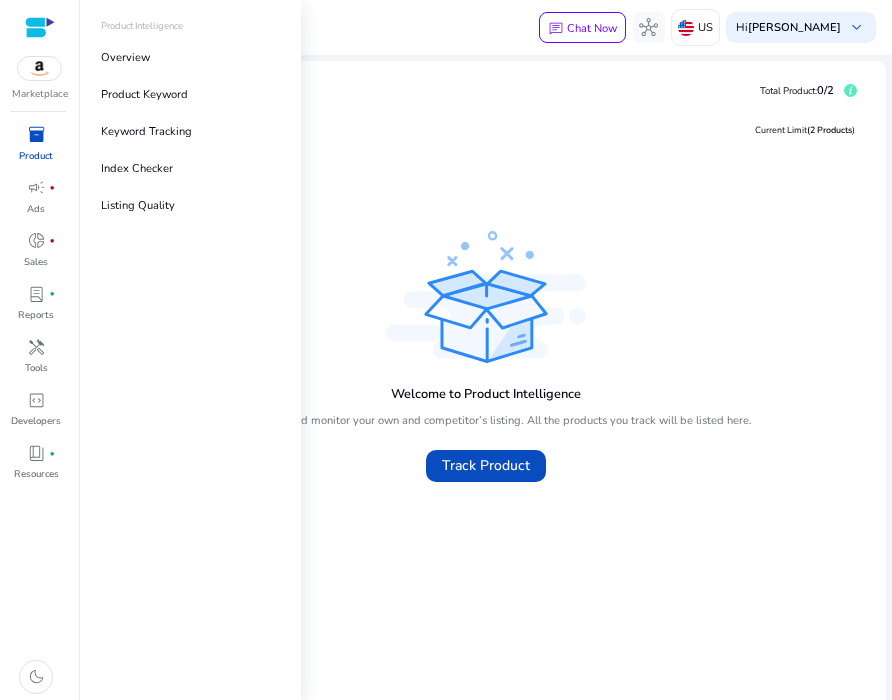 click at bounding box center [39, 69] 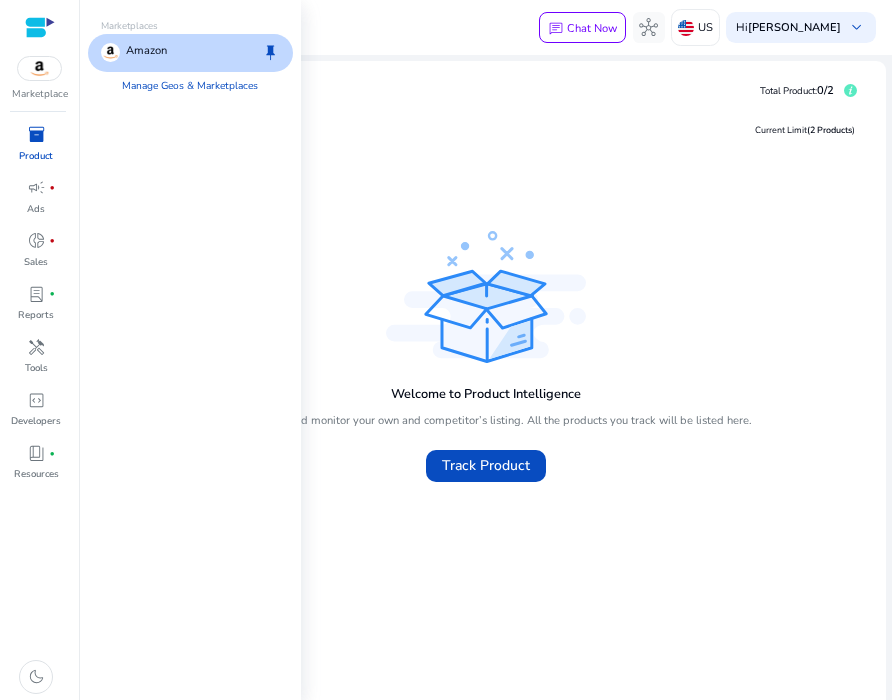 click at bounding box center (39, 69) 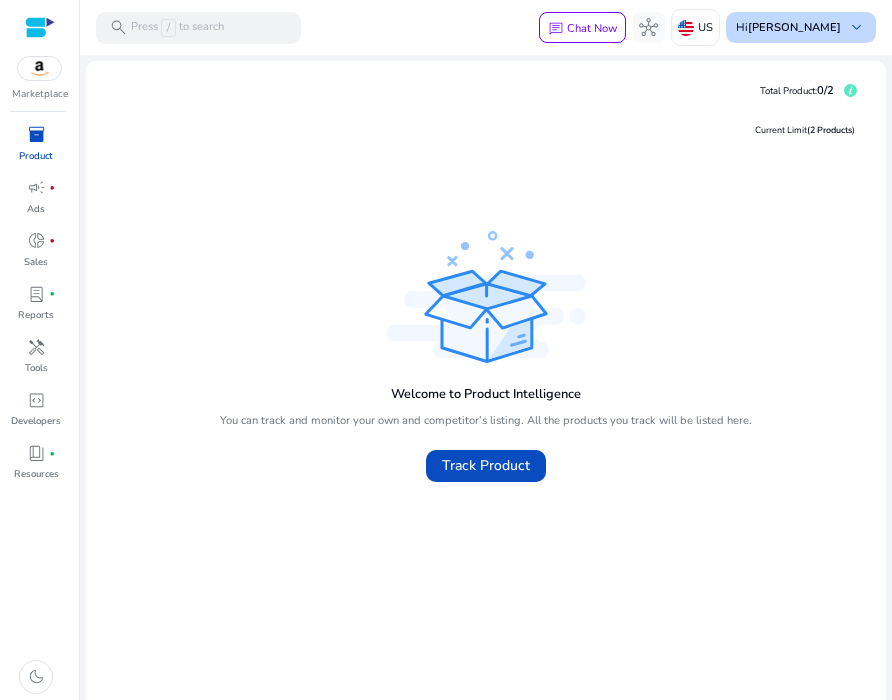 click on "[PERSON_NAME]" at bounding box center (794, 27) 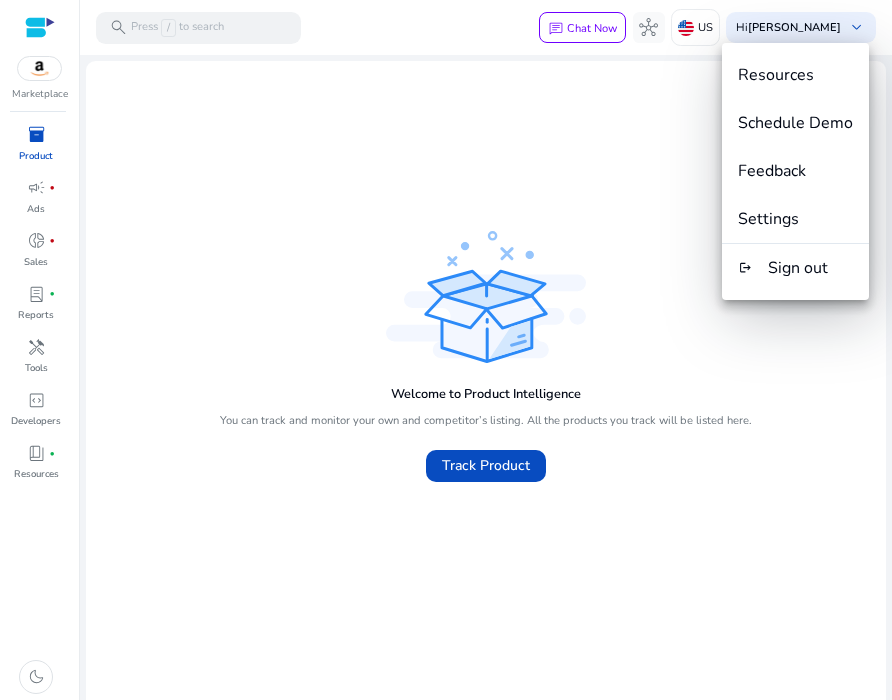scroll, scrollTop: 0, scrollLeft: 0, axis: both 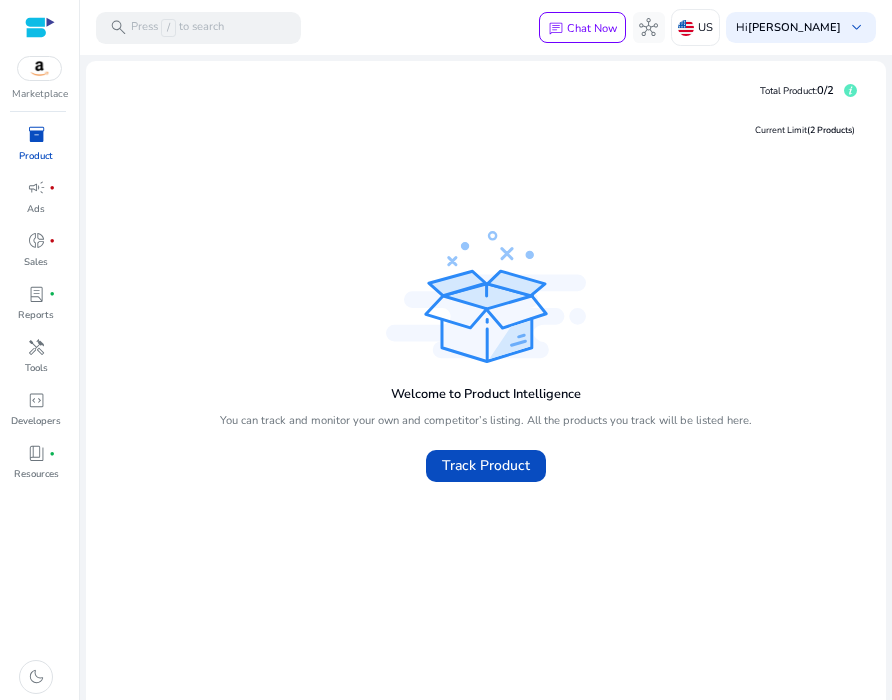 click at bounding box center (39, 69) 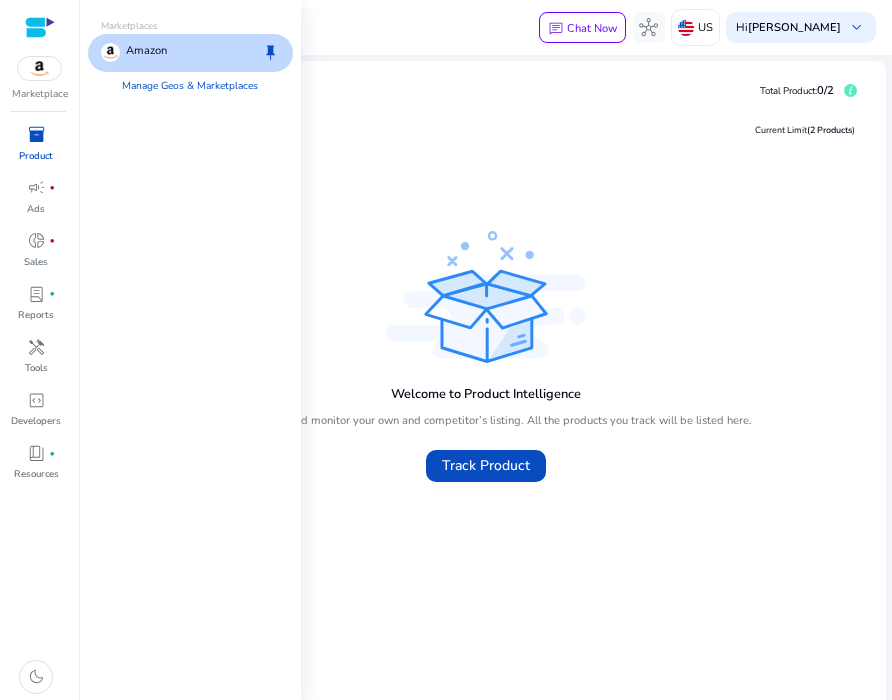 click on "Amazon" at bounding box center [146, 52] 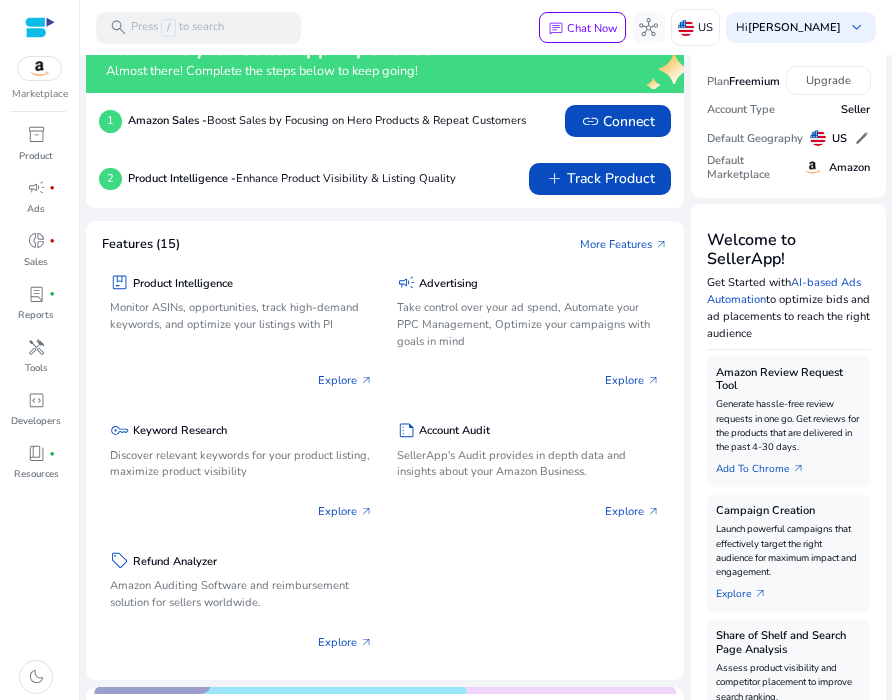 scroll, scrollTop: 0, scrollLeft: 0, axis: both 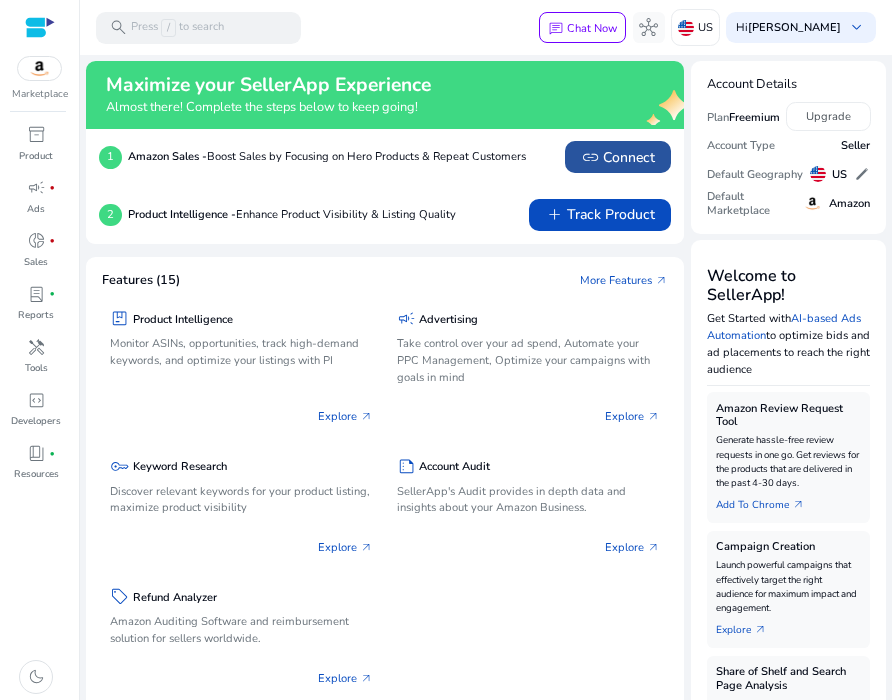 click on "link" 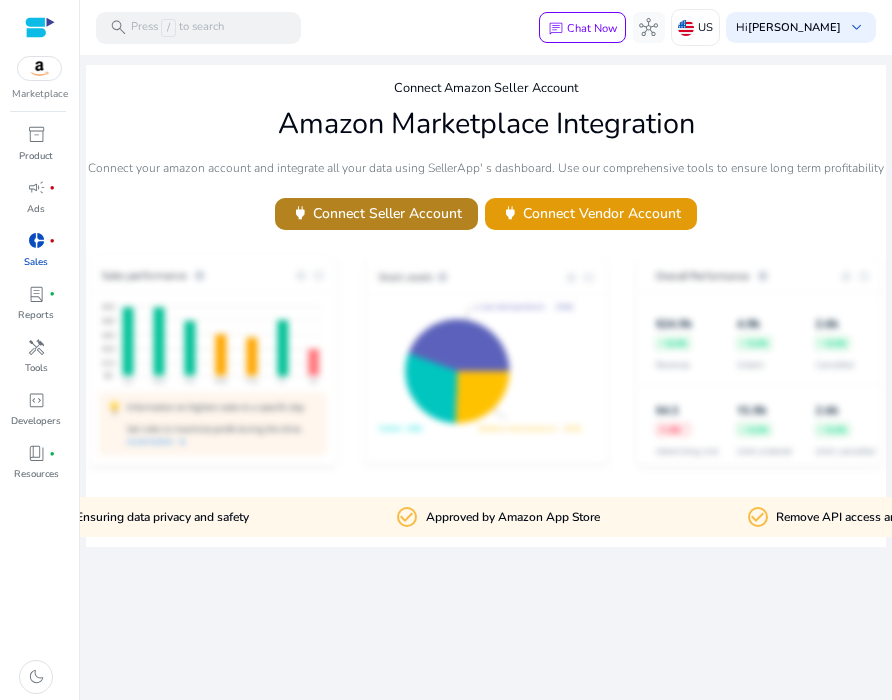 click on "power   Connect Seller Account" 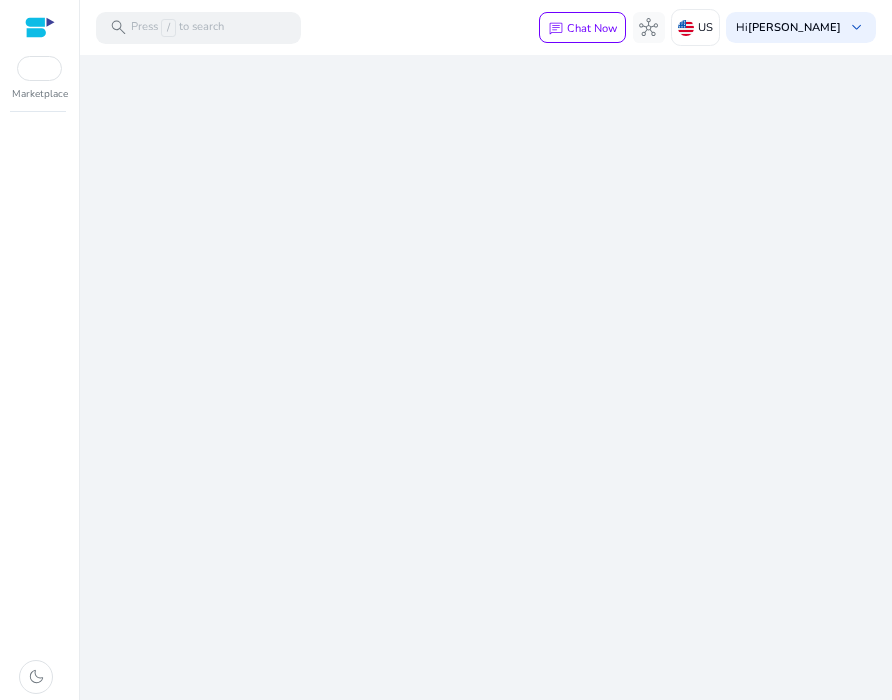 scroll, scrollTop: 0, scrollLeft: 0, axis: both 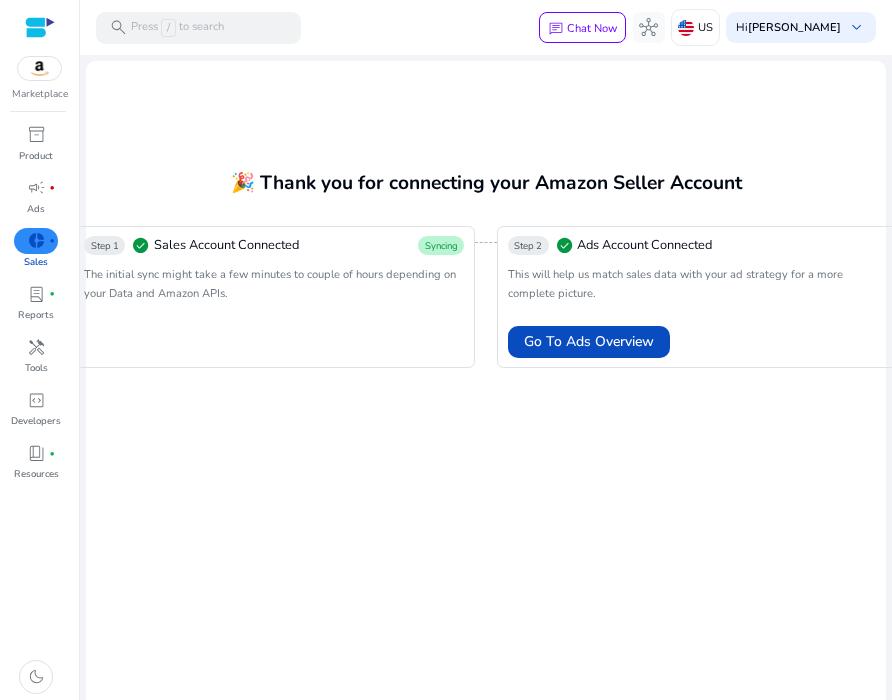 click on "🎉 Thank you for connecting your Amazon Seller Account  Step 1  check_circle   Sales Account Connected  Syncing  The initial sync might take a few minutes to couple of hours depending on your Data and Amazon APIs.  Step 2  check_circle   Ads Account Connected   This will help us match sales data with your ad strategy for a more complete picture.   Go To Ads Overview" 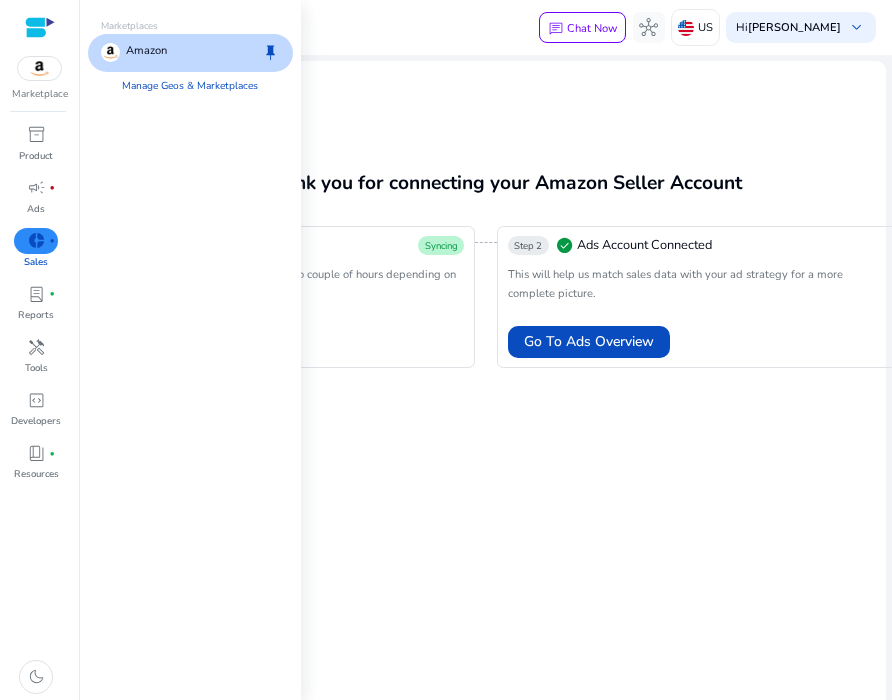 click on "Amazon" at bounding box center [146, 52] 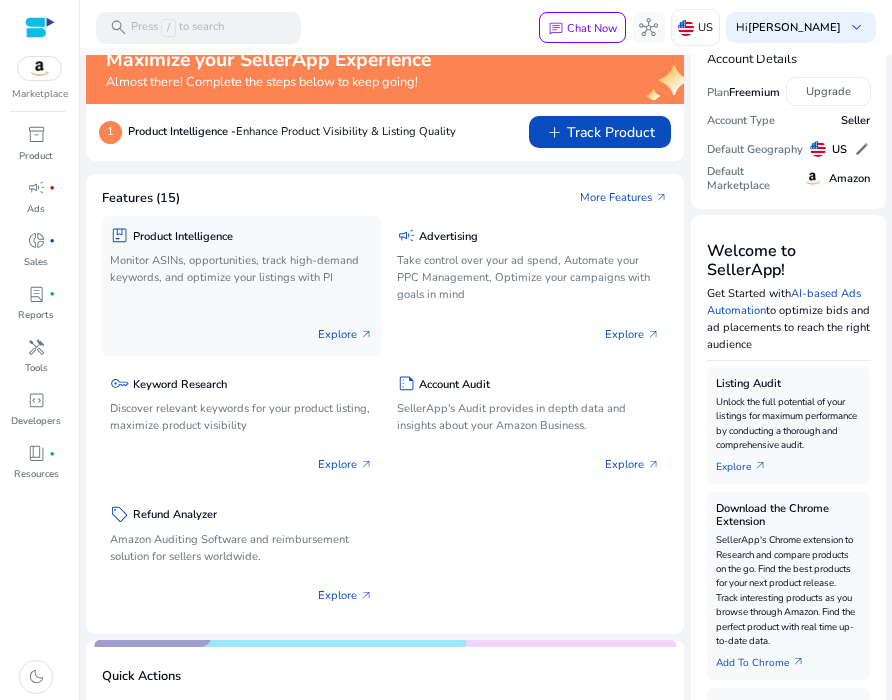 scroll, scrollTop: 0, scrollLeft: 0, axis: both 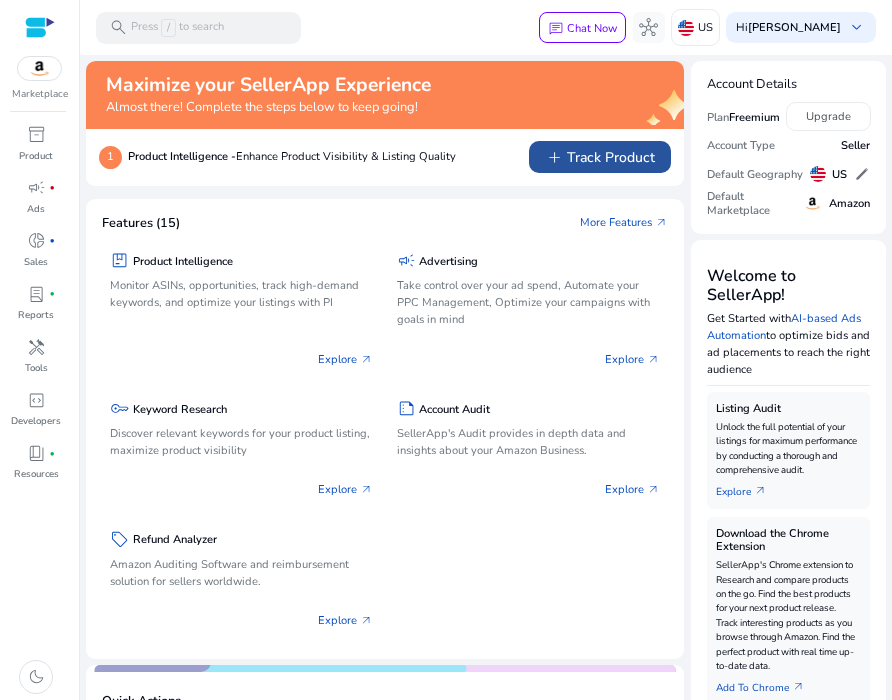 click on "add" 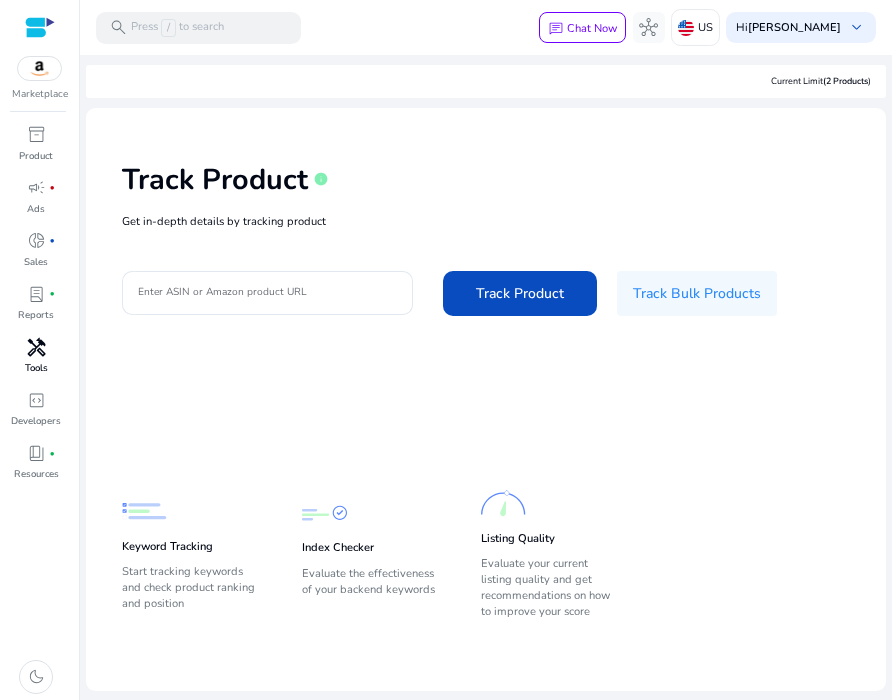 scroll, scrollTop: 0, scrollLeft: 0, axis: both 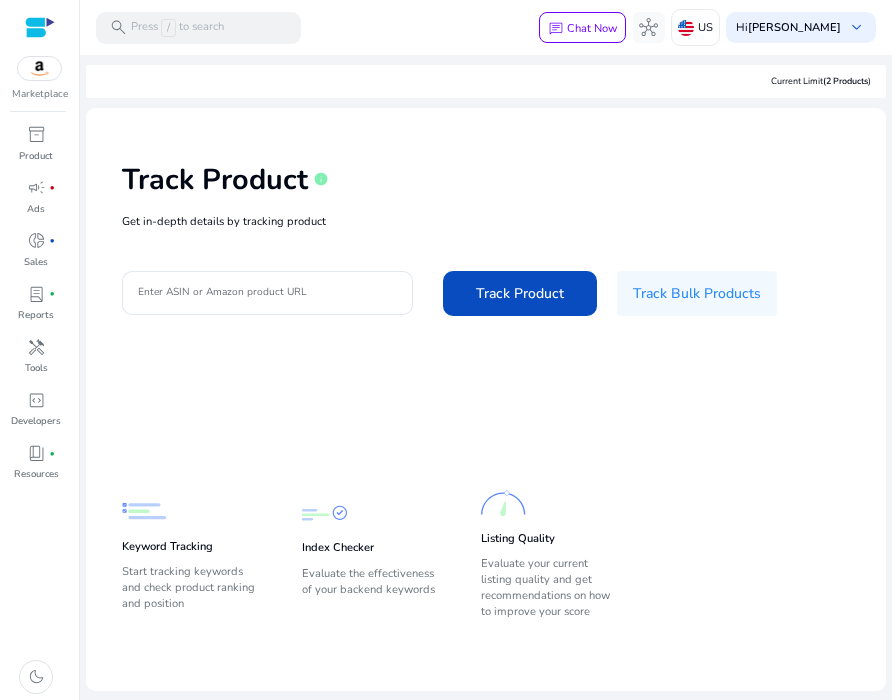 click at bounding box center [39, 69] 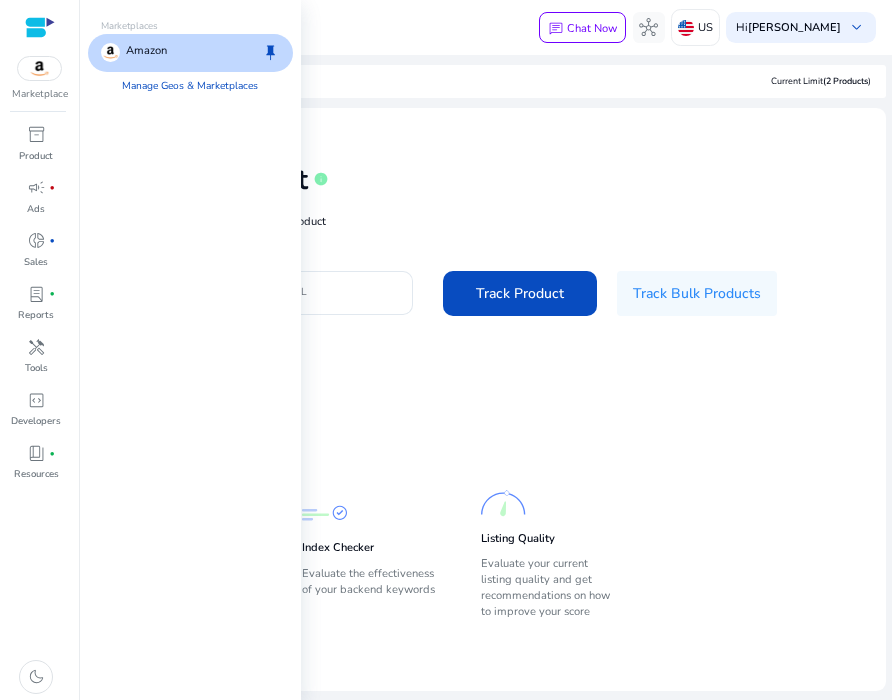 click on "Amazon" at bounding box center [146, 52] 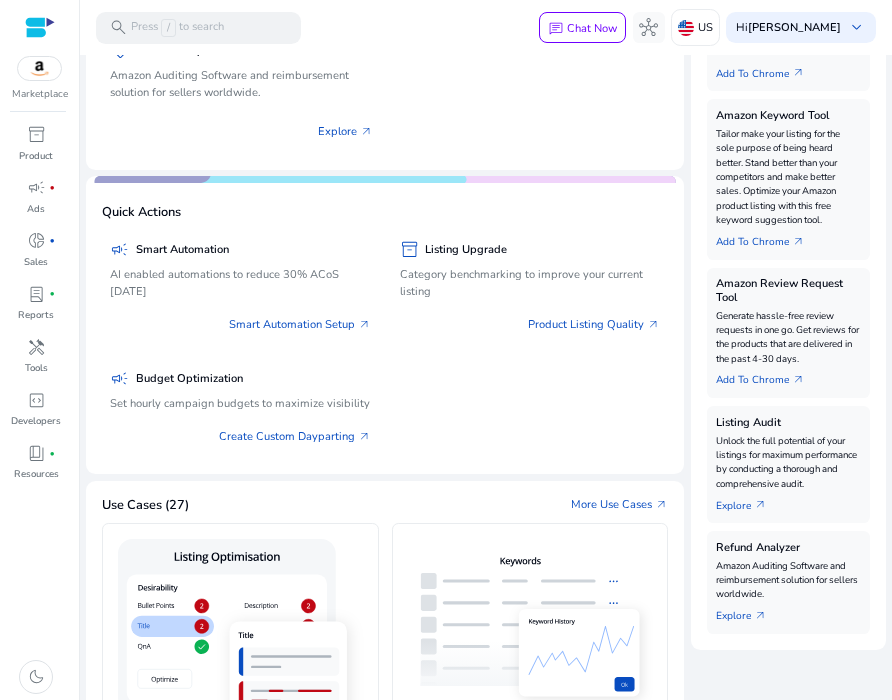 scroll, scrollTop: 0, scrollLeft: 0, axis: both 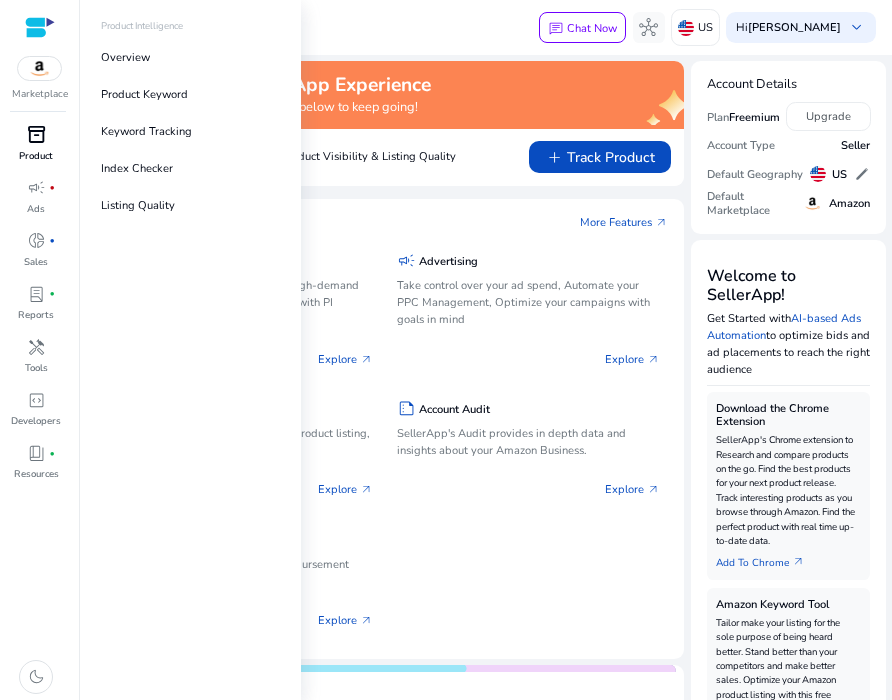 click on "Product" at bounding box center (36, 156) 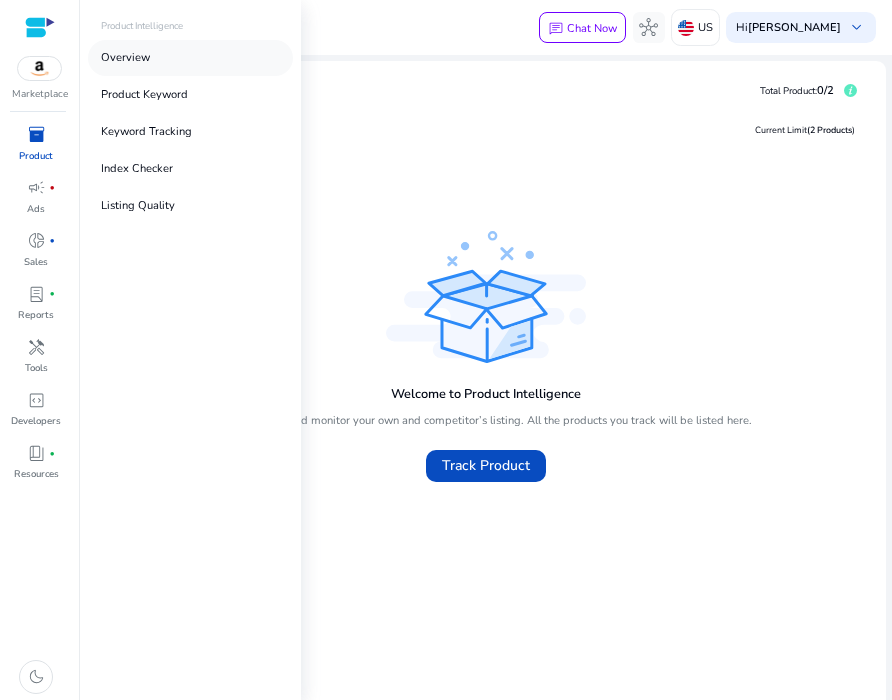 click on "Overview" at bounding box center [125, 58] 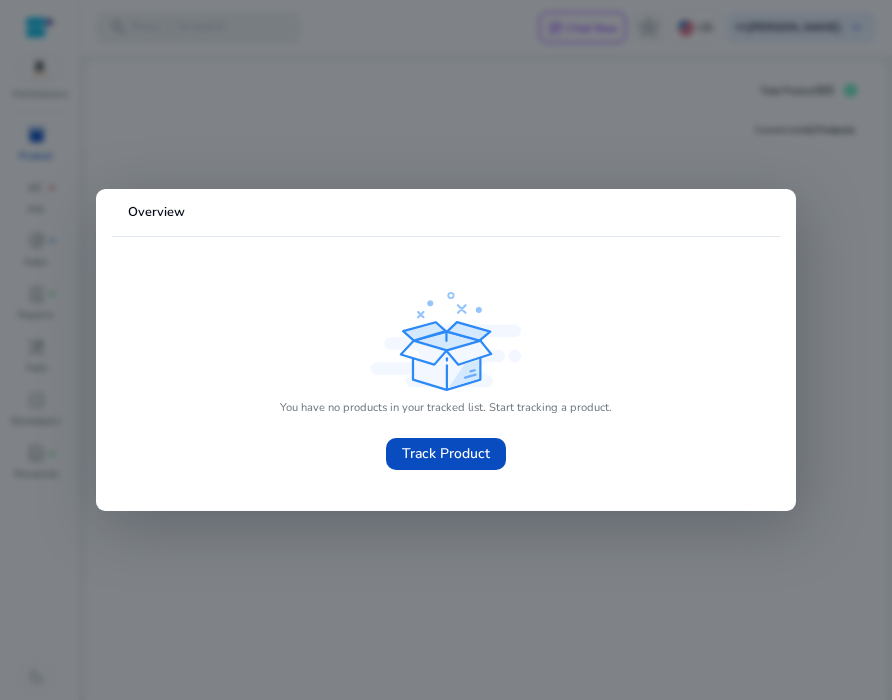click at bounding box center (446, 350) 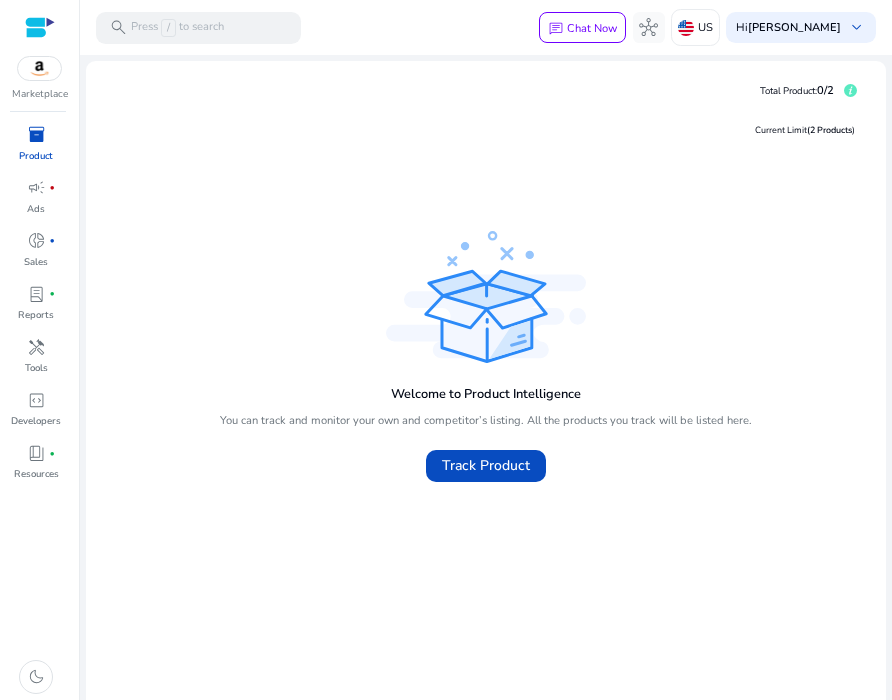 click at bounding box center [39, 69] 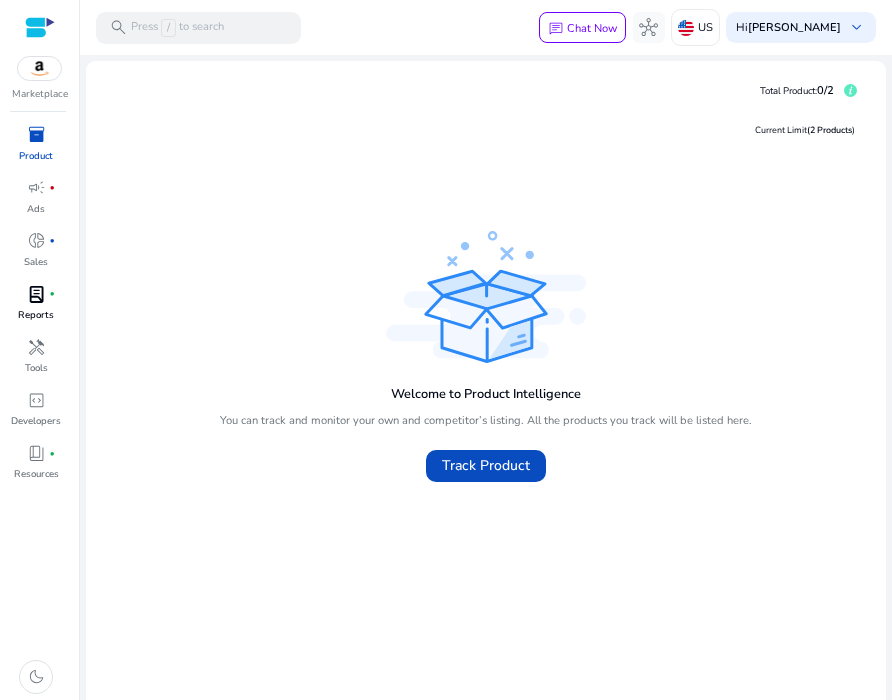click on "Reports" at bounding box center (36, 315) 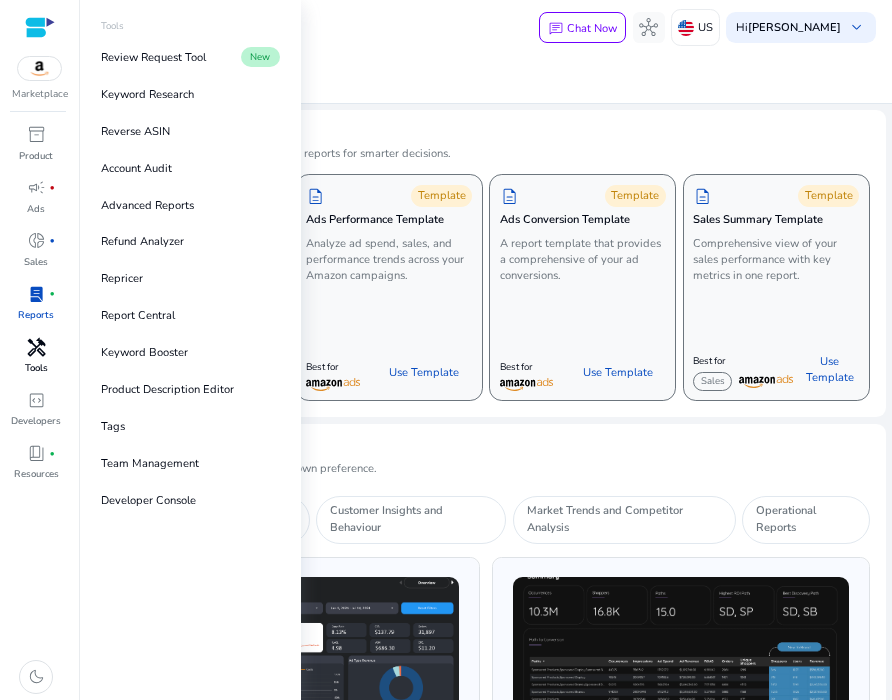 click on "handyman" at bounding box center [36, 347] 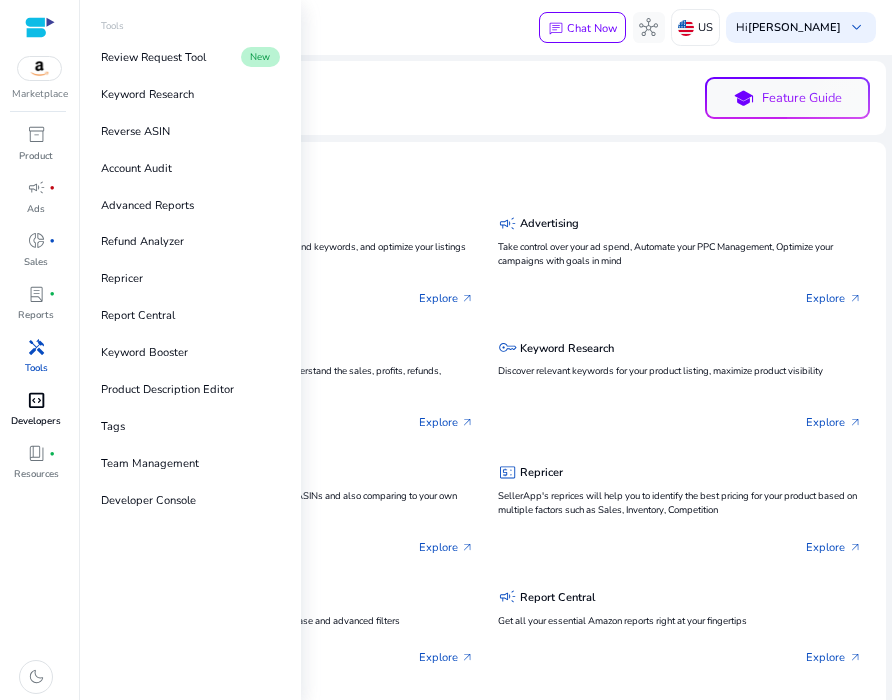 click on "code_blocks" at bounding box center (36, 400) 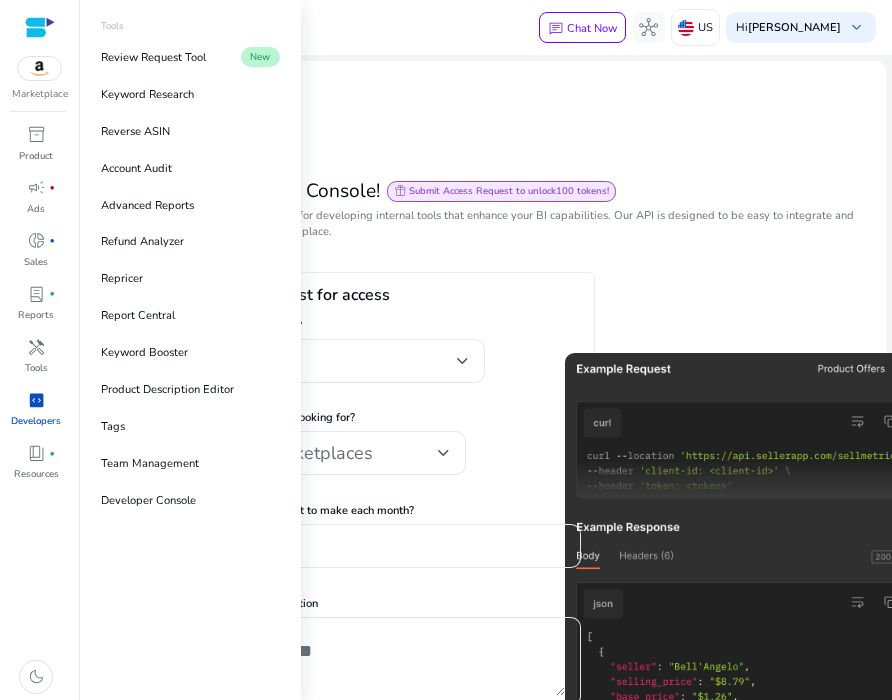 click at bounding box center [39, 69] 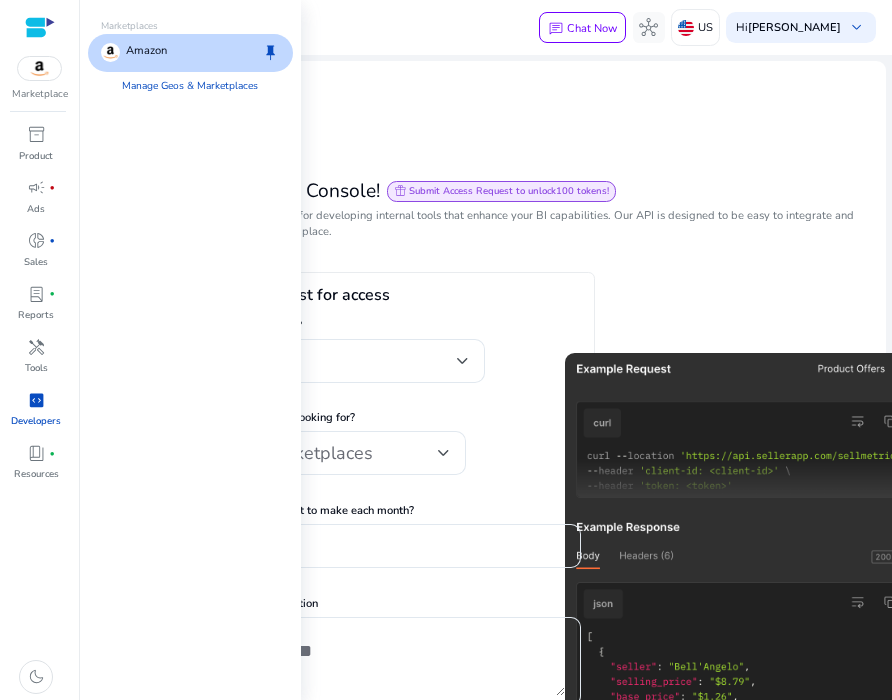 click on "Amazon" at bounding box center [146, 52] 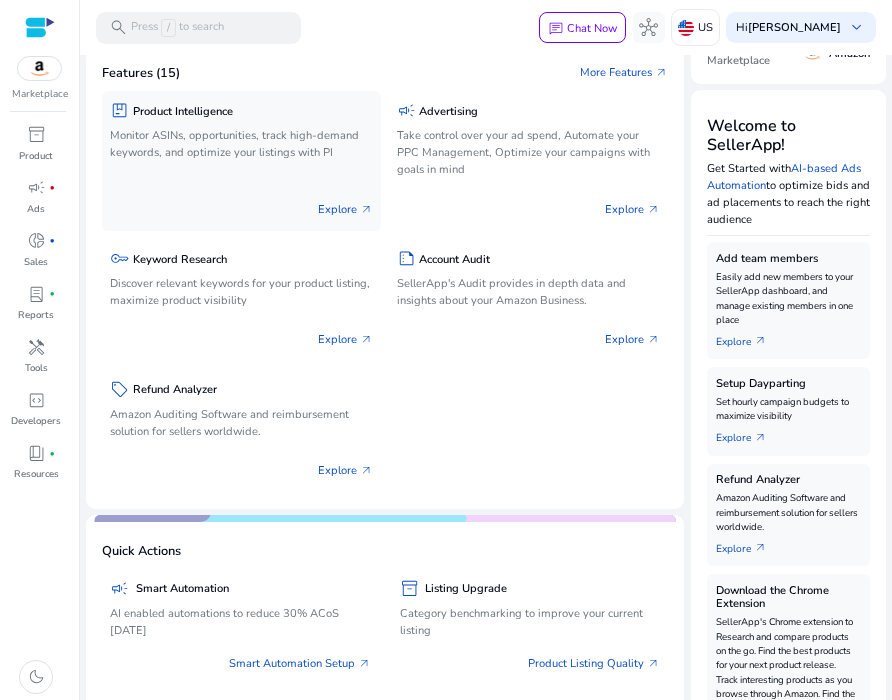 scroll, scrollTop: 0, scrollLeft: 0, axis: both 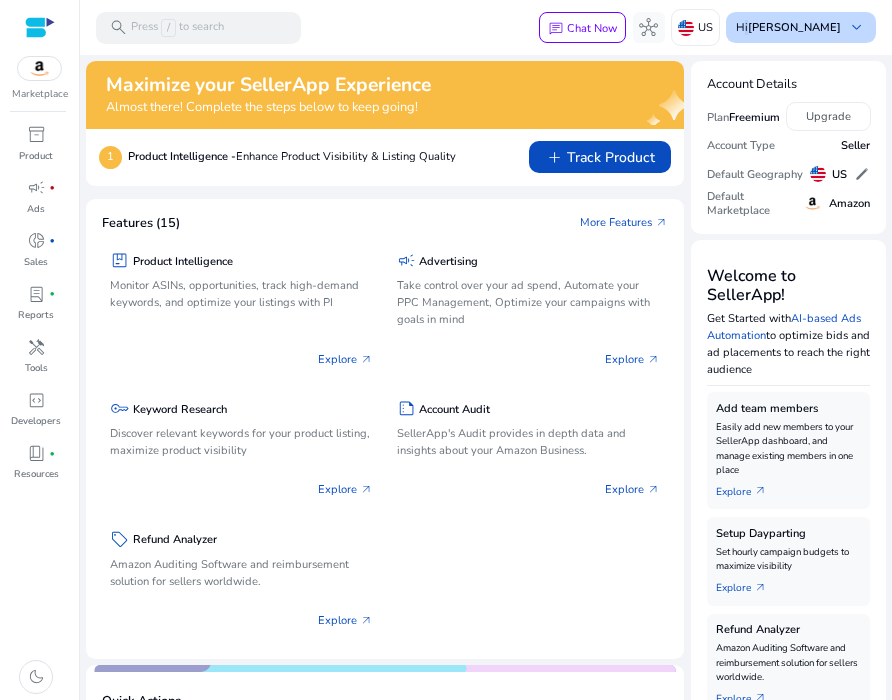 click on "Hi  Carissa Tedesco" at bounding box center [788, 27] 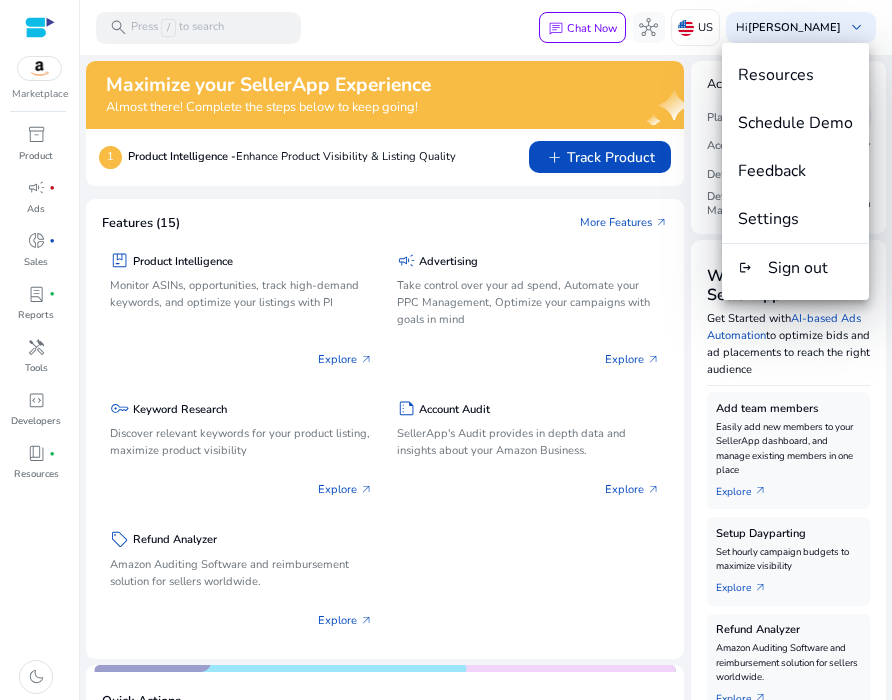 click at bounding box center [446, 350] 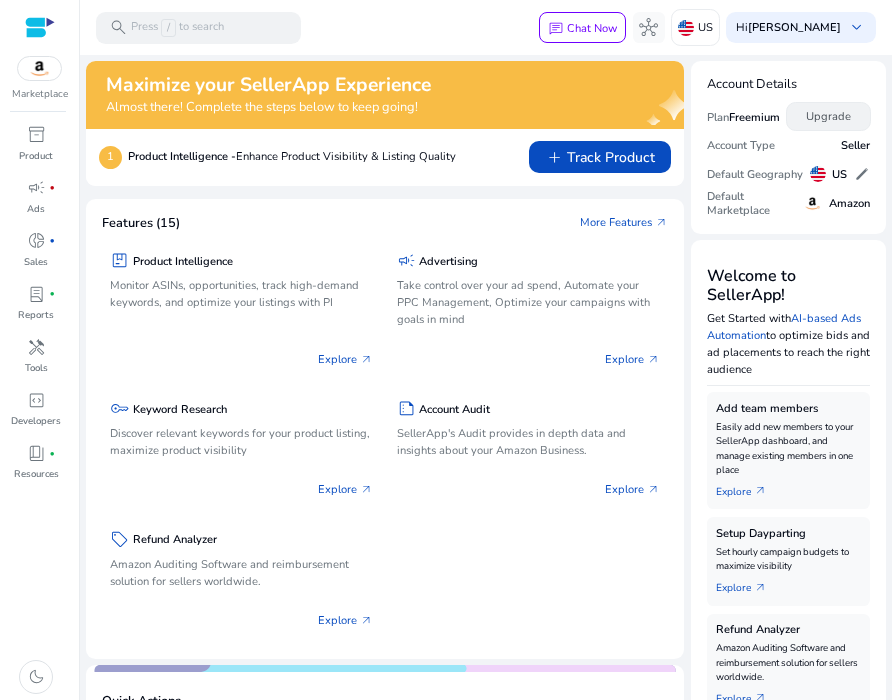click on "Upgrade" 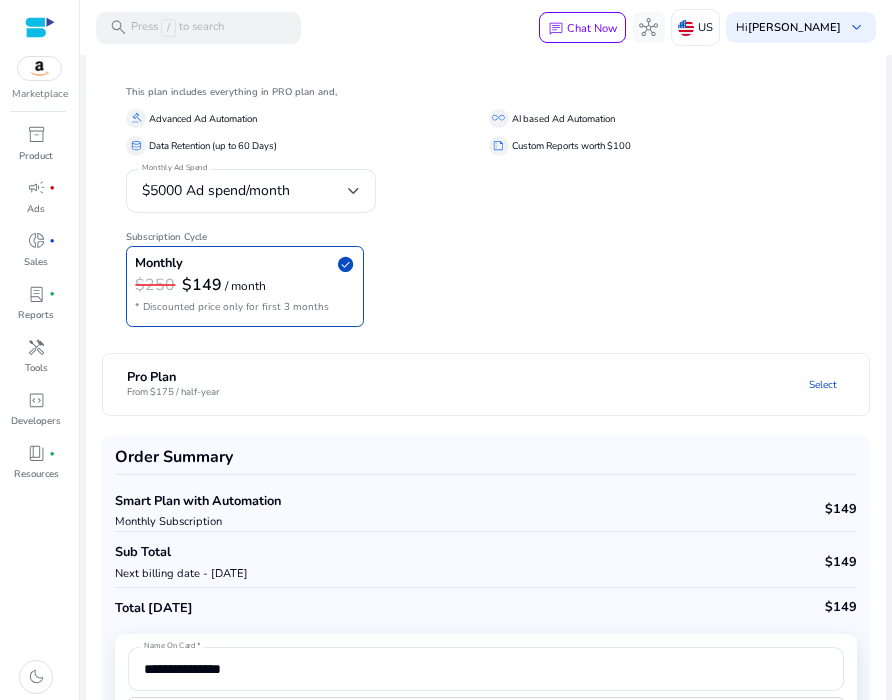 scroll, scrollTop: 121, scrollLeft: 0, axis: vertical 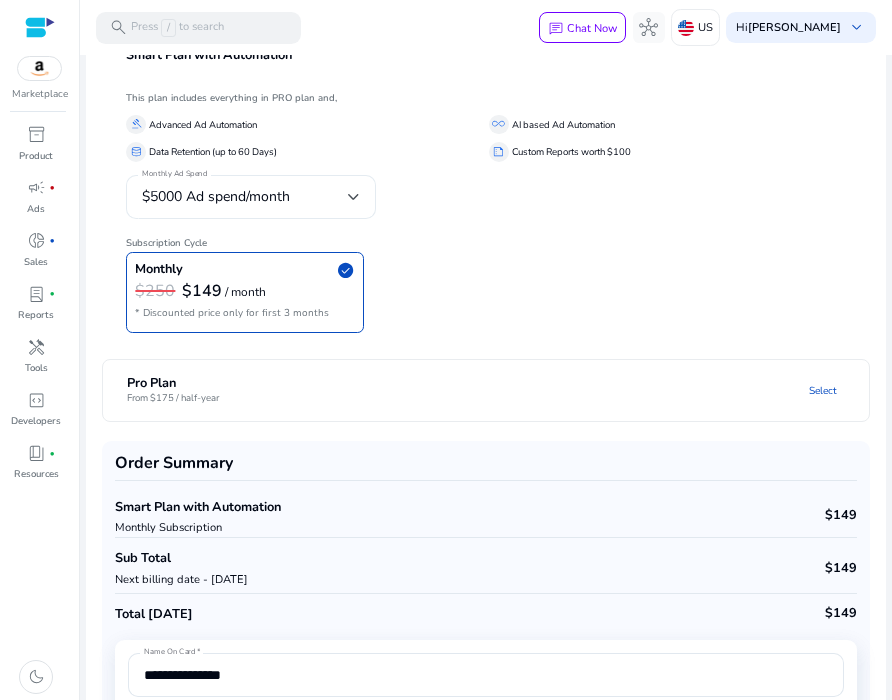 click at bounding box center (354, 197) 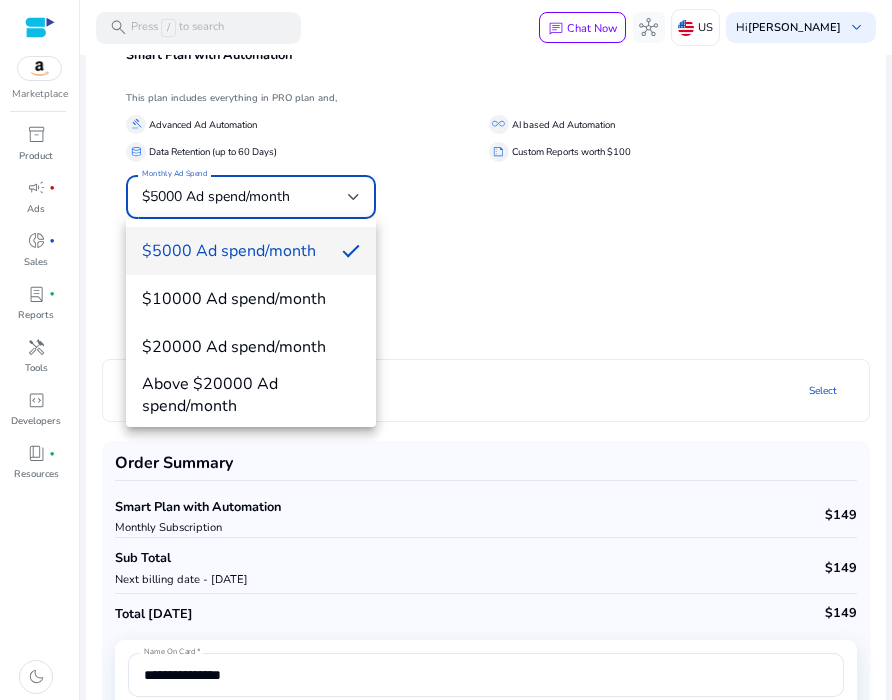 click at bounding box center (446, 350) 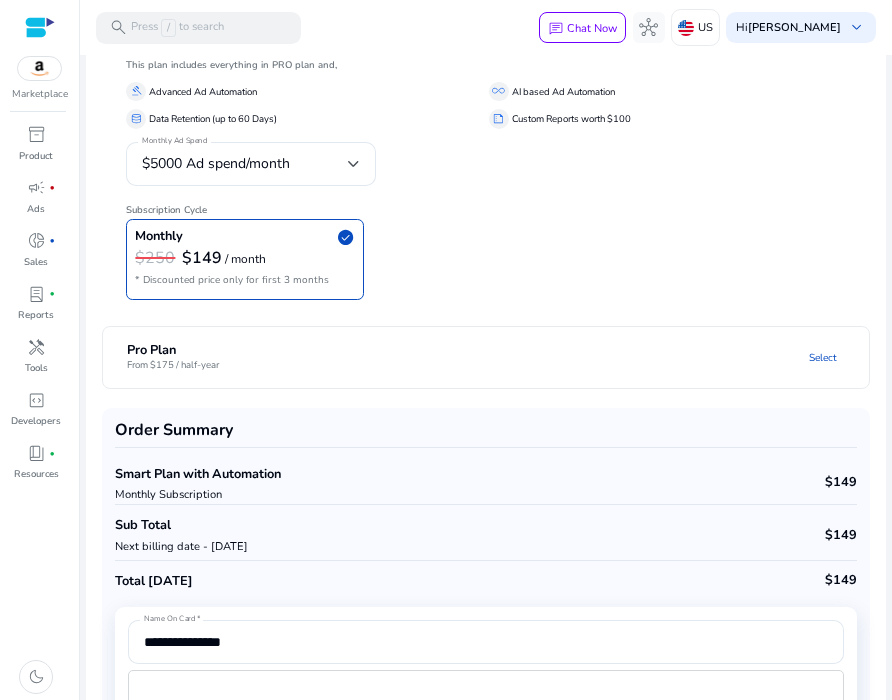 scroll, scrollTop: 208, scrollLeft: 0, axis: vertical 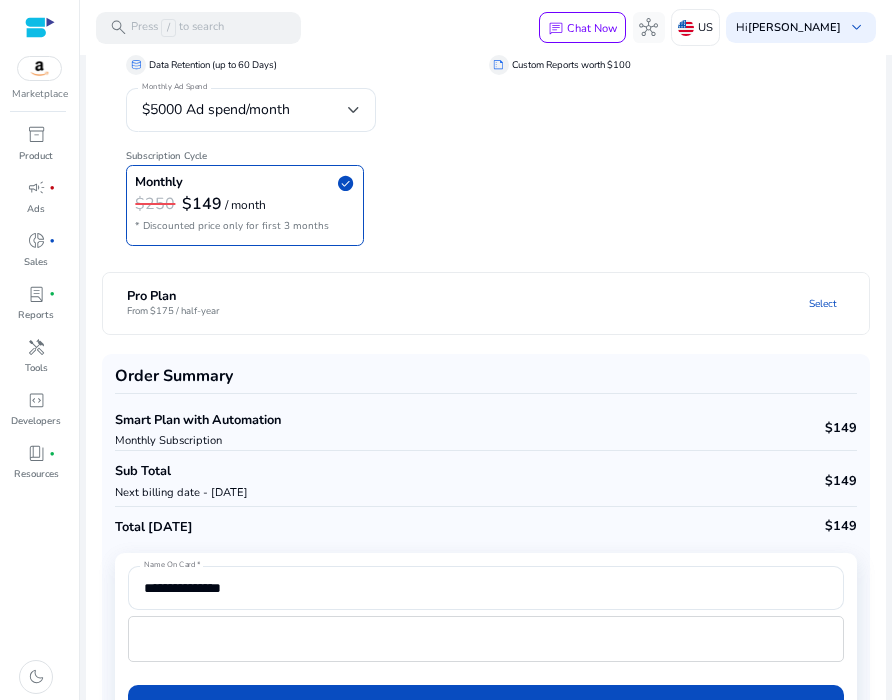click on "Pro Plan   From $175 / half-year  Select" at bounding box center [509, 303] 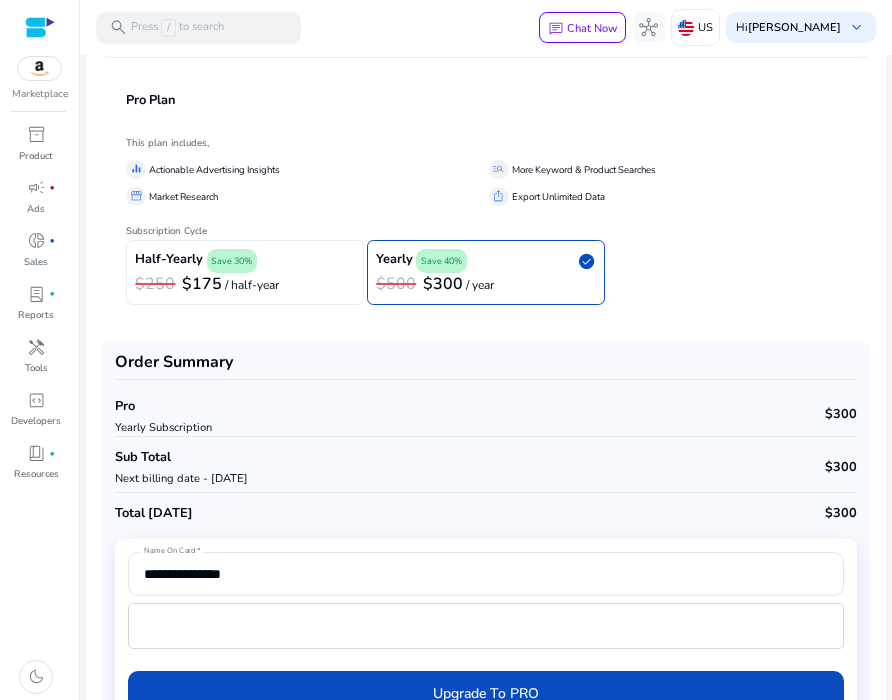 scroll, scrollTop: 125, scrollLeft: 0, axis: vertical 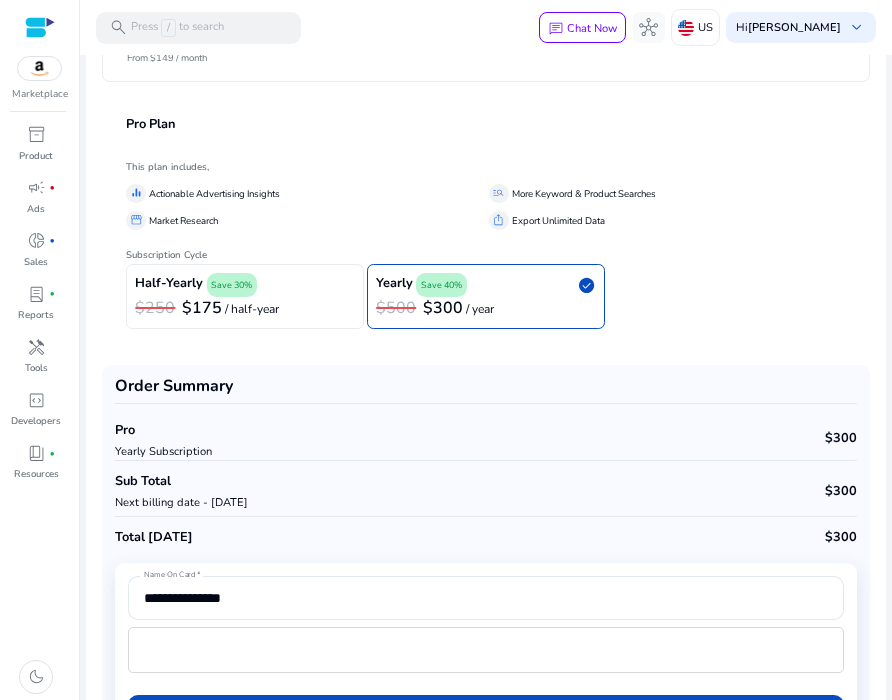 click on "Half-Yearly  Save 30%" 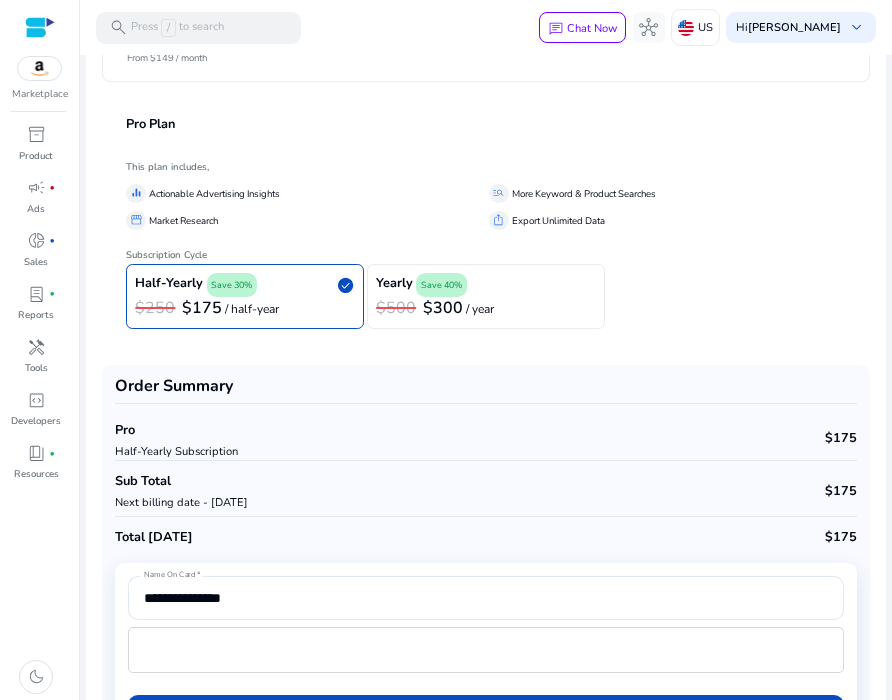 click on "$500" 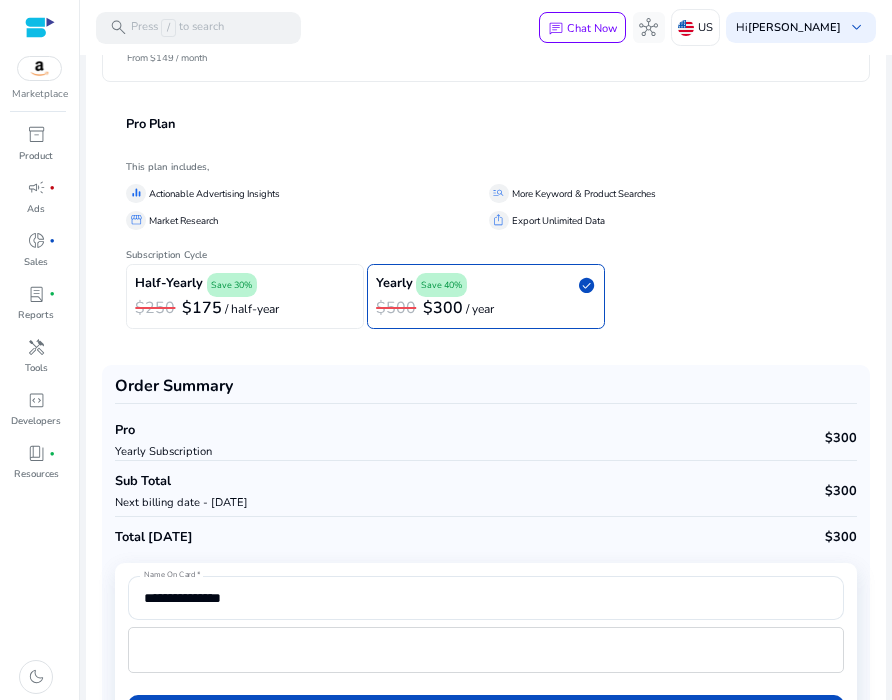 click on "$250 $175  / half-year" 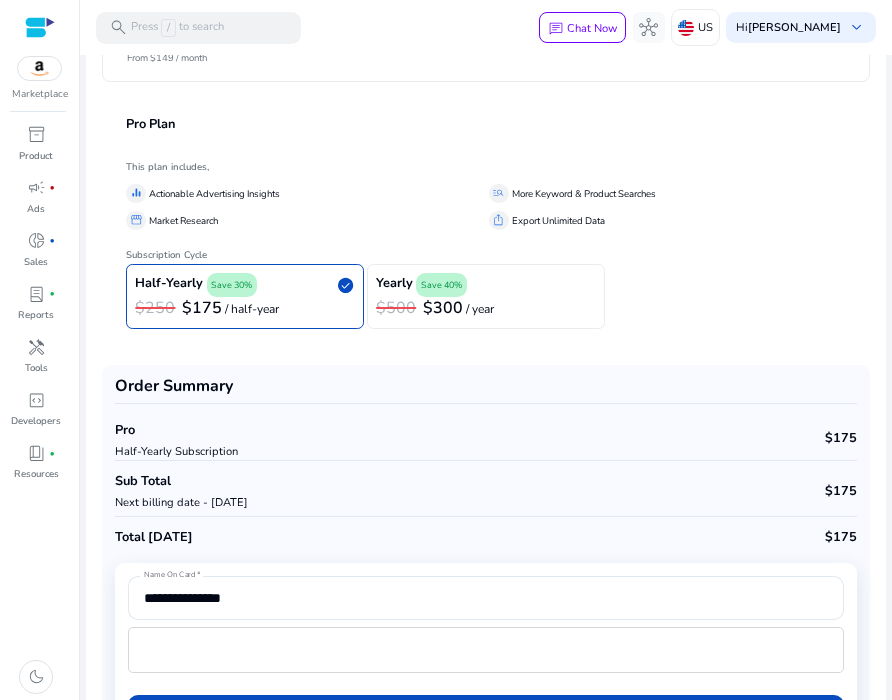 click on "$500 $300  / year" 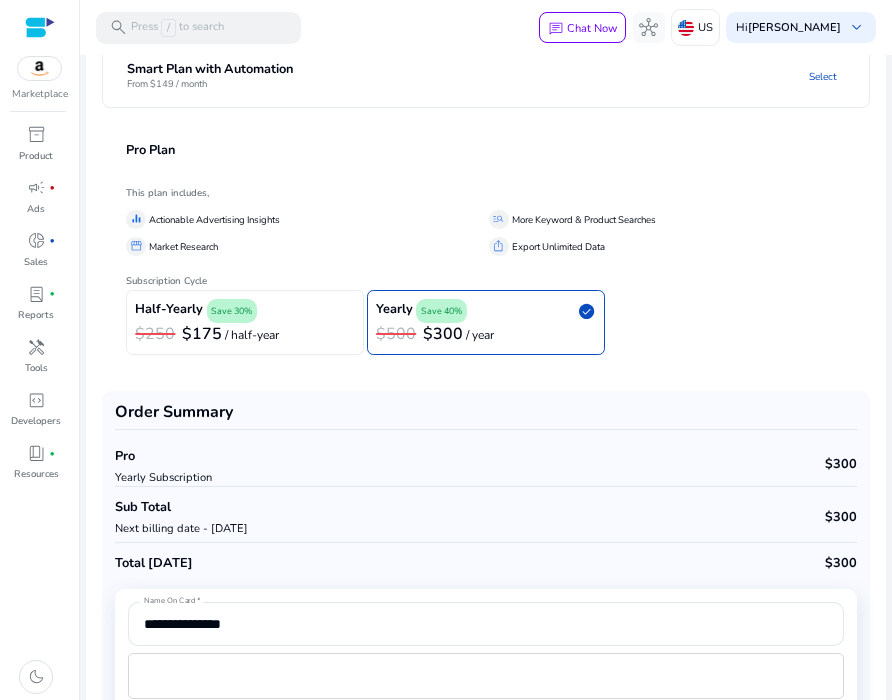 scroll, scrollTop: 206, scrollLeft: 0, axis: vertical 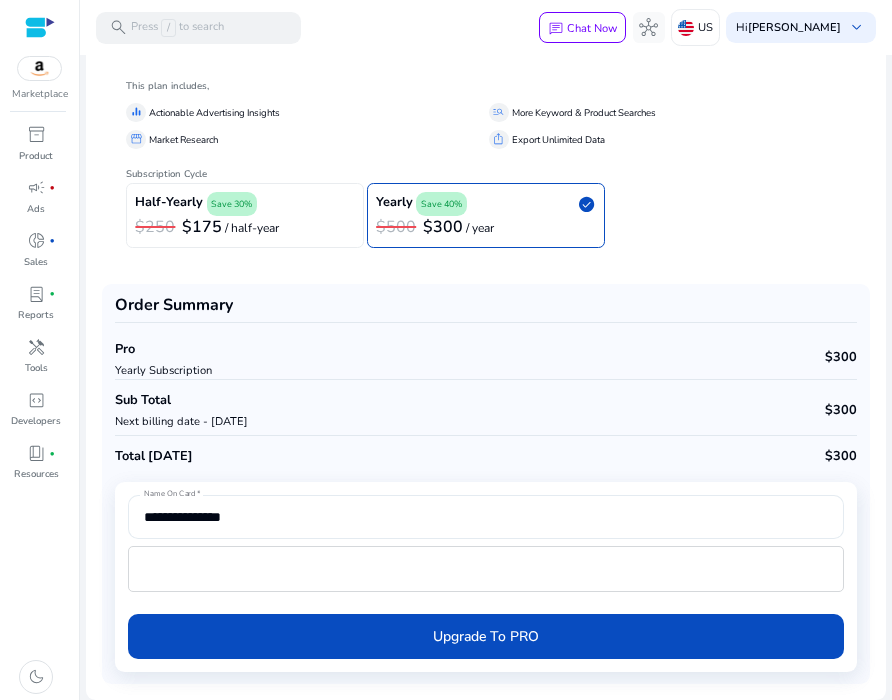 click on "**********" 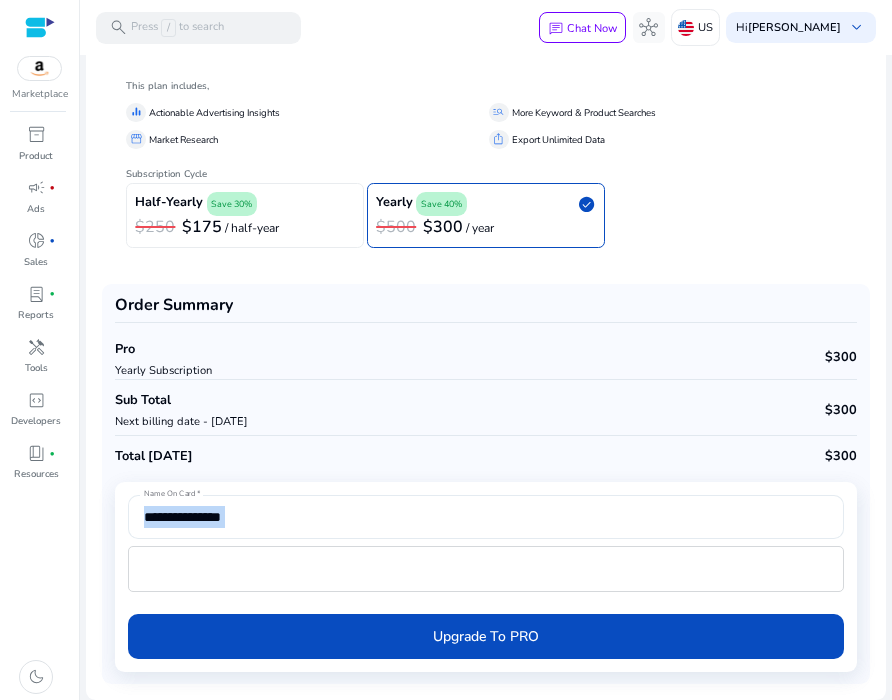 click on "**********" 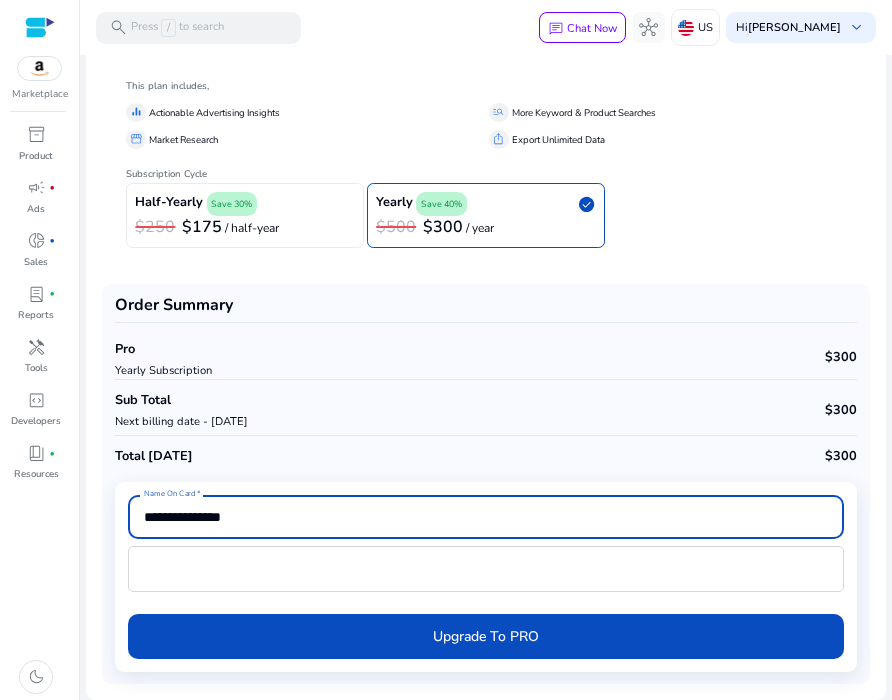 click on "**********" 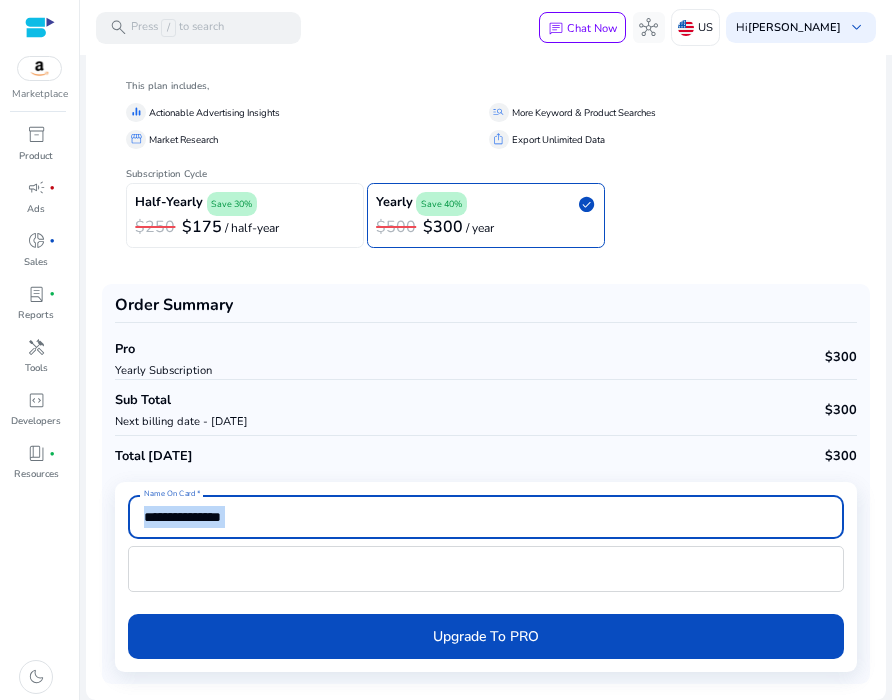 click on "**********" 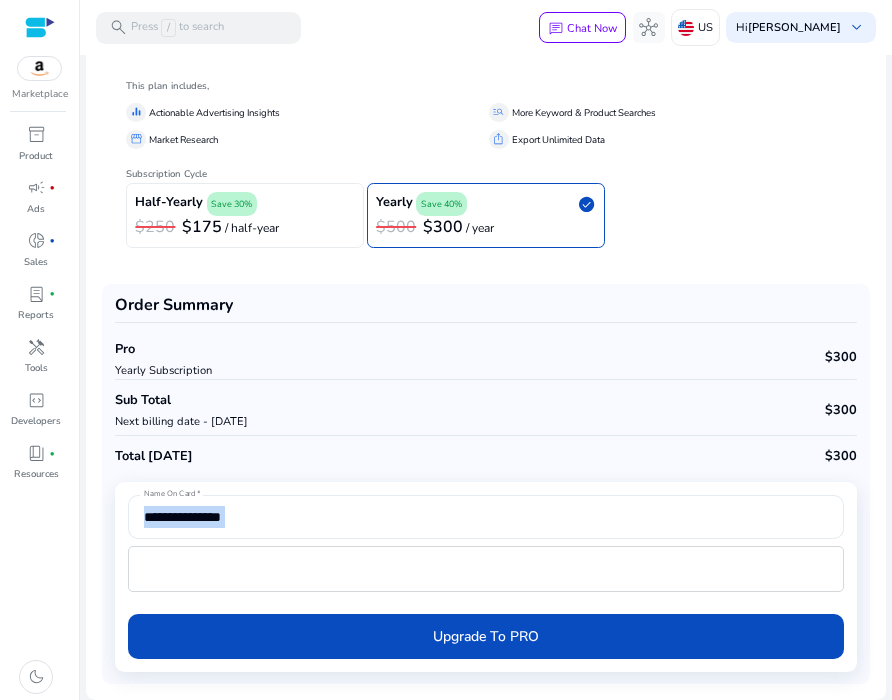 click on "**********" 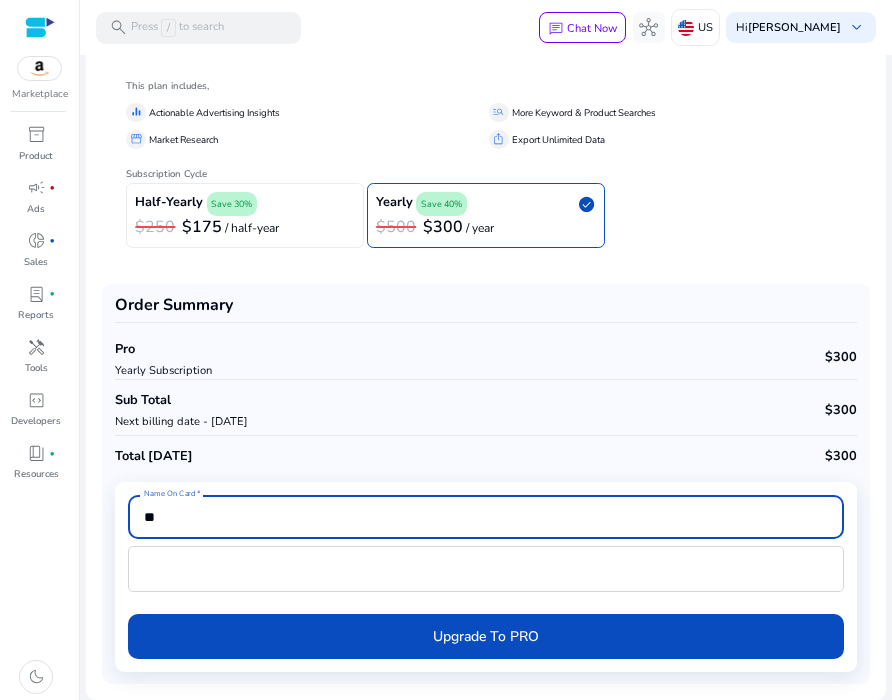 type on "*" 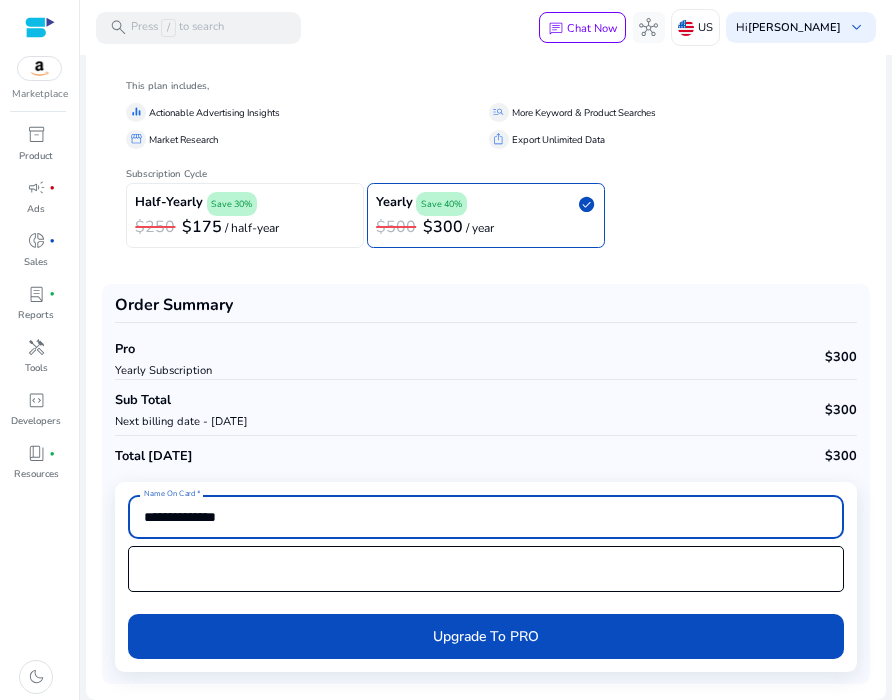 type on "**********" 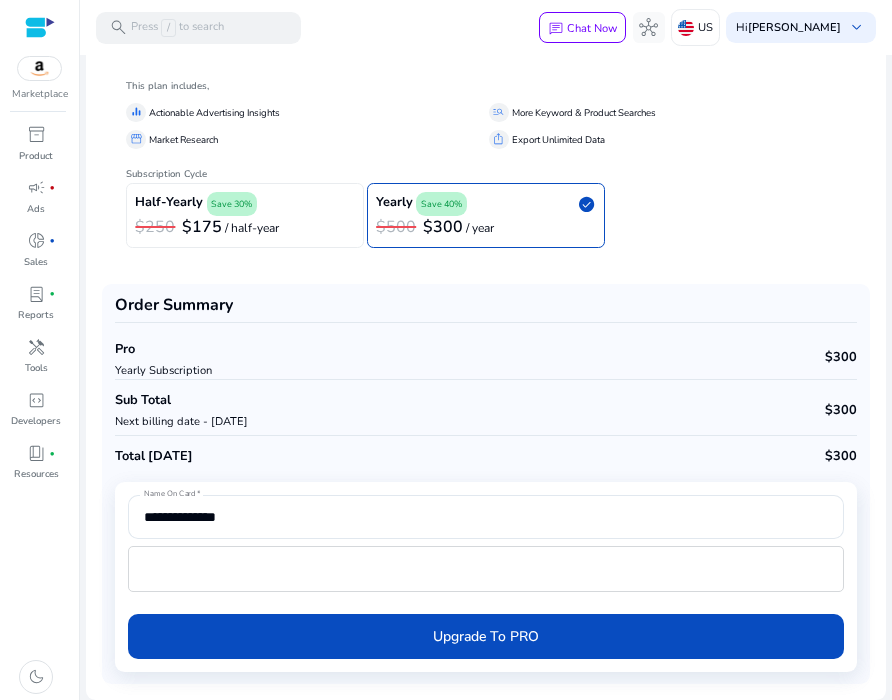 click on "Total Today $300" 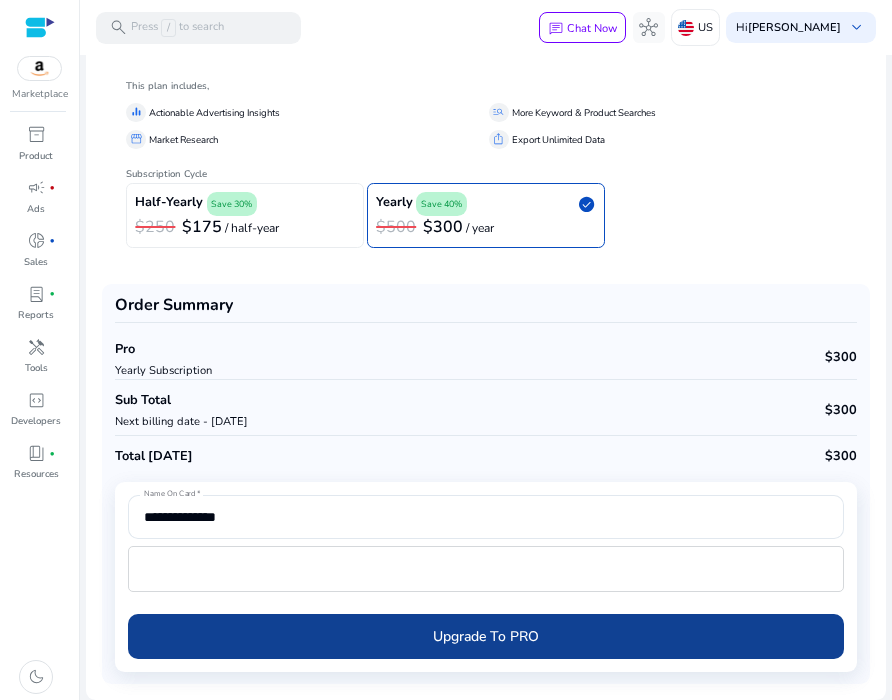 click 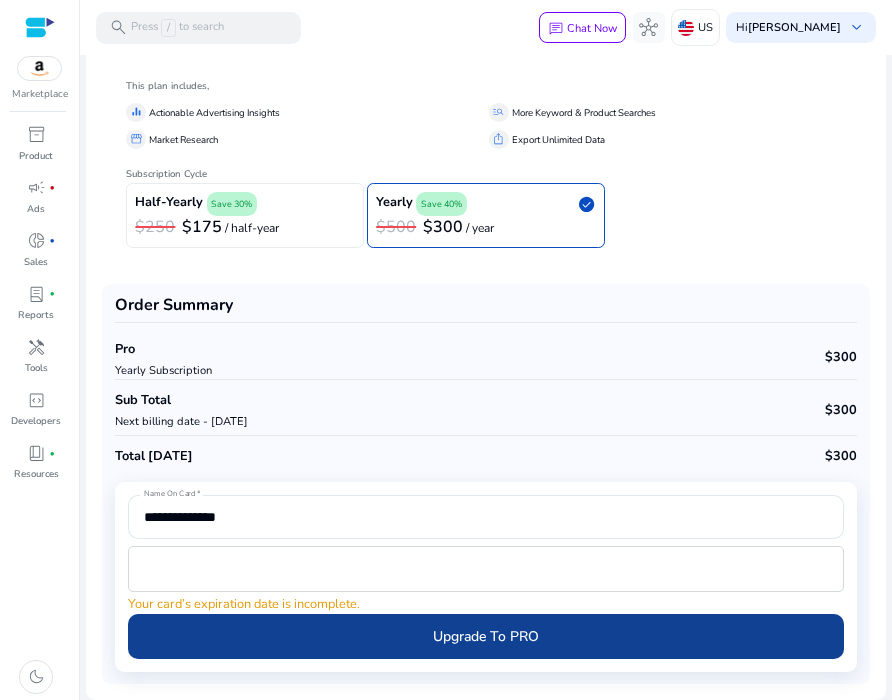 click 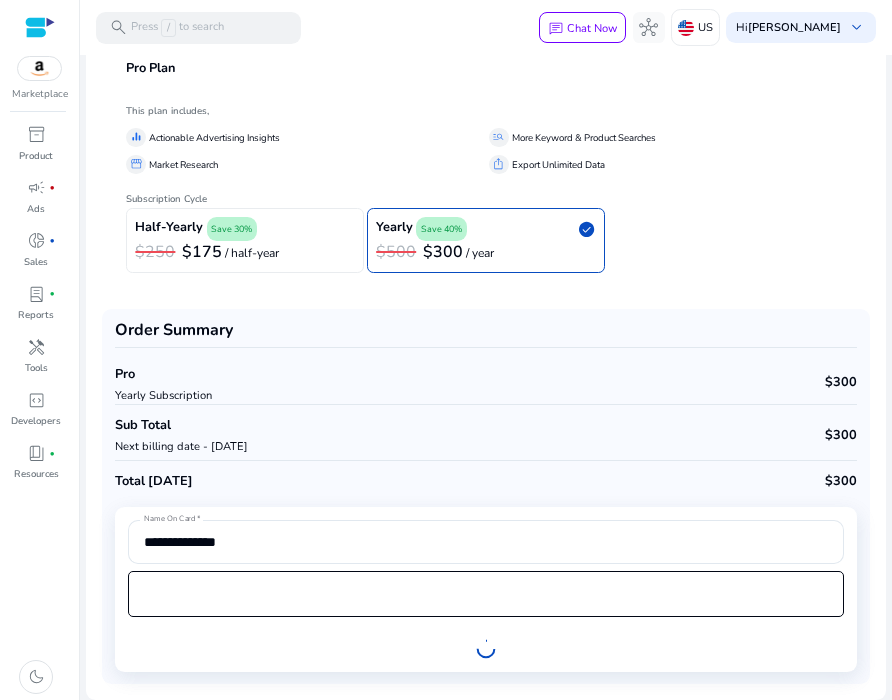 scroll, scrollTop: 206, scrollLeft: 0, axis: vertical 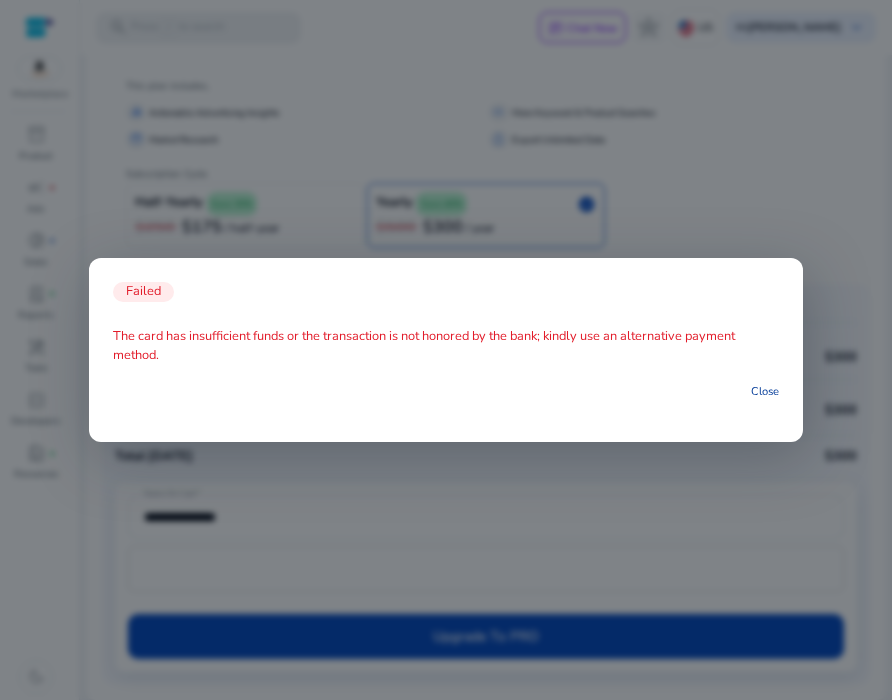 click on "Close" at bounding box center (765, 392) 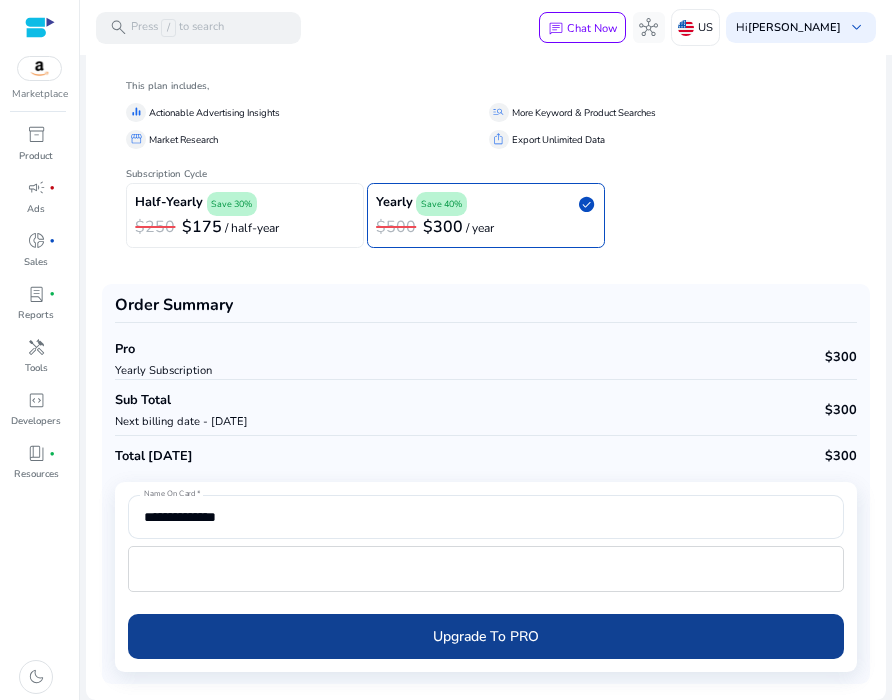 click 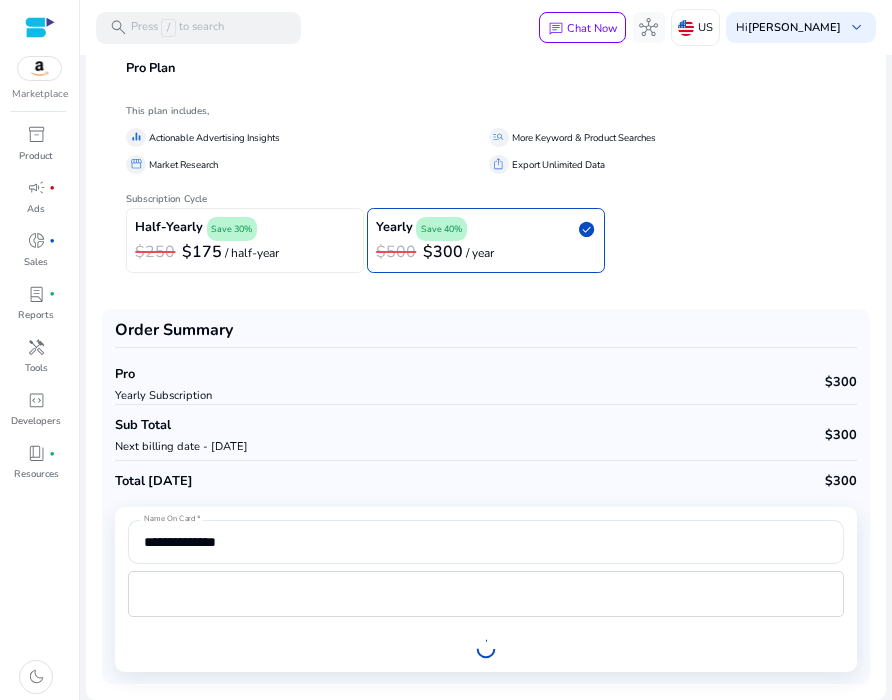 scroll, scrollTop: 181, scrollLeft: 0, axis: vertical 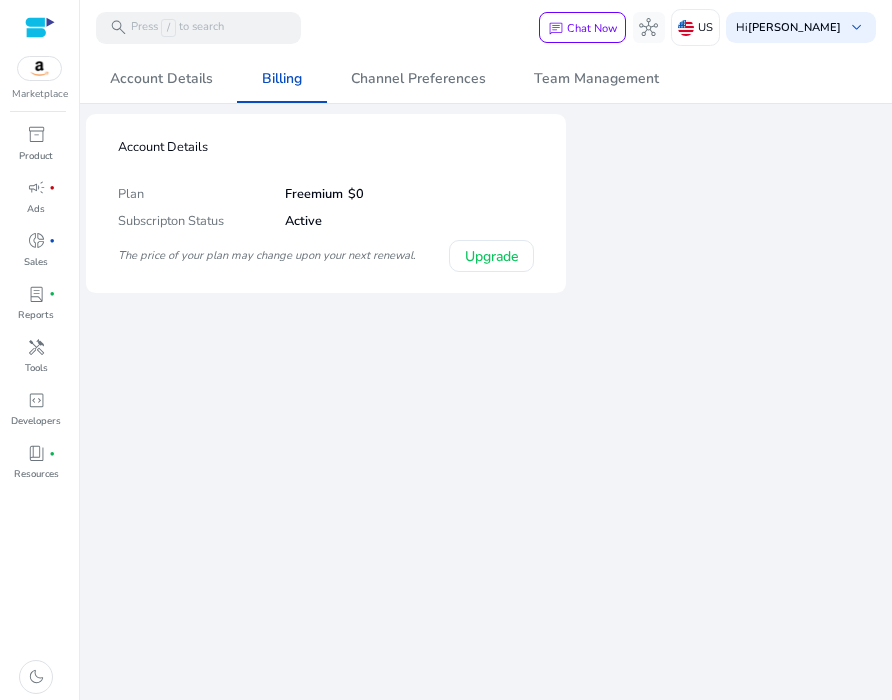 click on "close" at bounding box center [861, 43] 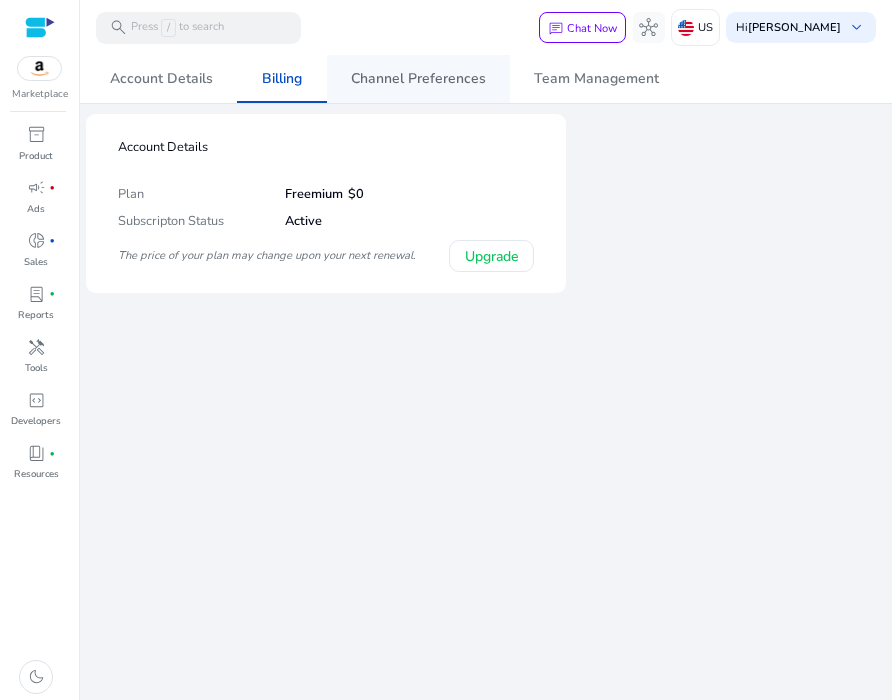 click on "Channel Preferences" at bounding box center [418, 79] 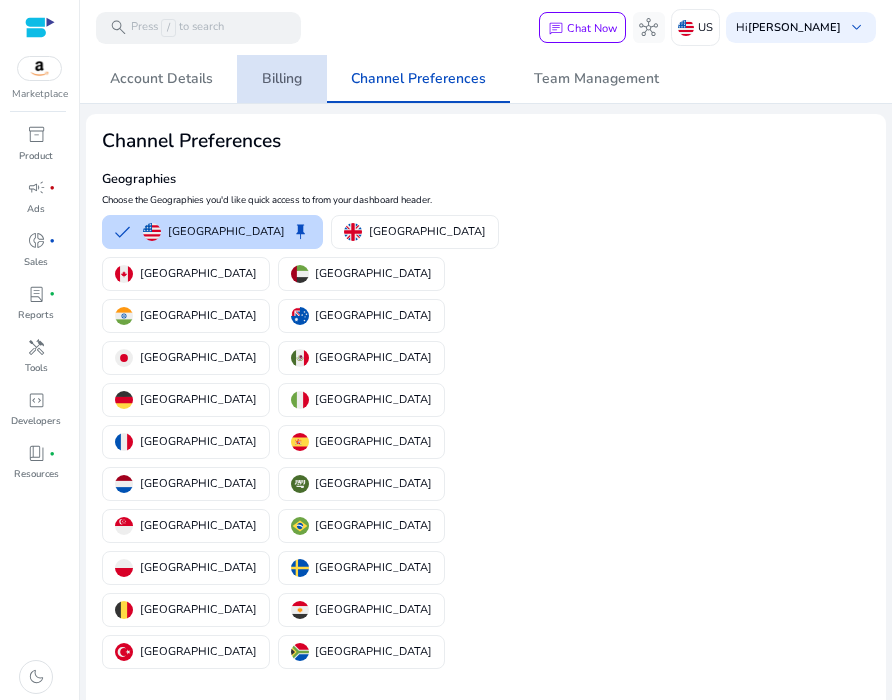 click on "Billing" at bounding box center [282, 79] 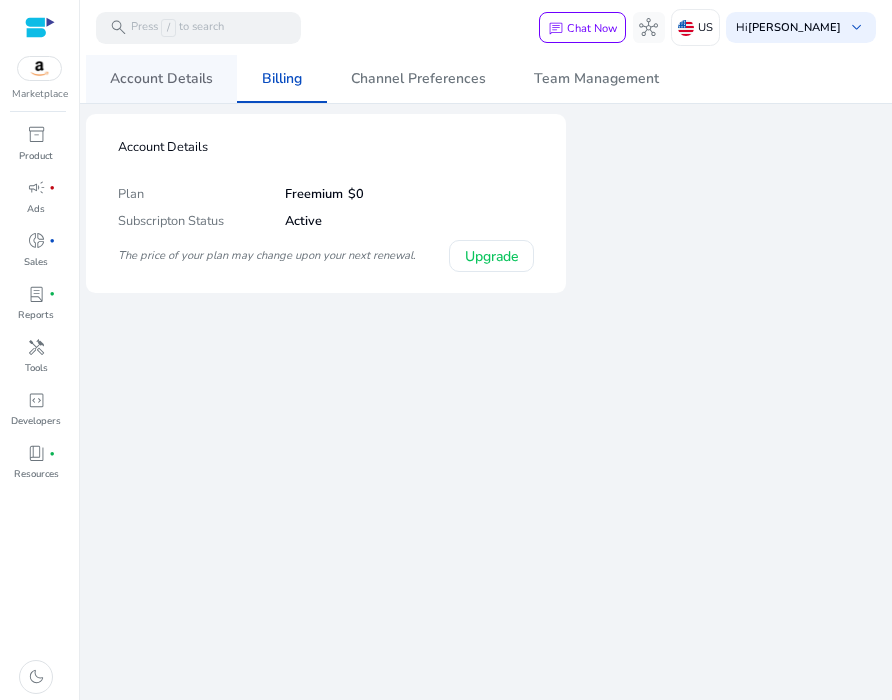 click on "Account Details" at bounding box center (161, 79) 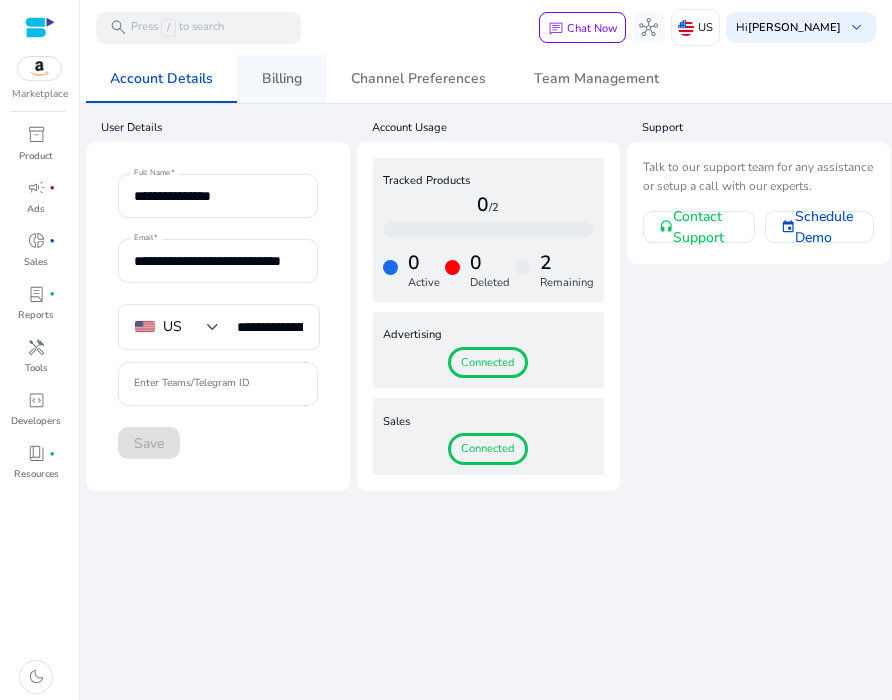 click on "Billing" at bounding box center [282, 79] 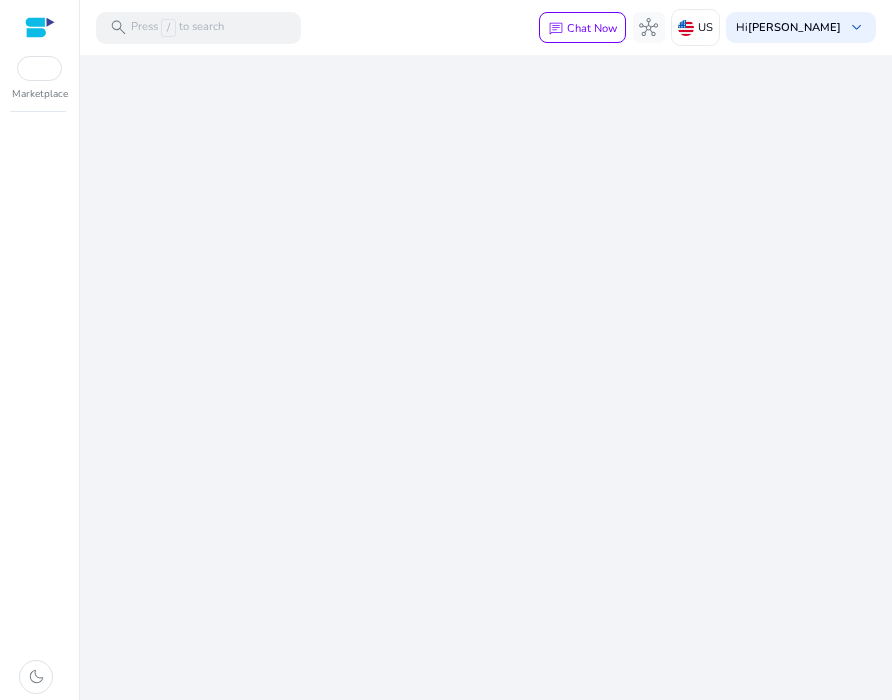 scroll, scrollTop: 0, scrollLeft: 0, axis: both 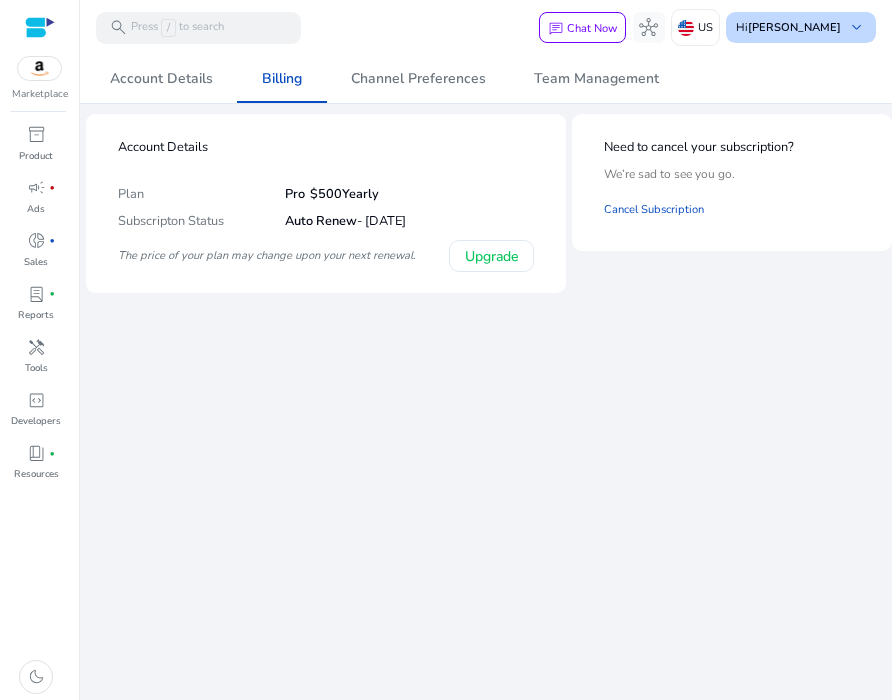 click on "[PERSON_NAME]" at bounding box center (794, 27) 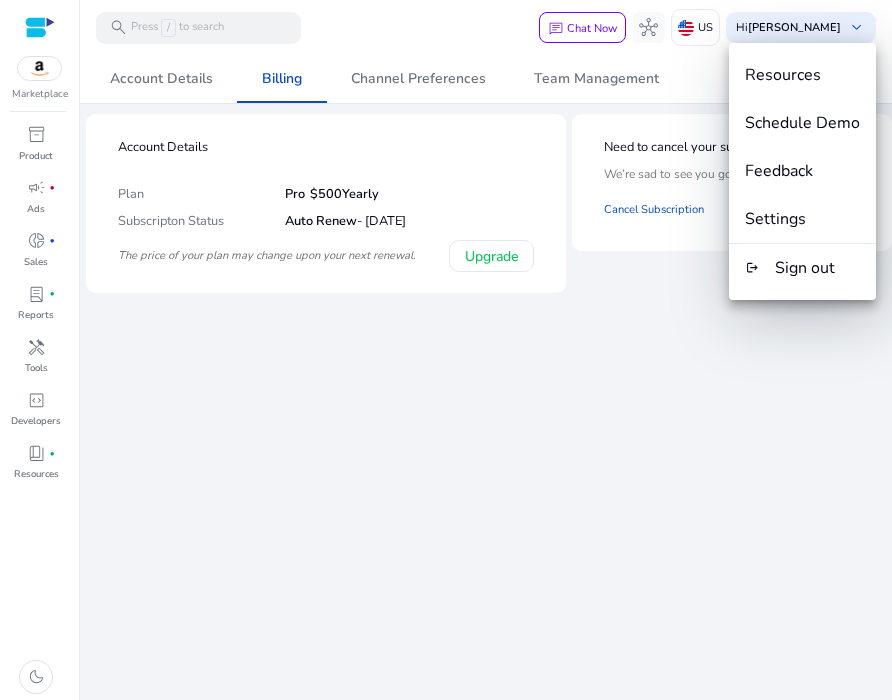 click at bounding box center [446, 350] 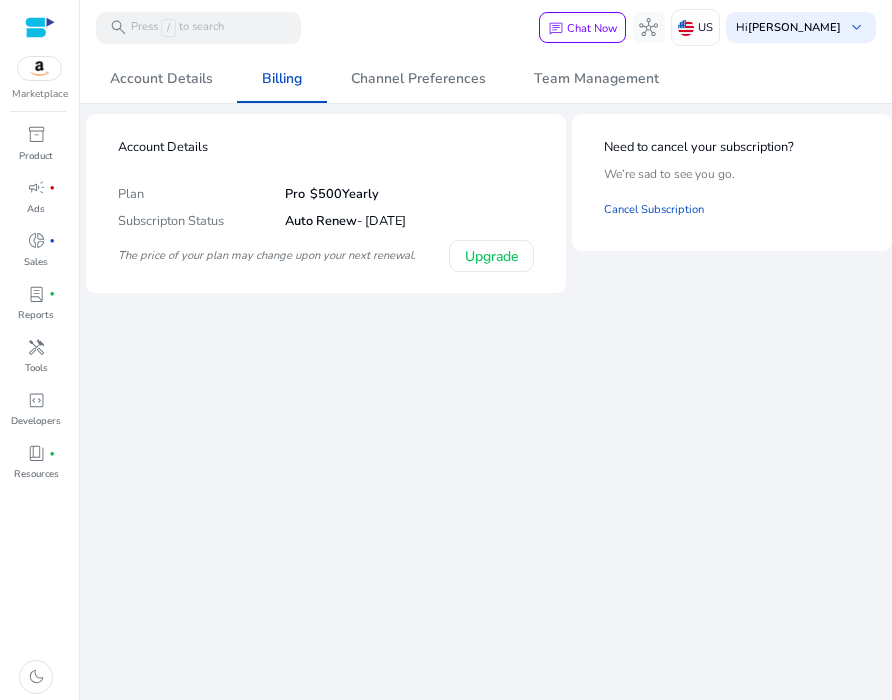 click on "$500" 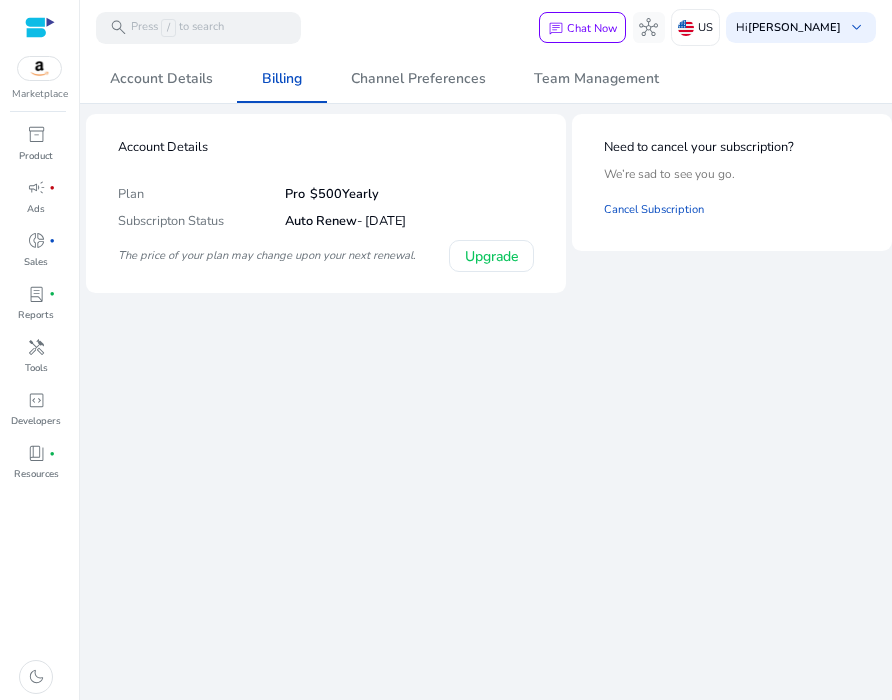 click on "Pro  $500   Yearly" 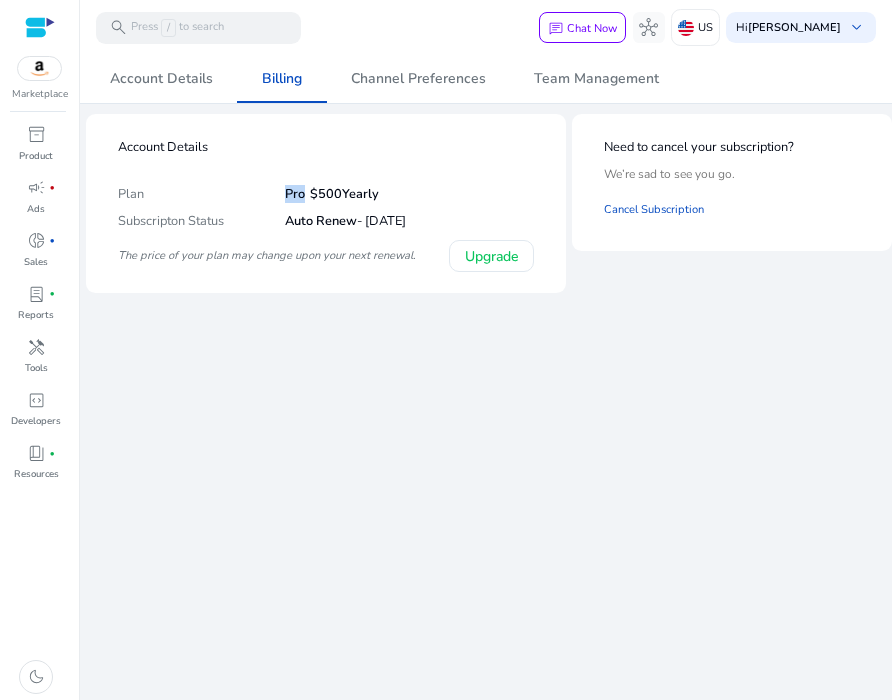 click on "Pro  $500   Yearly" 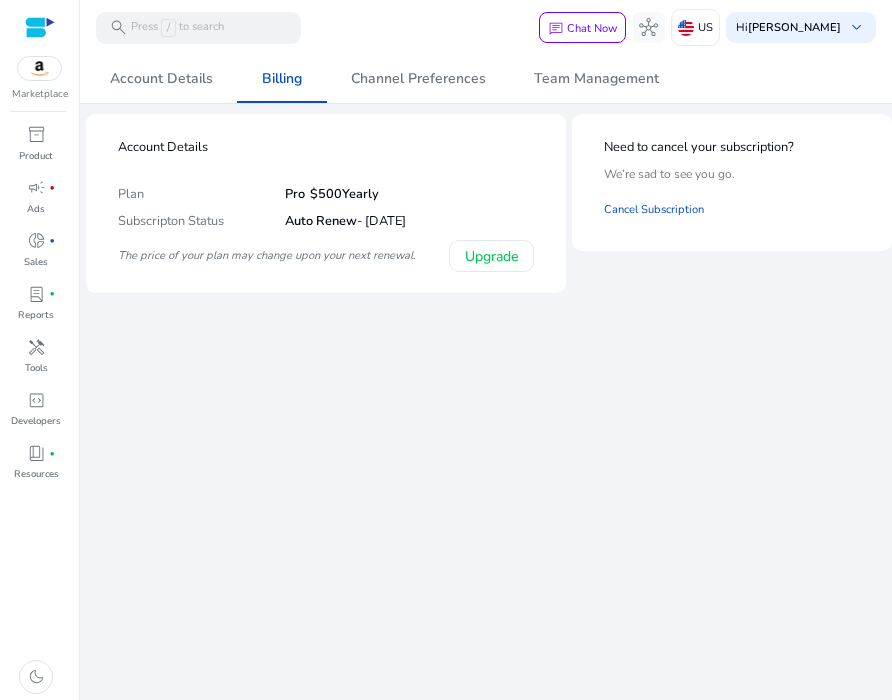 click on "Pro" 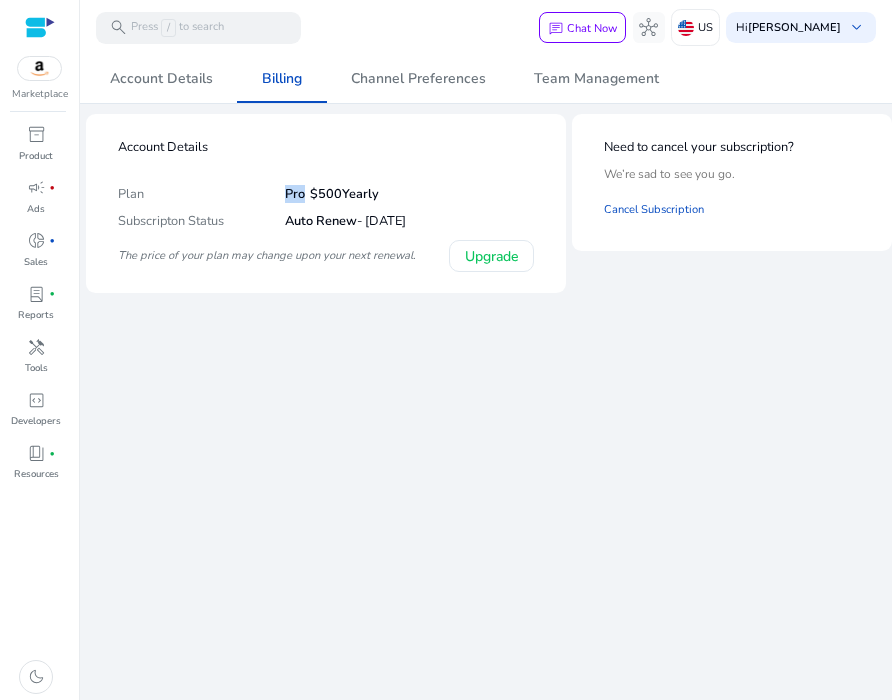 click on "Pro" 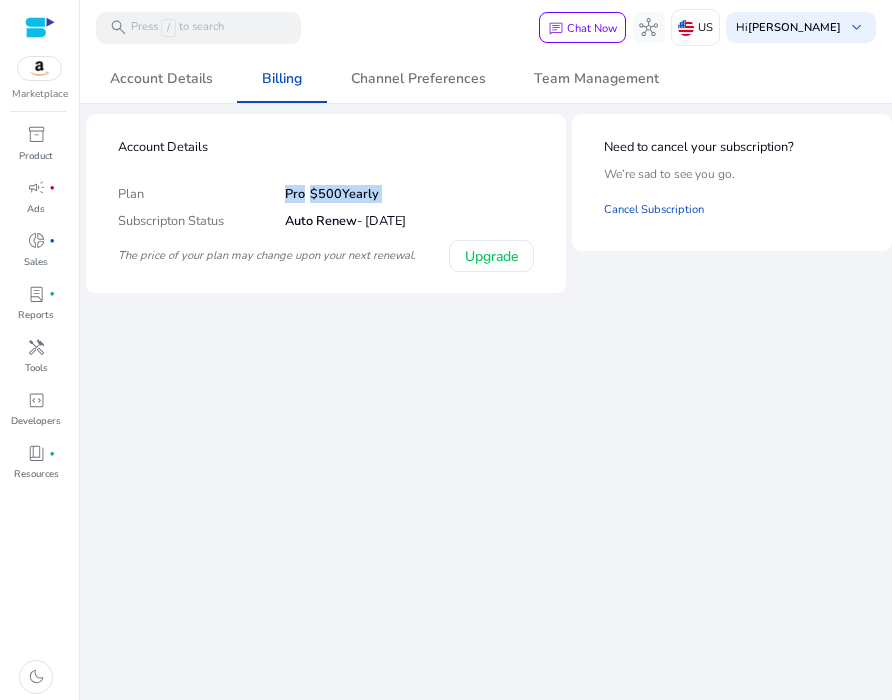 click on "Pro" 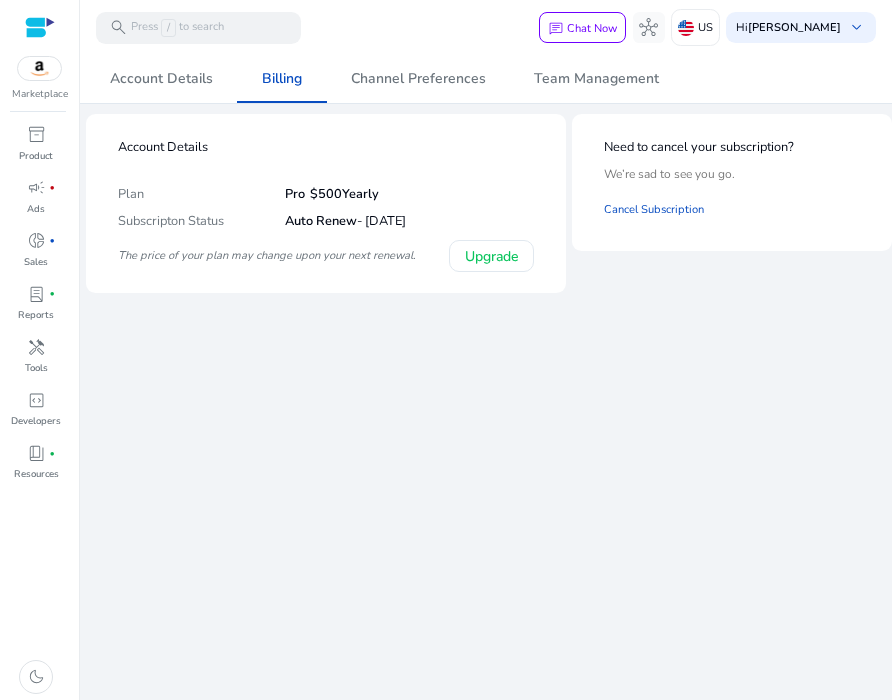 click on "The price of your plan may change upon your next renewal." 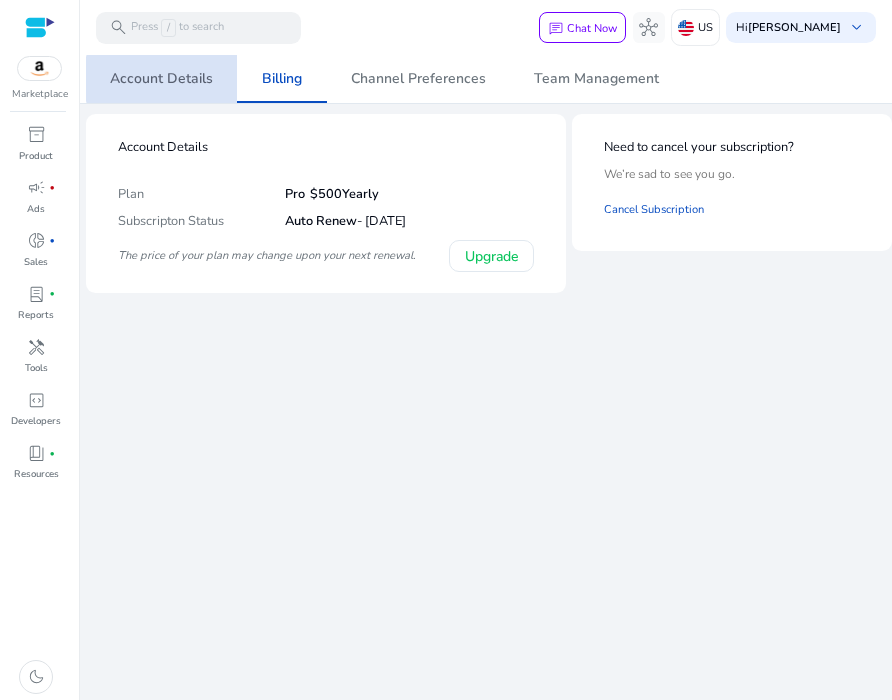 click on "Account Details" at bounding box center [161, 79] 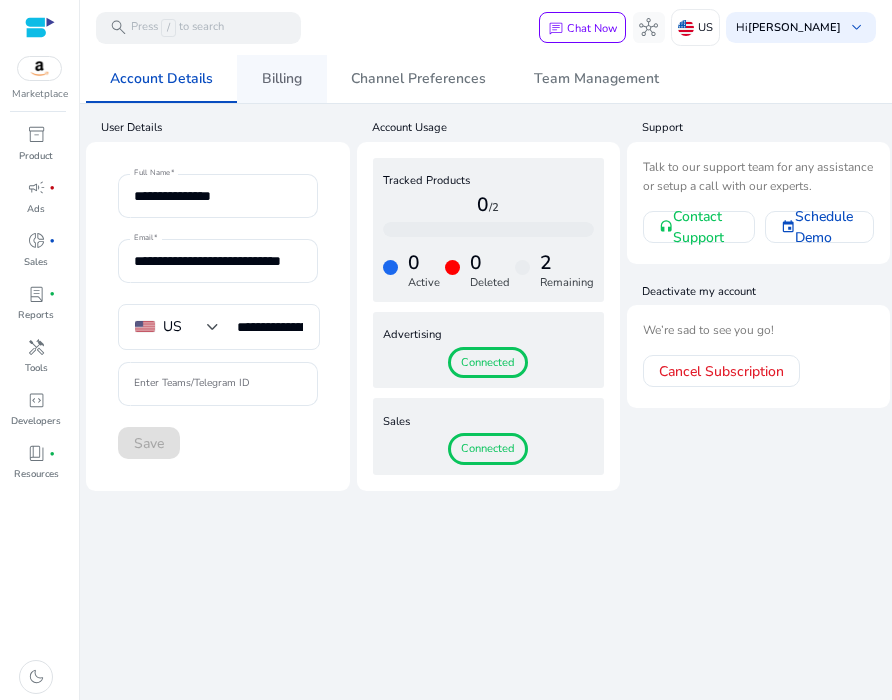 click on "Billing" at bounding box center (282, 79) 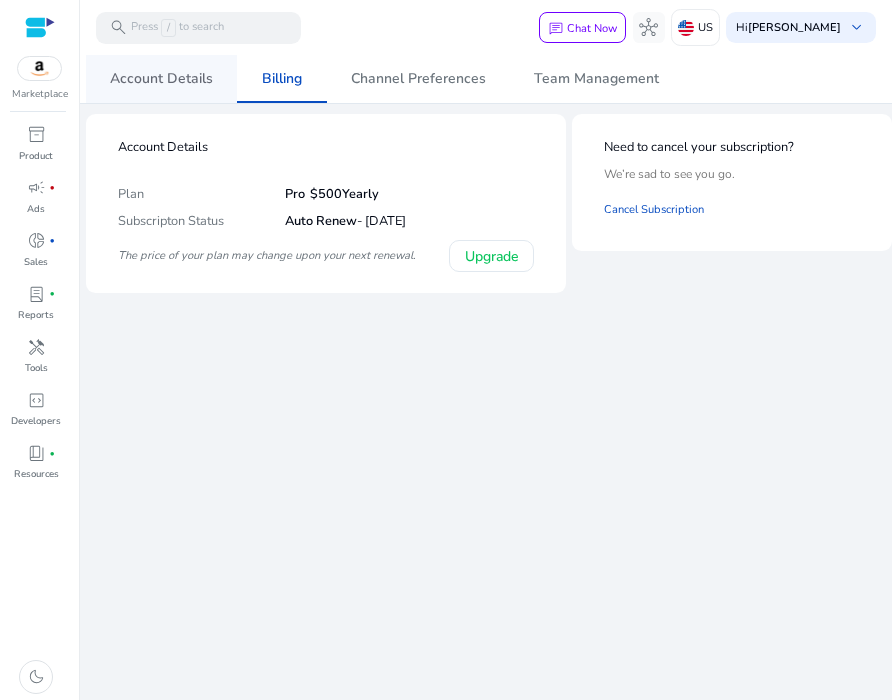 click on "Account Details" at bounding box center [161, 79] 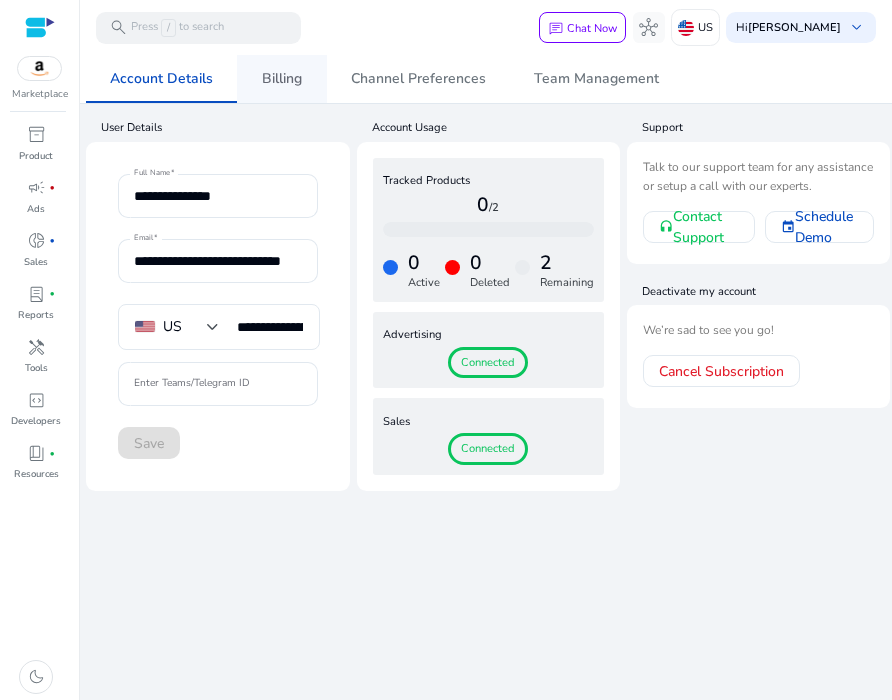 click on "Billing" at bounding box center [282, 79] 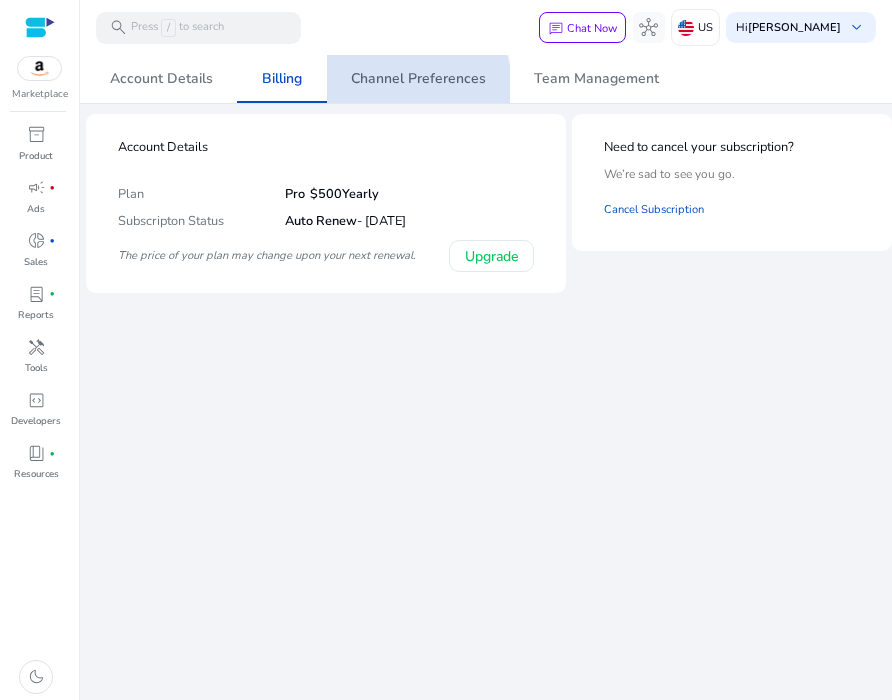 click on "Channel Preferences" at bounding box center [418, 79] 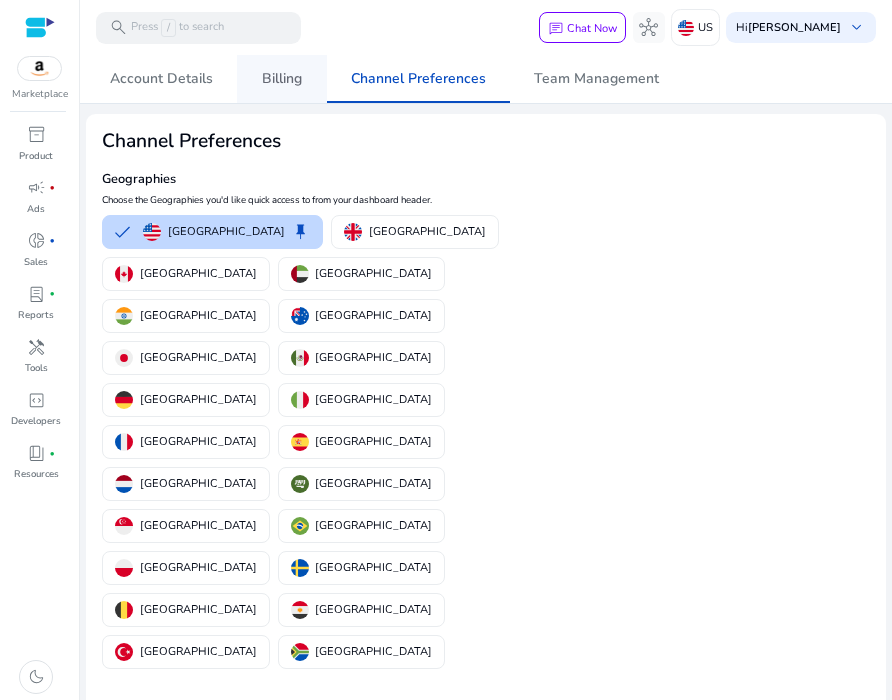click on "Billing" at bounding box center [282, 79] 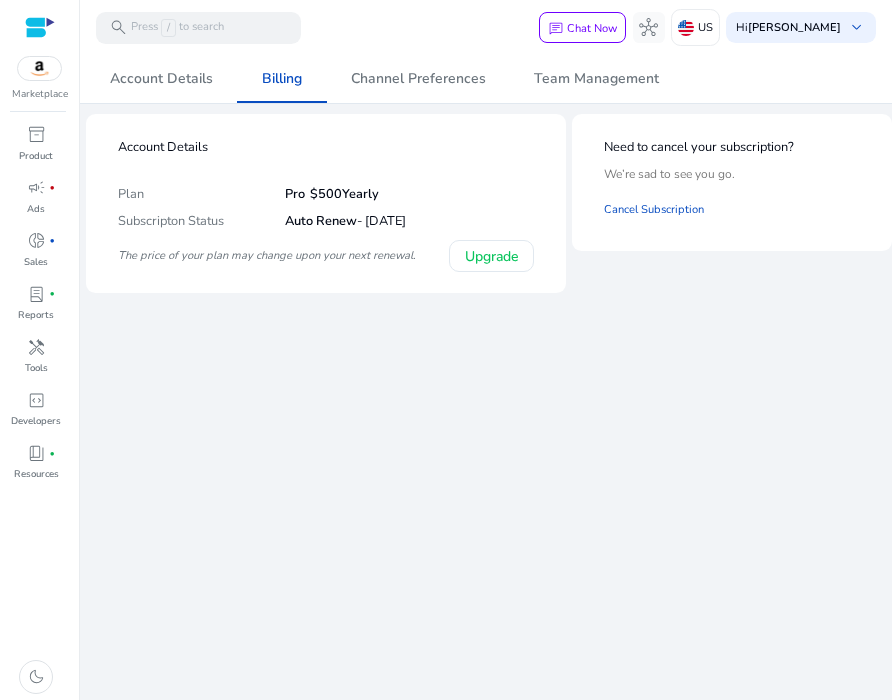 drag, startPoint x: 275, startPoint y: 199, endPoint x: 385, endPoint y: 191, distance: 110.29053 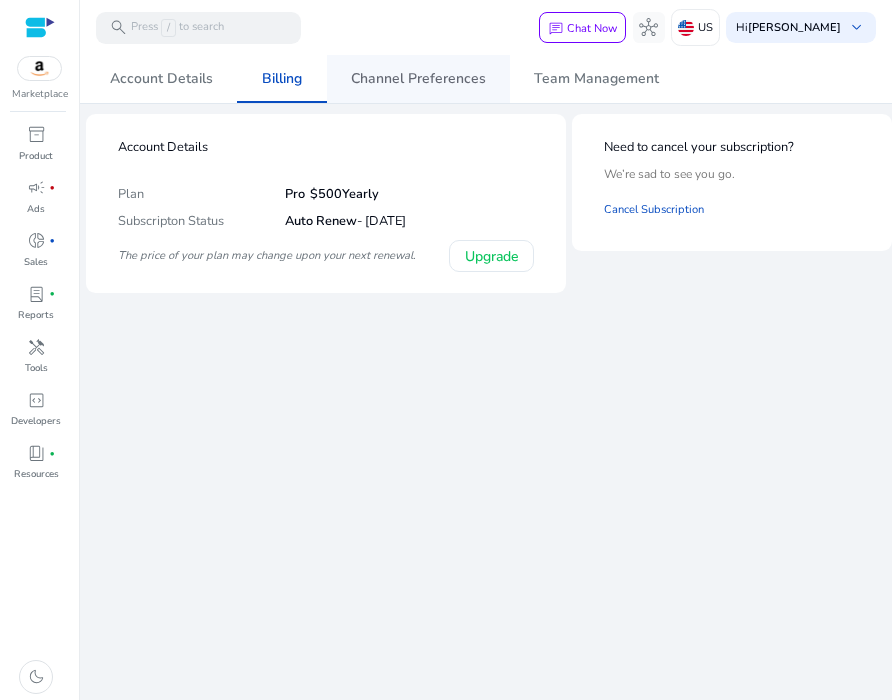 click on "Channel Preferences" at bounding box center [418, 79] 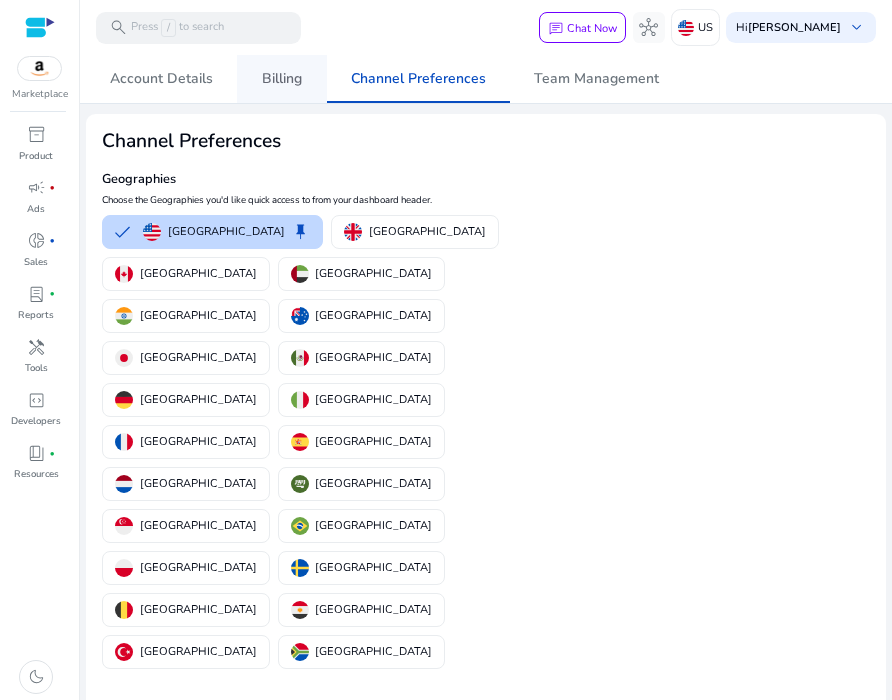 click on "Billing" at bounding box center (282, 79) 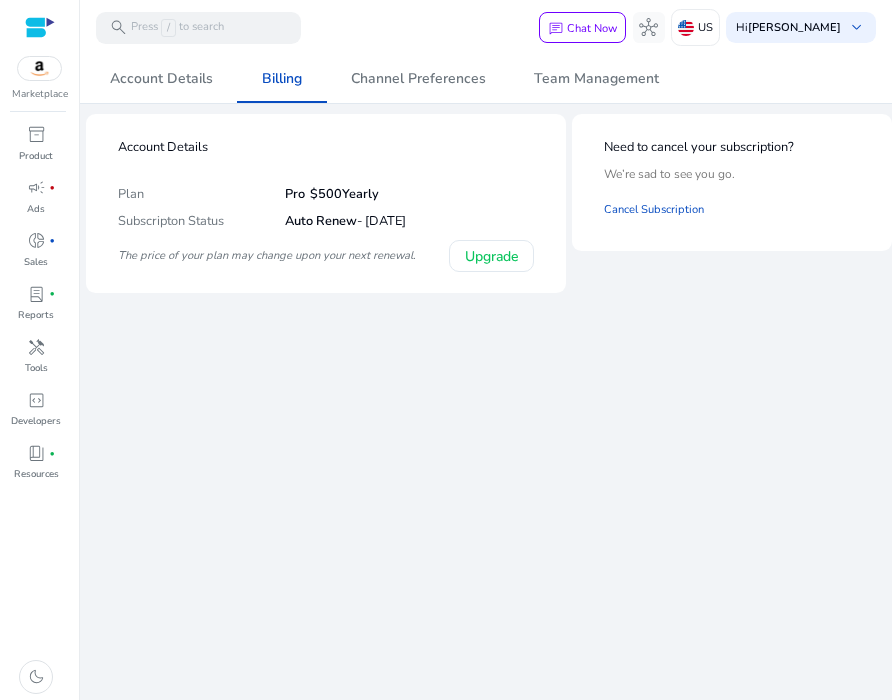 click at bounding box center (39, 69) 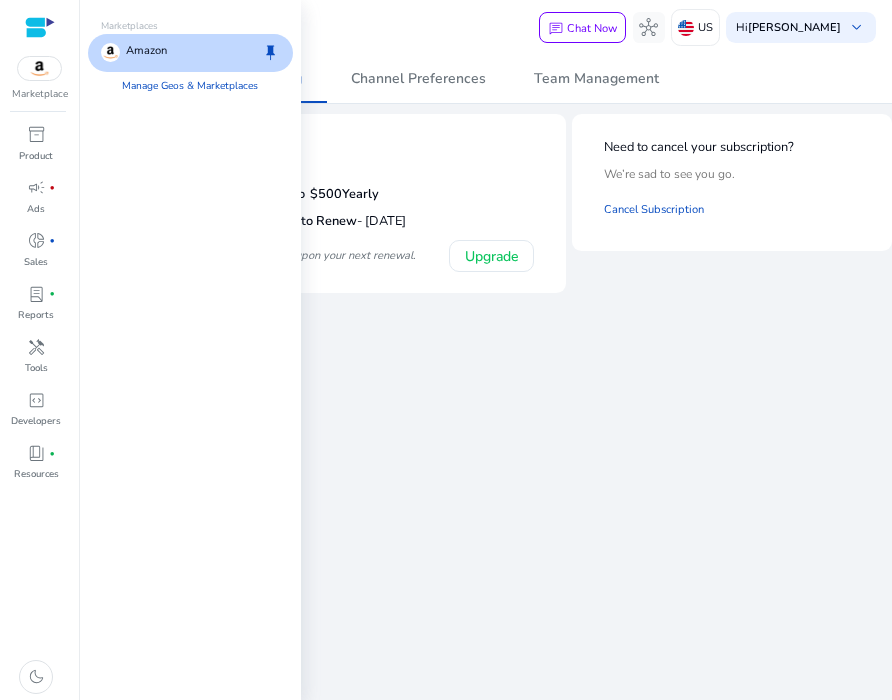 click on "Amazon   keep" at bounding box center (190, 53) 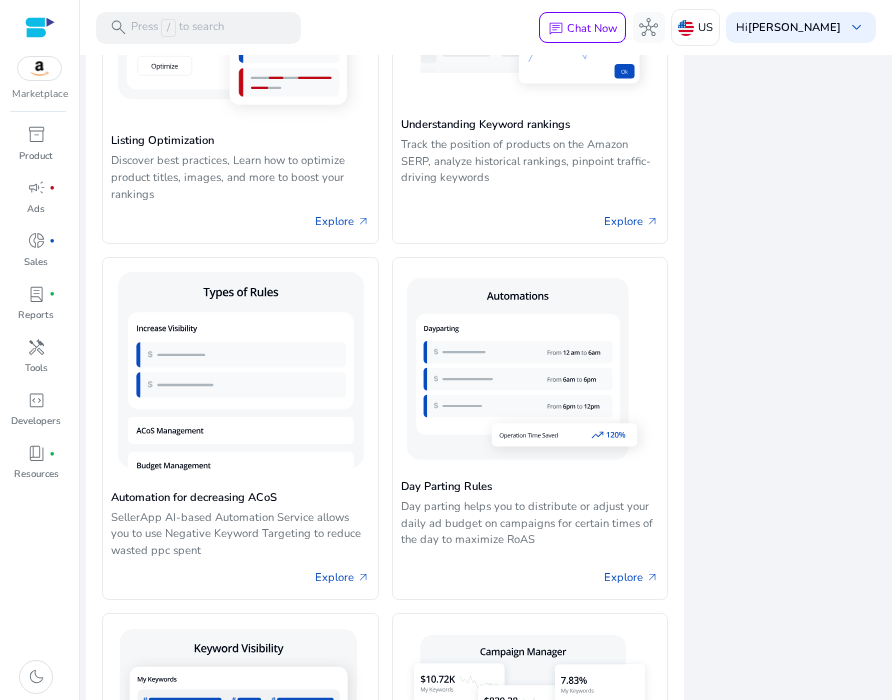 scroll, scrollTop: 1110, scrollLeft: 0, axis: vertical 